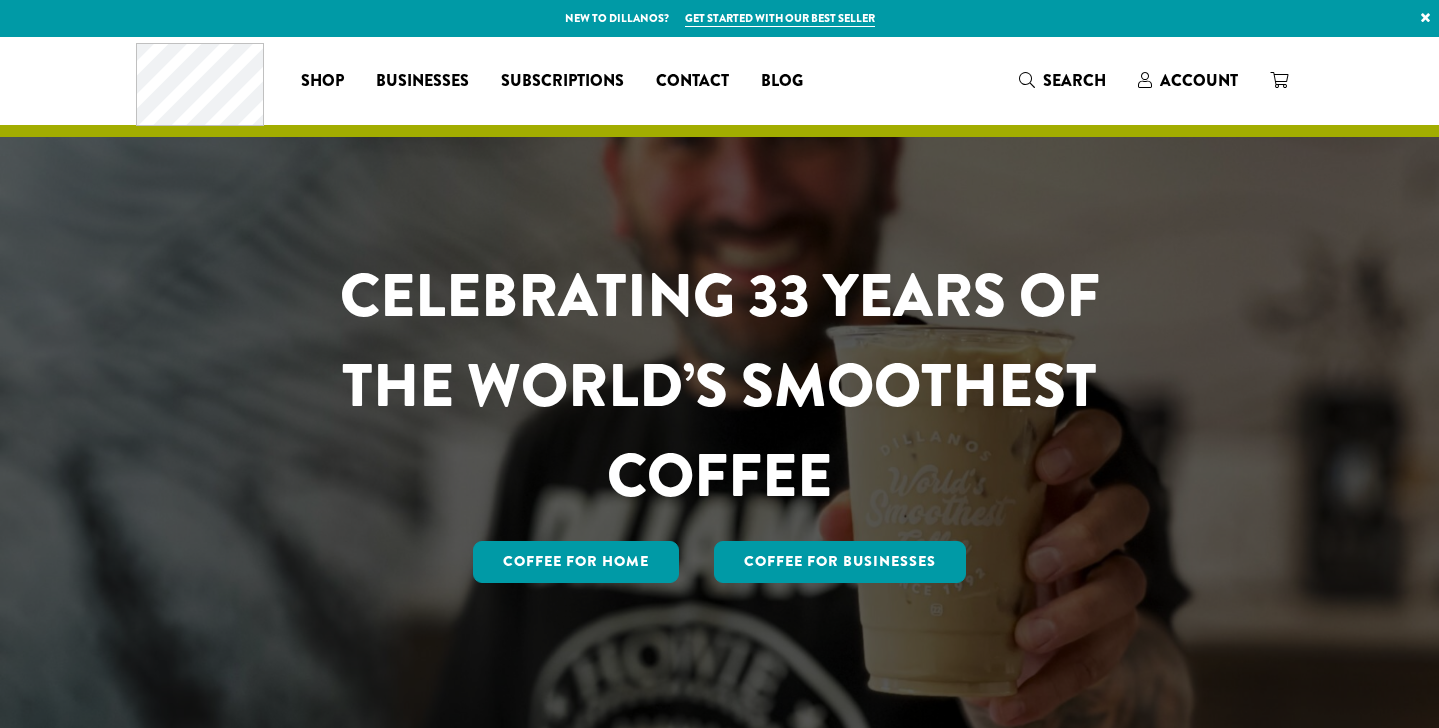 scroll, scrollTop: 0, scrollLeft: 0, axis: both 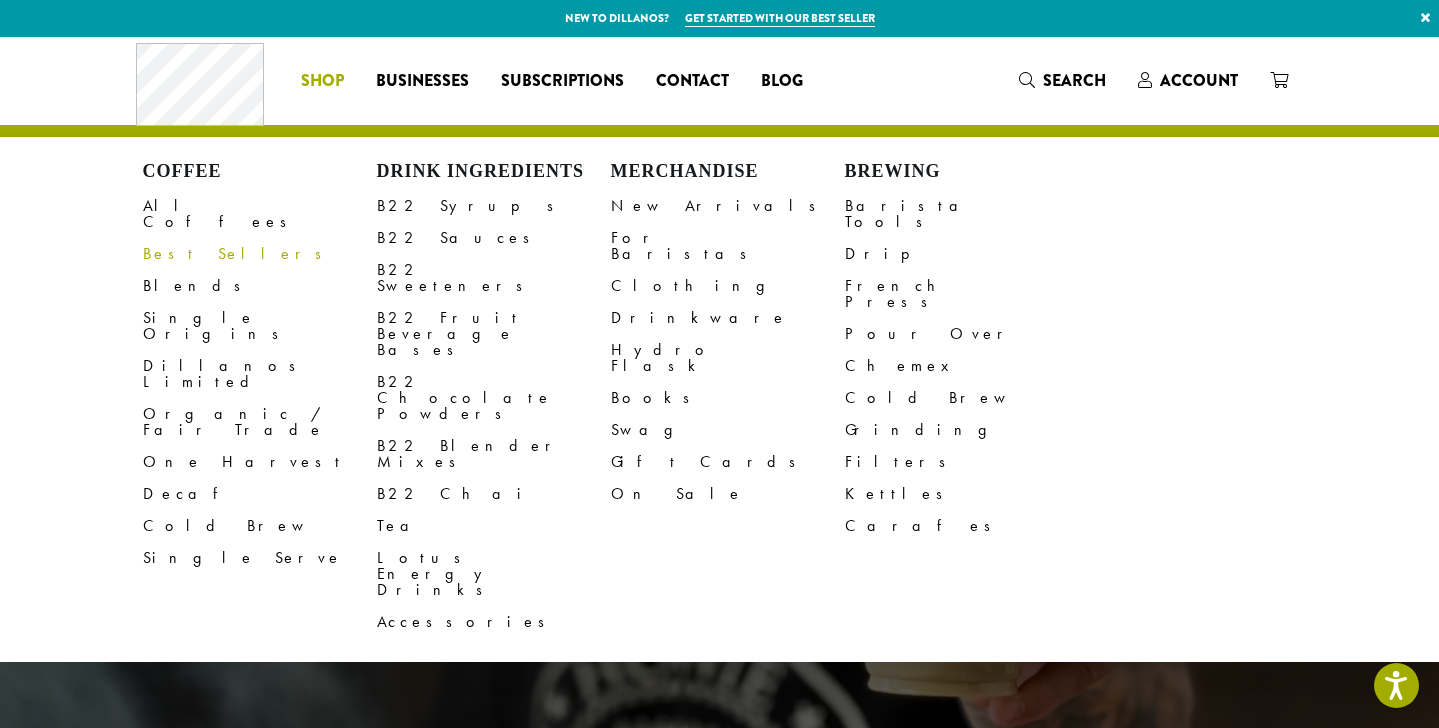 click on "Best Sellers" at bounding box center [260, 254] 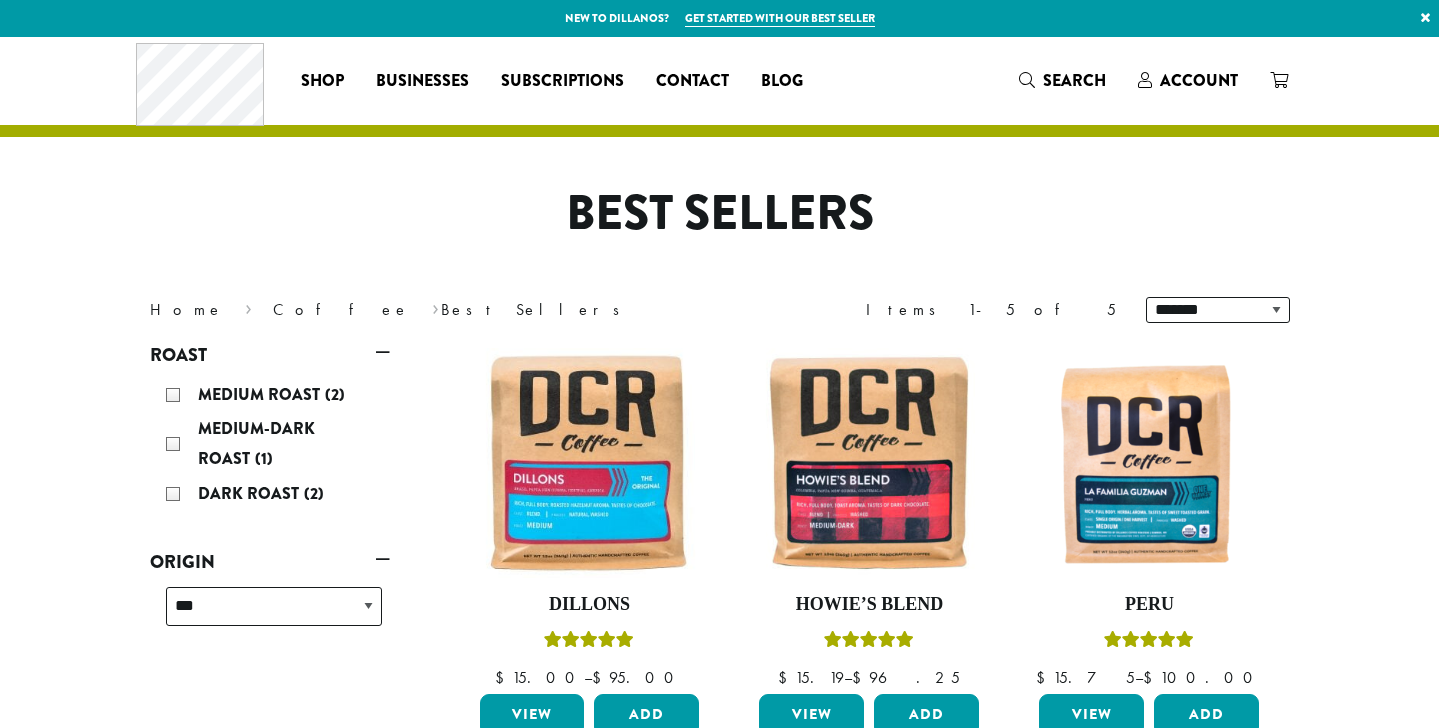 scroll, scrollTop: 0, scrollLeft: 0, axis: both 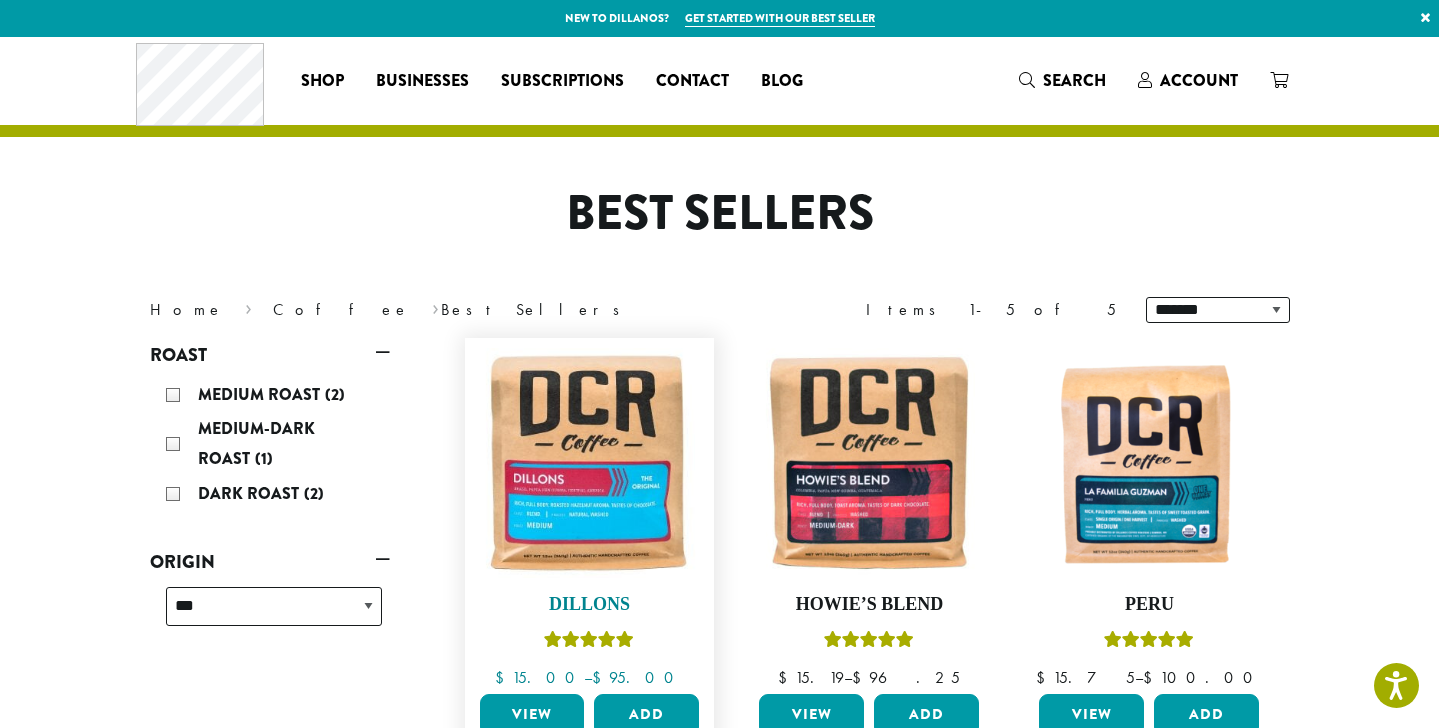 click at bounding box center [589, 463] 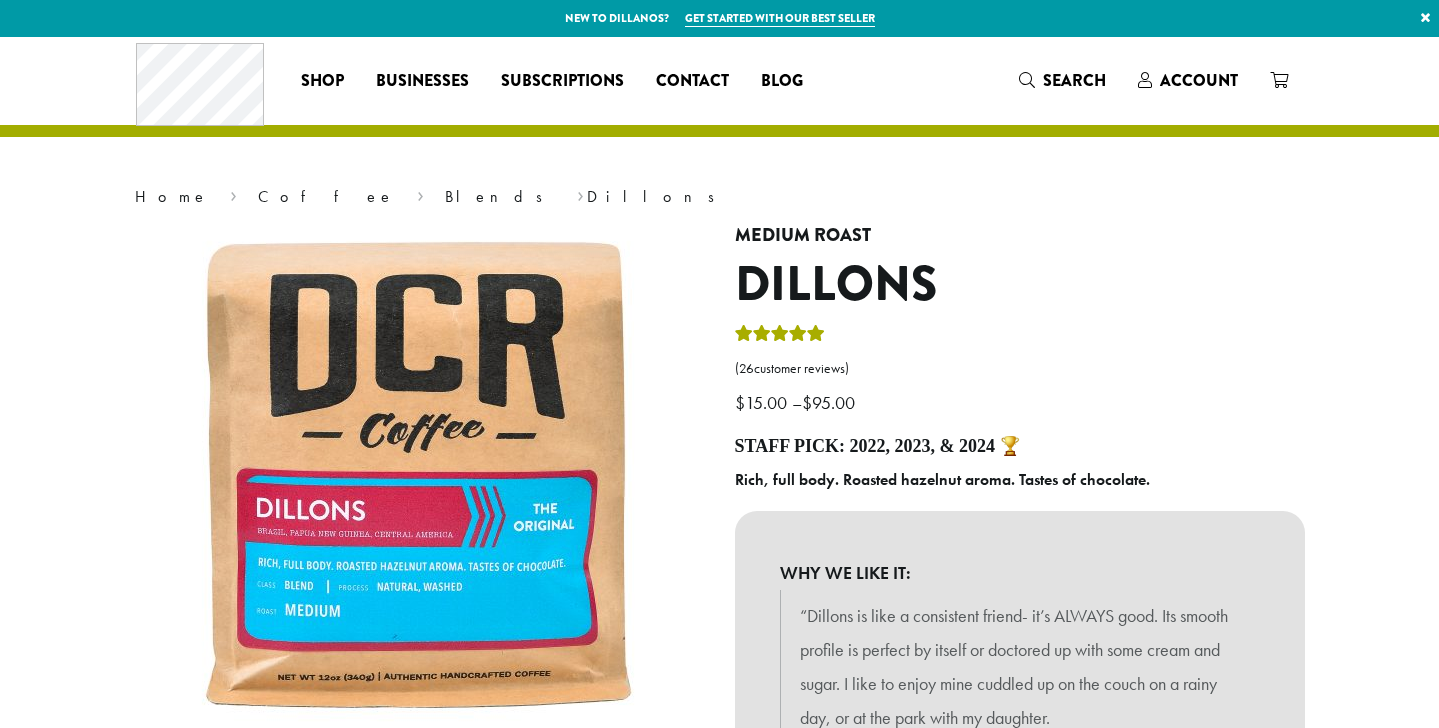 scroll, scrollTop: 0, scrollLeft: 0, axis: both 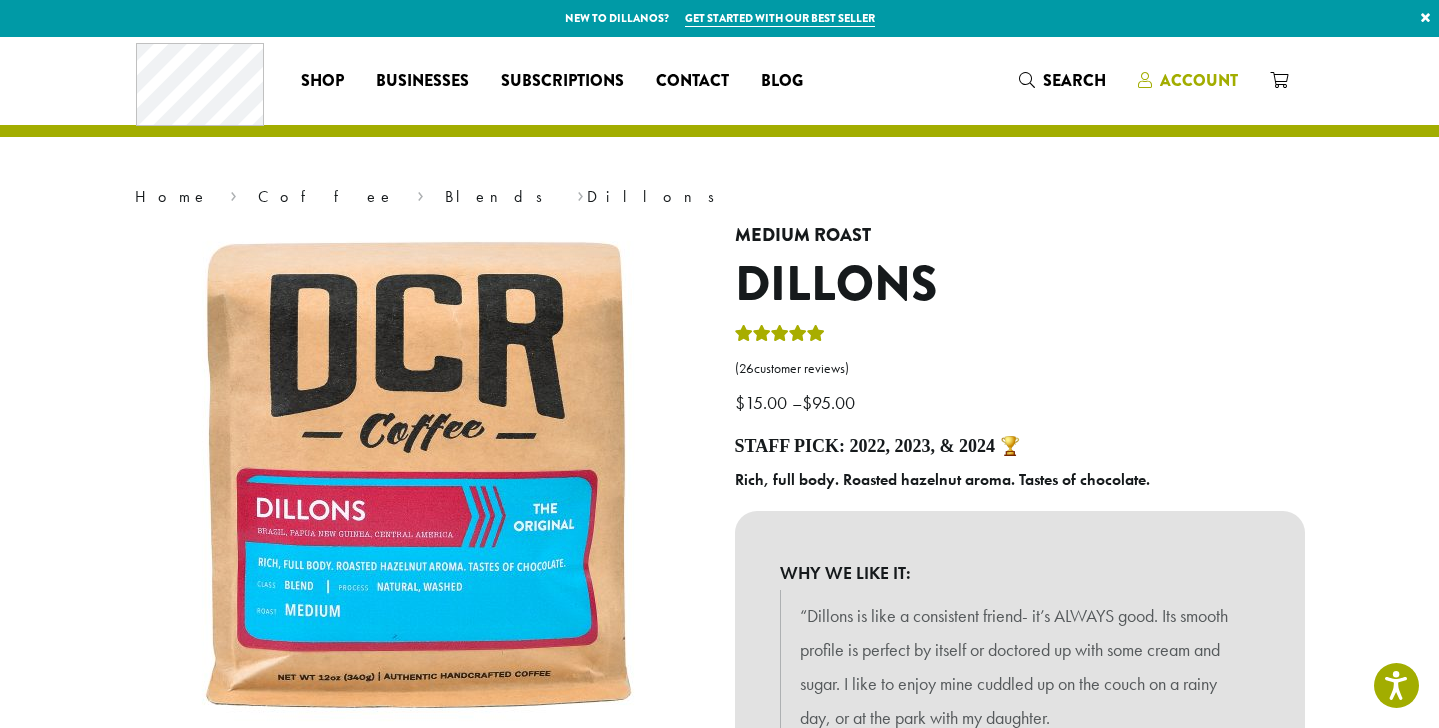 click on "Account" at bounding box center (1199, 80) 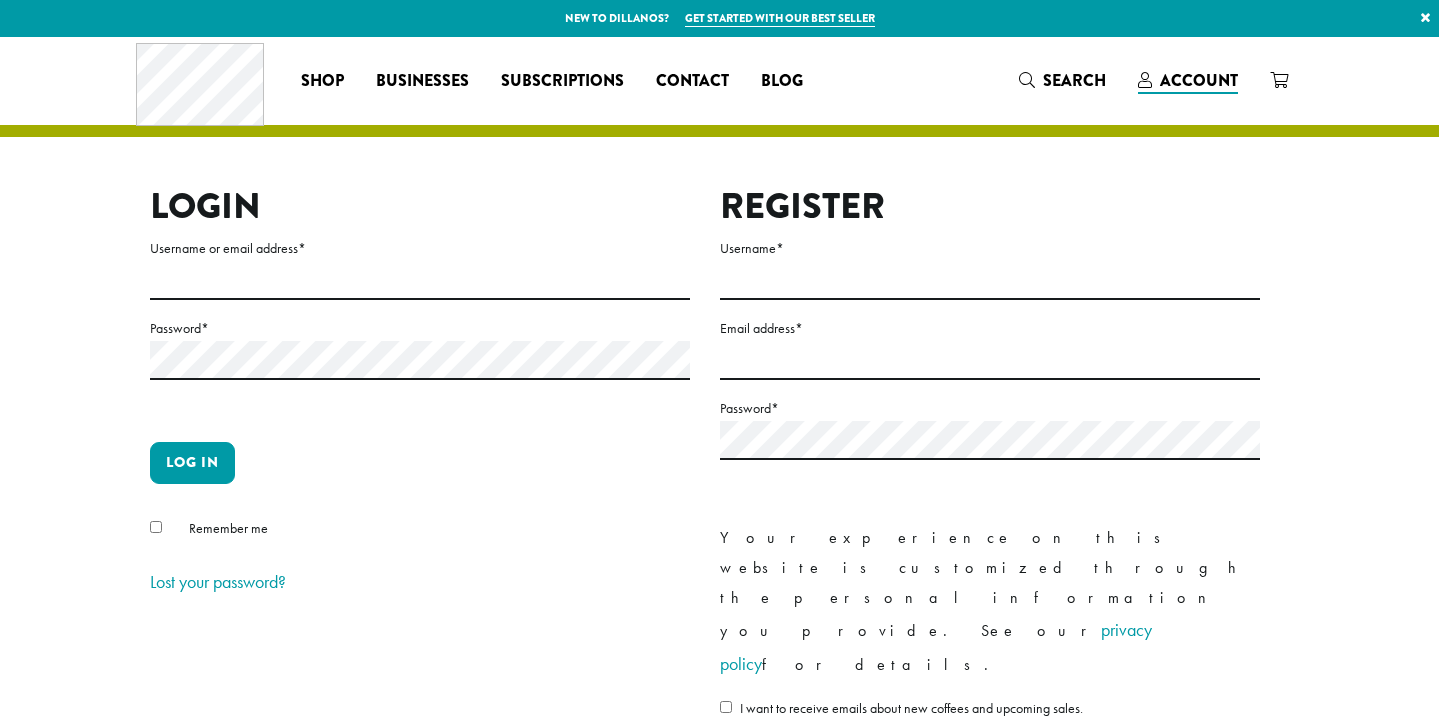 scroll, scrollTop: 0, scrollLeft: 0, axis: both 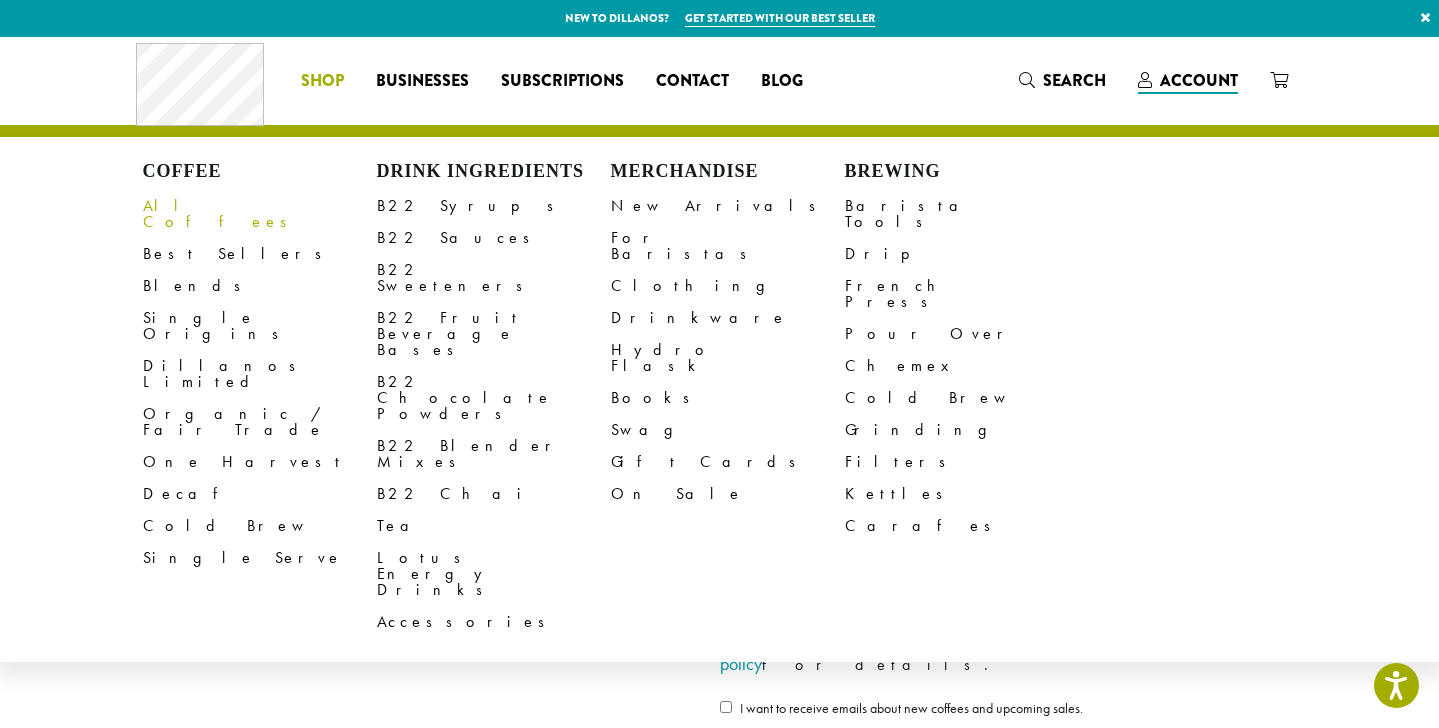 click on "All Coffees" at bounding box center [260, 214] 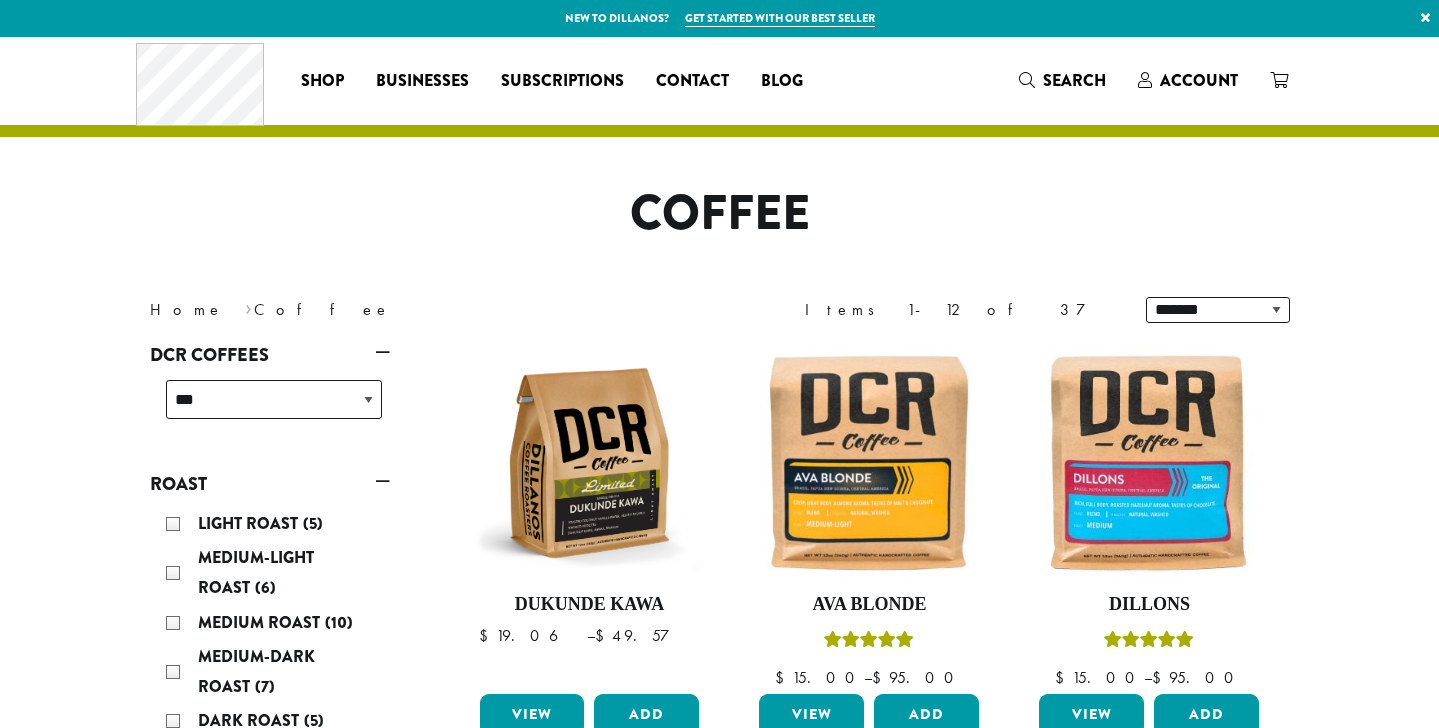 scroll, scrollTop: 0, scrollLeft: 0, axis: both 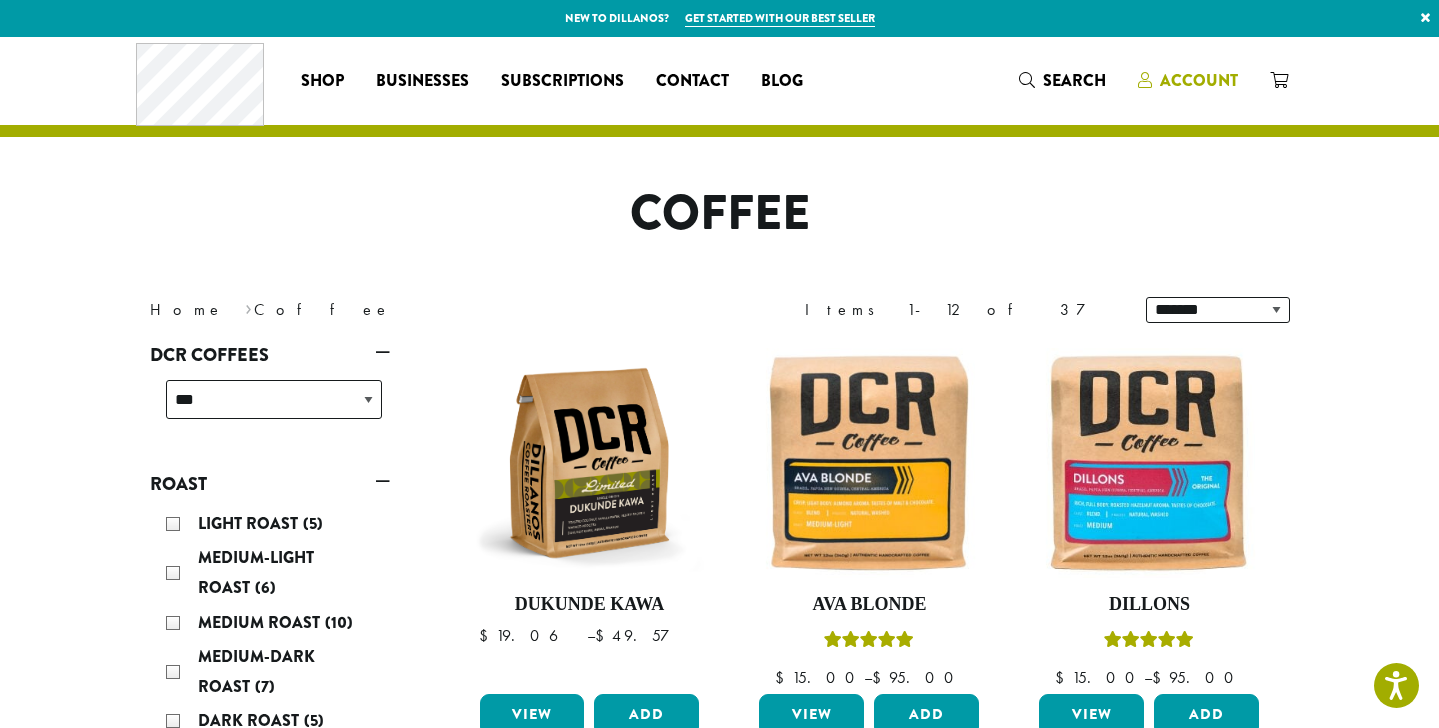 click on "Account" at bounding box center (1199, 80) 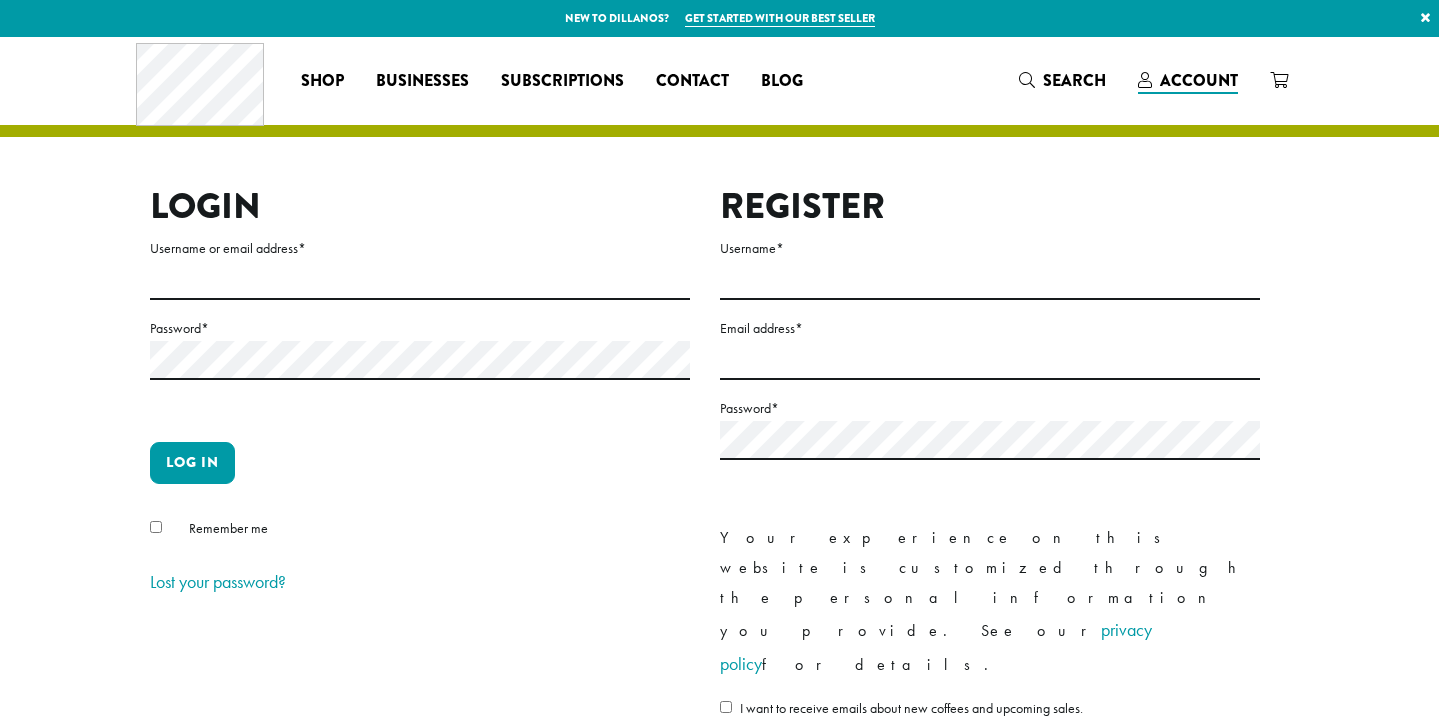 scroll, scrollTop: 0, scrollLeft: 0, axis: both 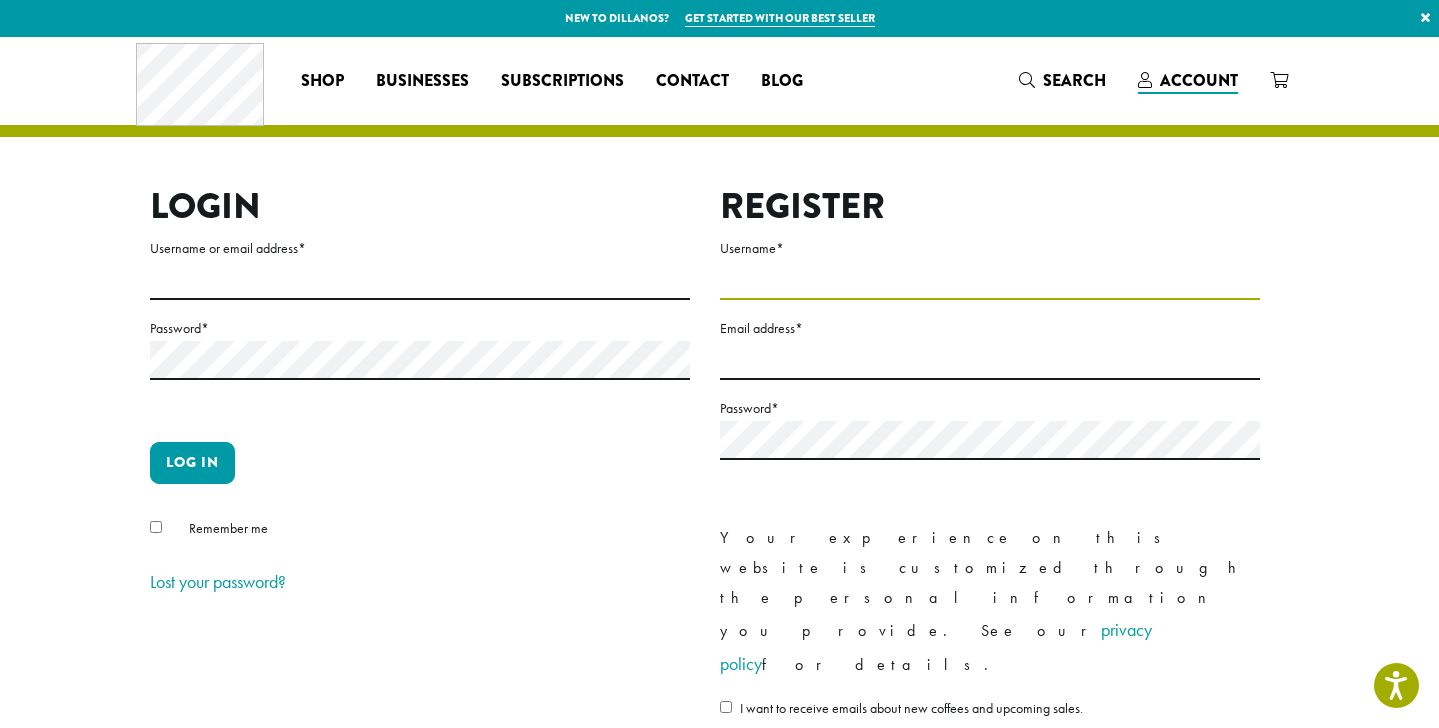 click on "Username  *" at bounding box center (990, 280) 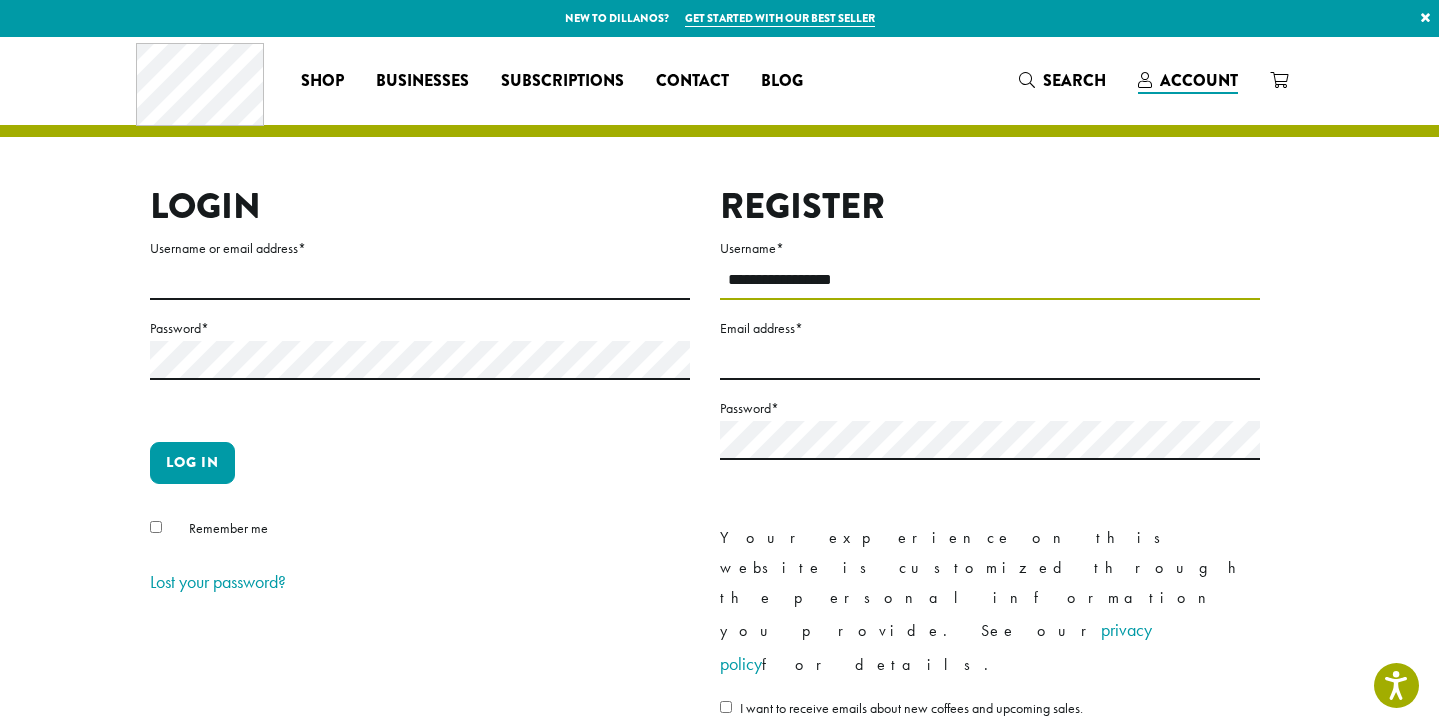 type on "**********" 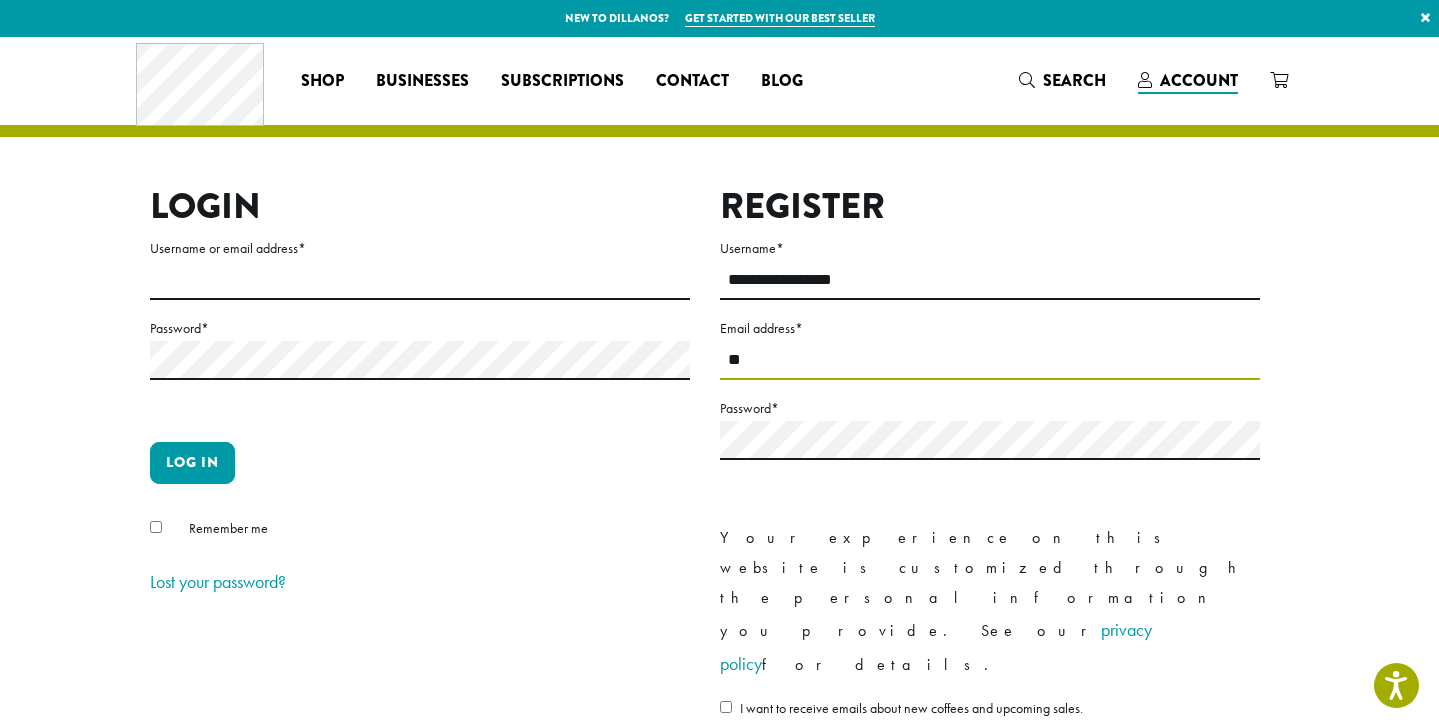 type on "*" 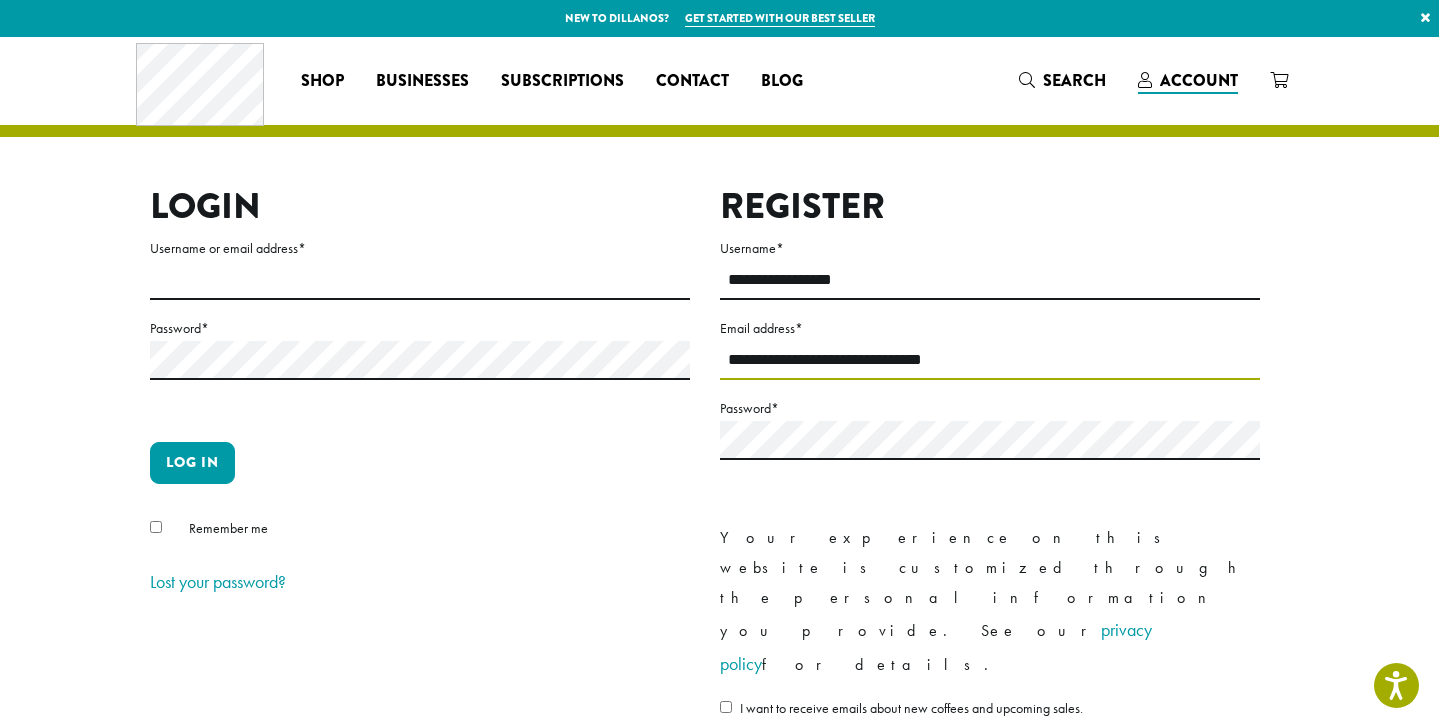 type on "**********" 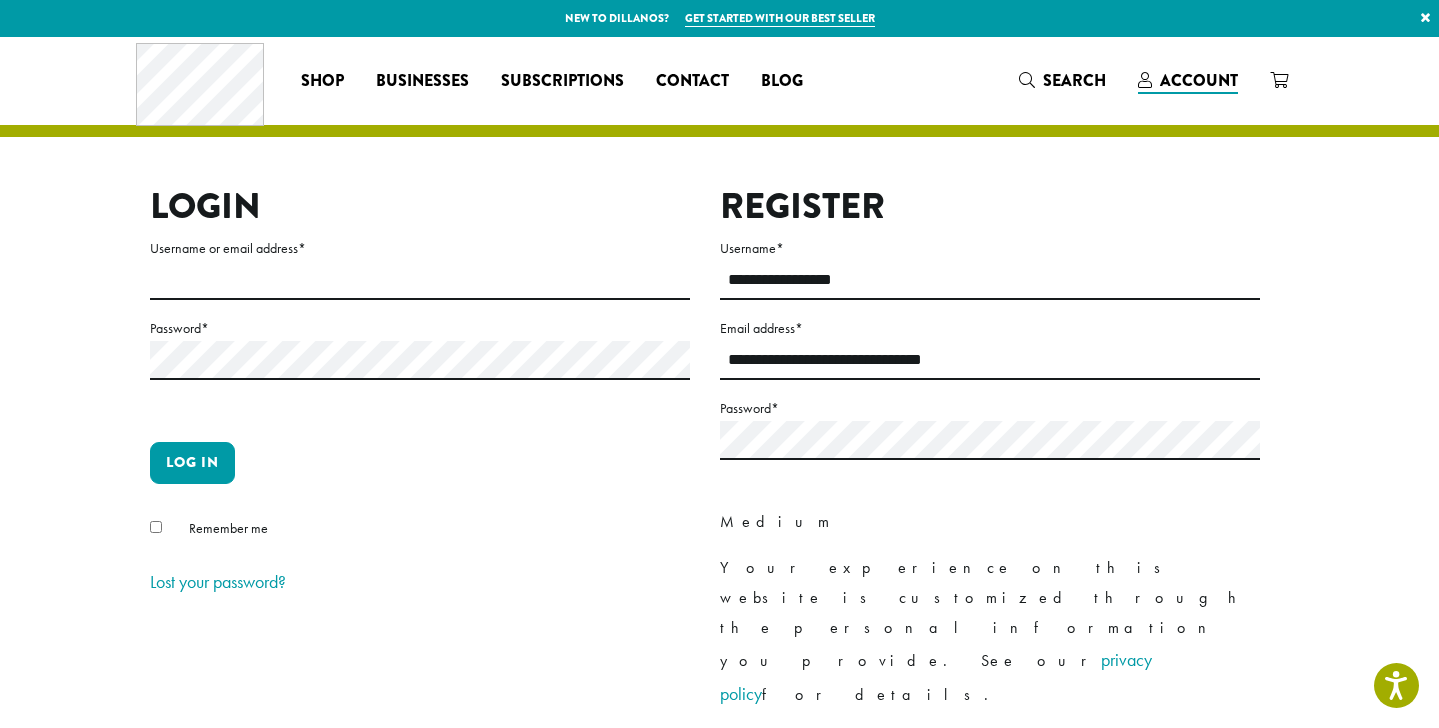 click on "Register" at bounding box center [773, 796] 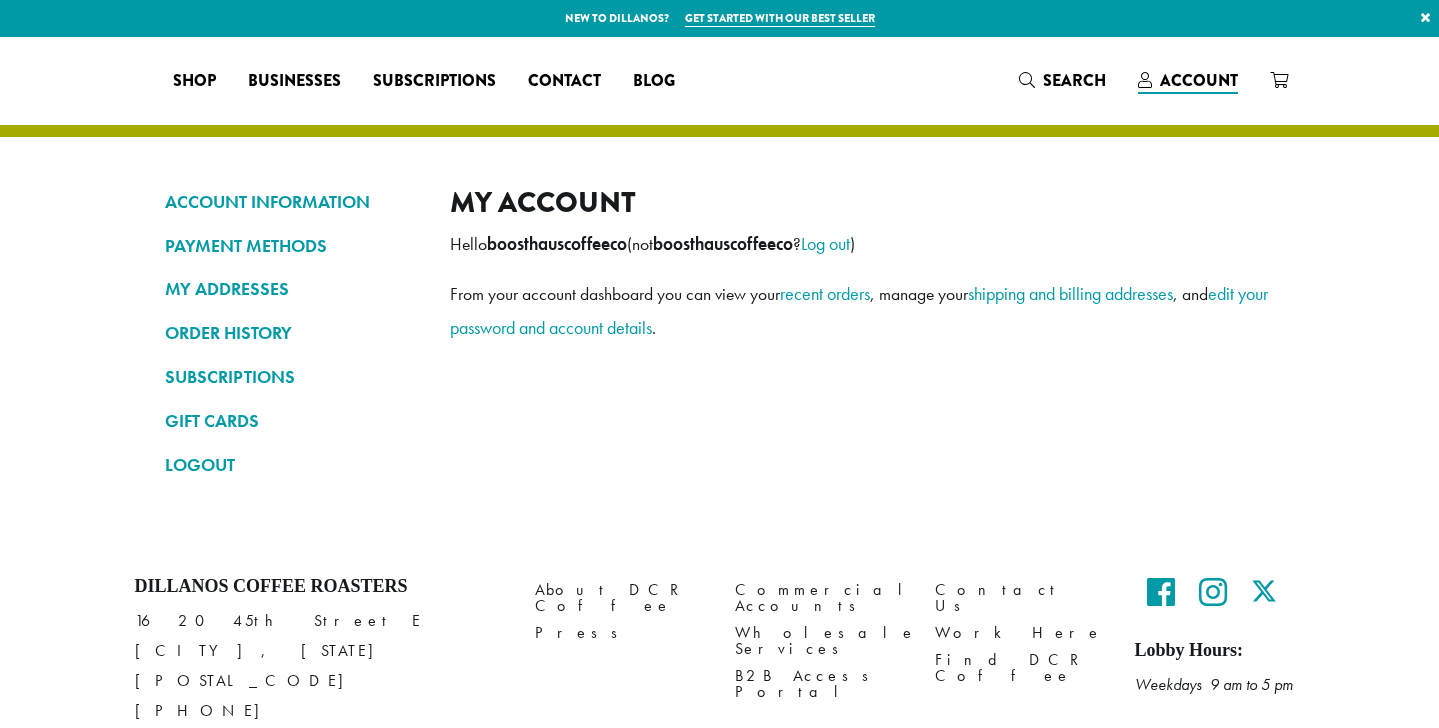 scroll, scrollTop: 0, scrollLeft: 0, axis: both 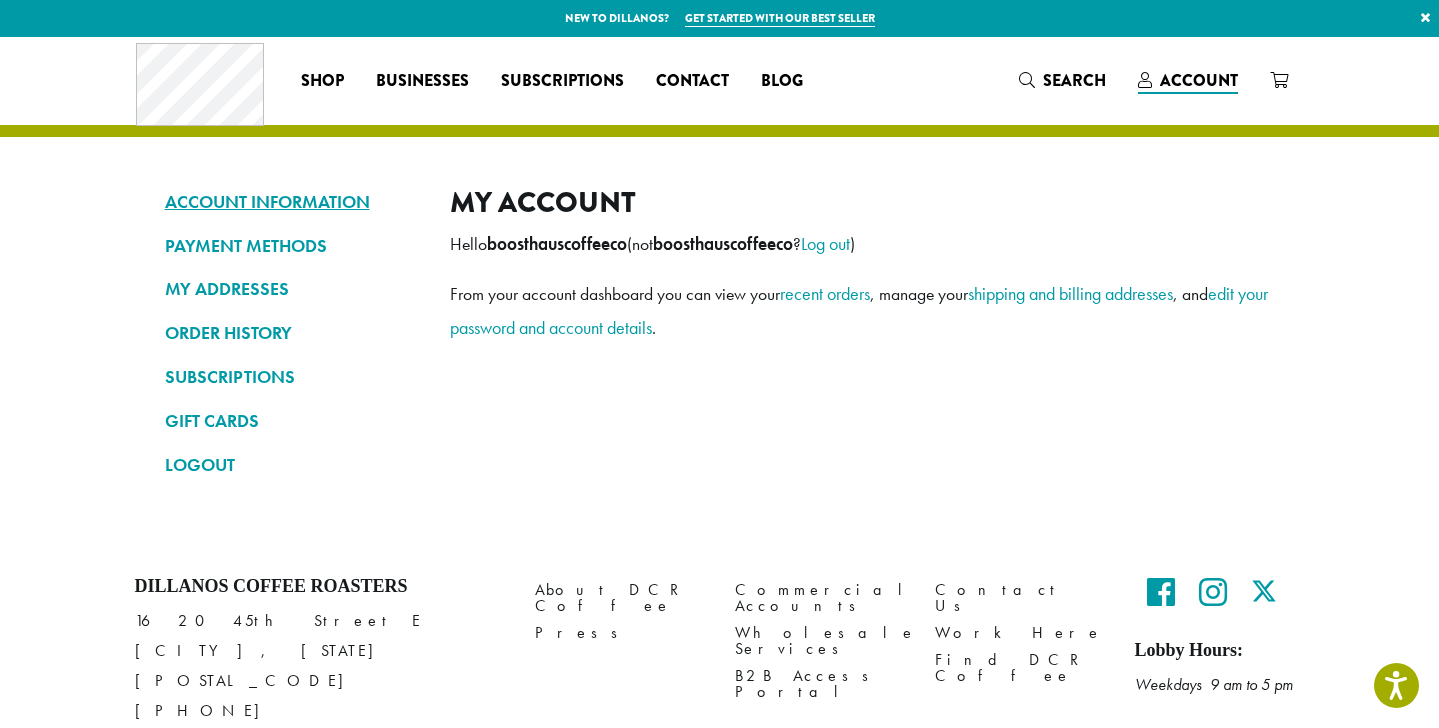 click on "ACCOUNT INFORMATION" at bounding box center (292, 202) 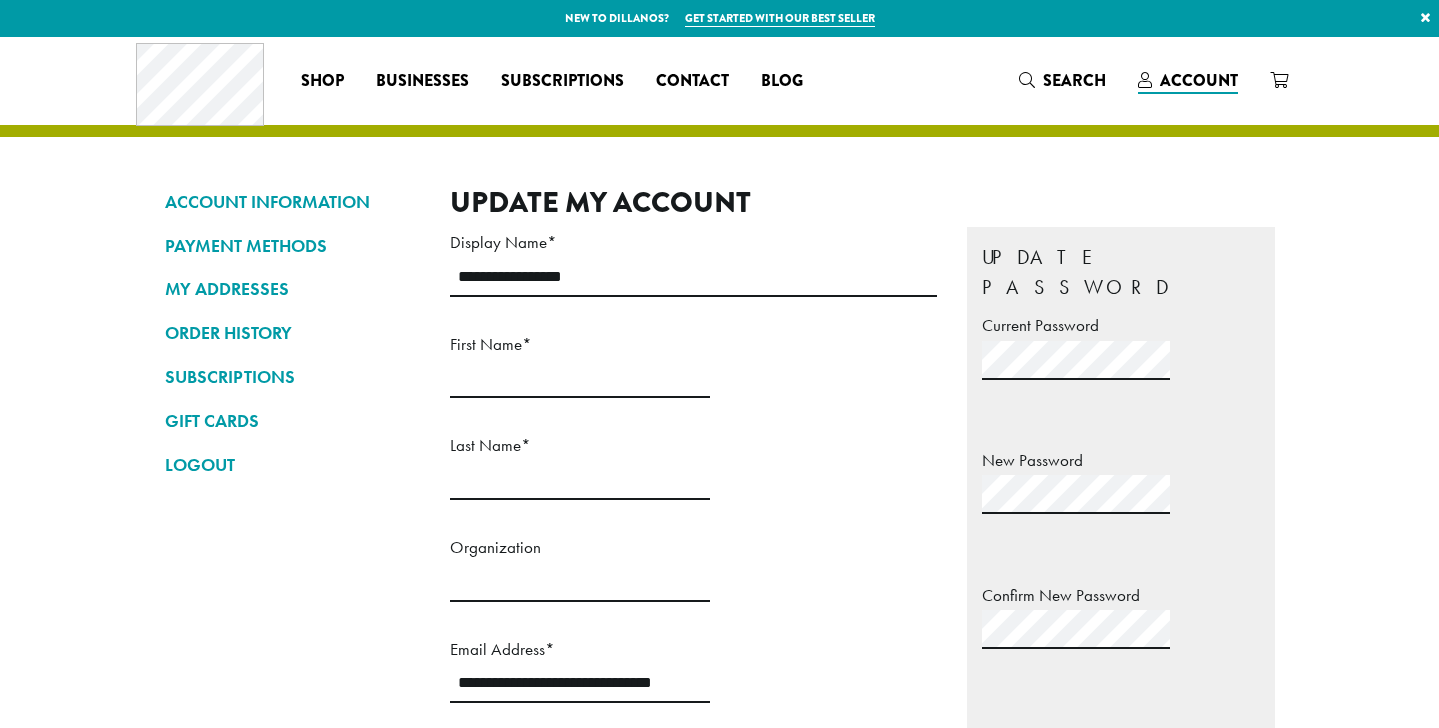 scroll, scrollTop: 0, scrollLeft: 0, axis: both 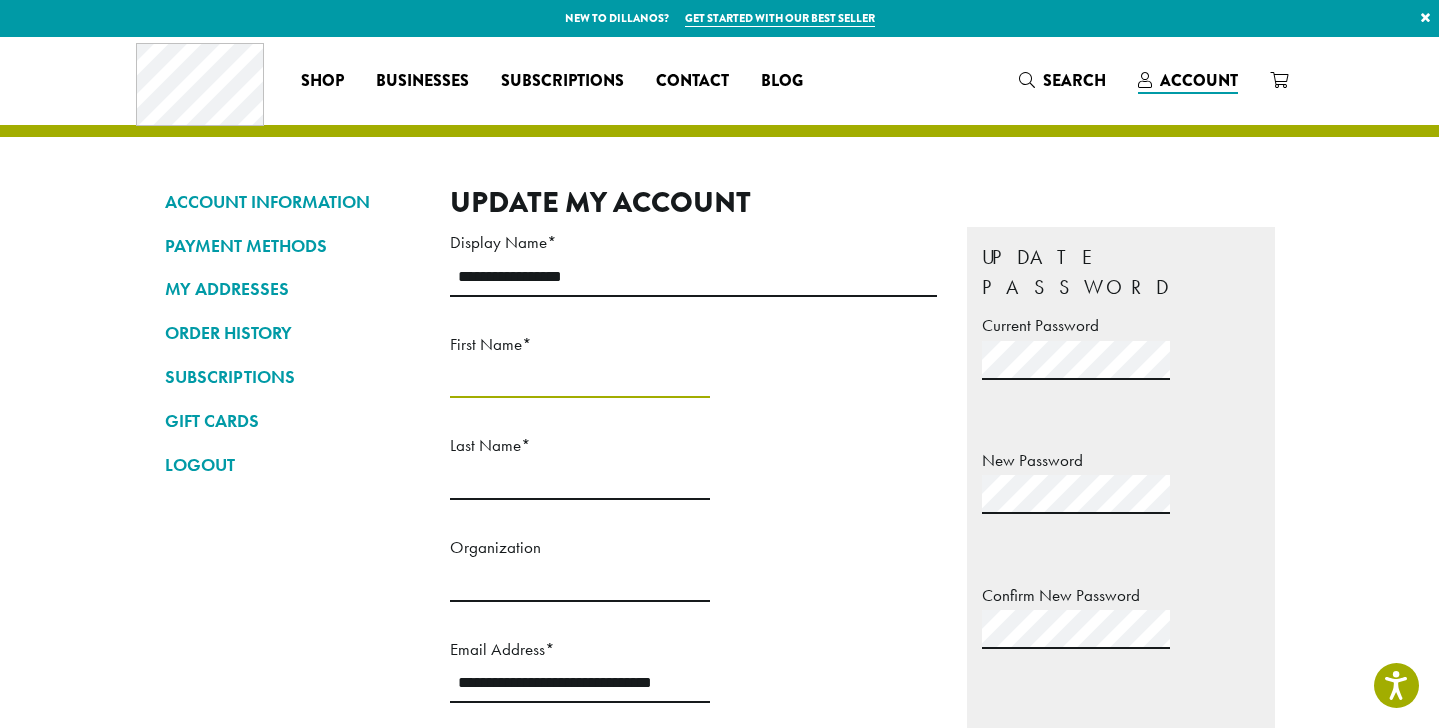 click on "First Name  *" at bounding box center [580, 378] 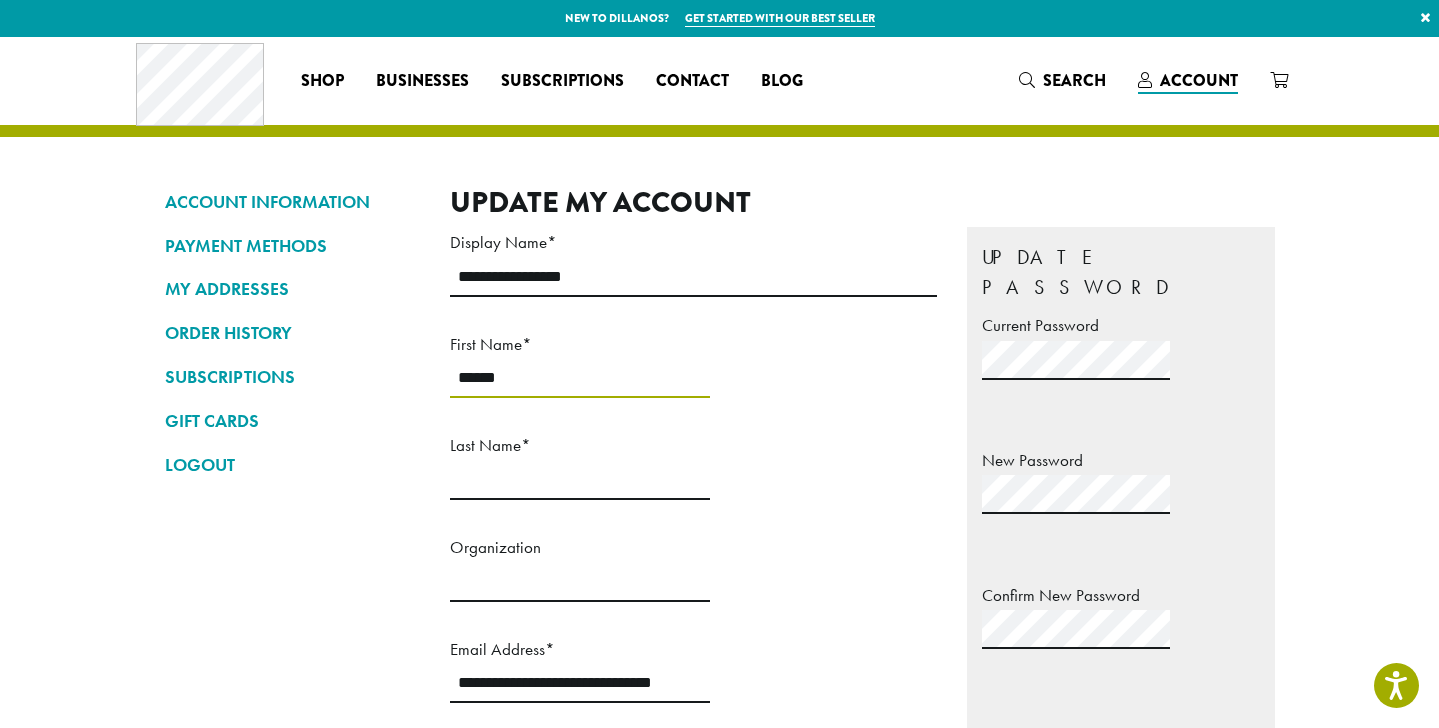 type on "******" 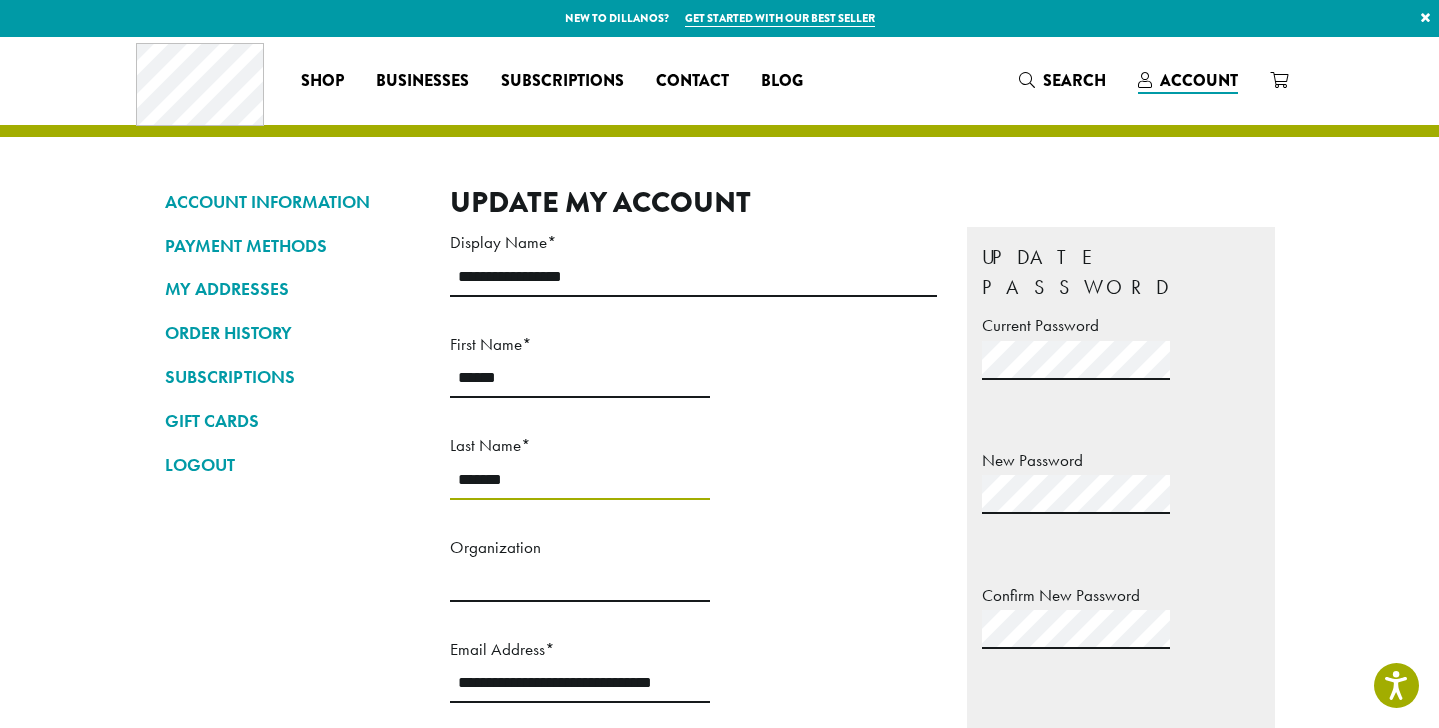 type on "*******" 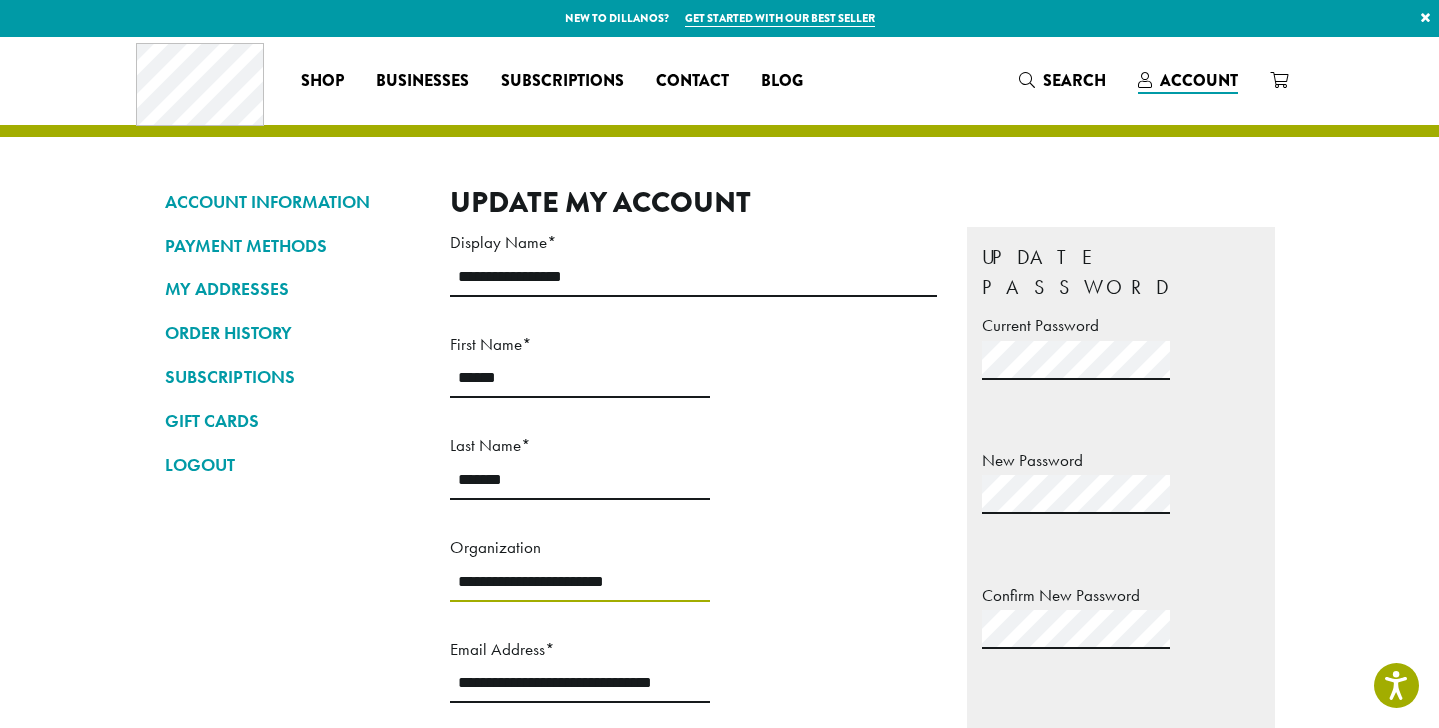 type on "**********" 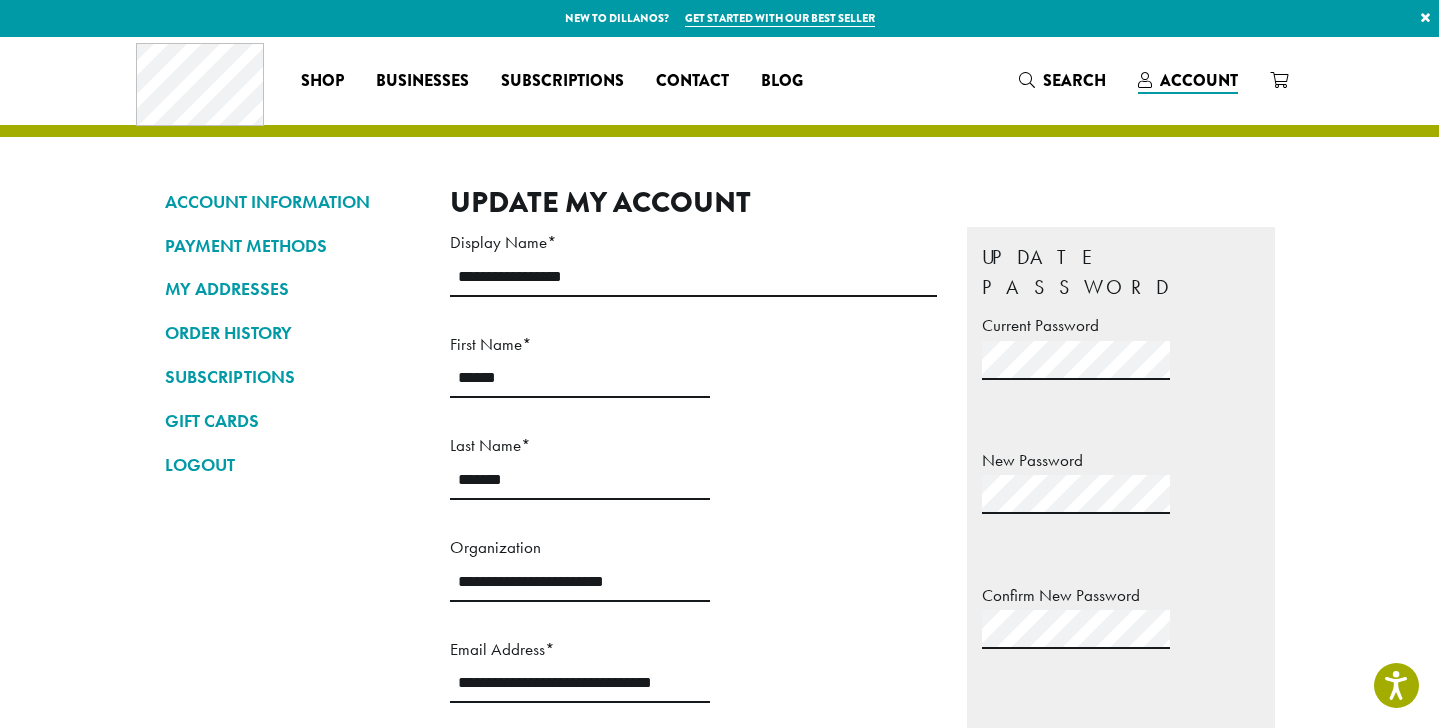 click on "Save changes" at bounding box center [525, 756] 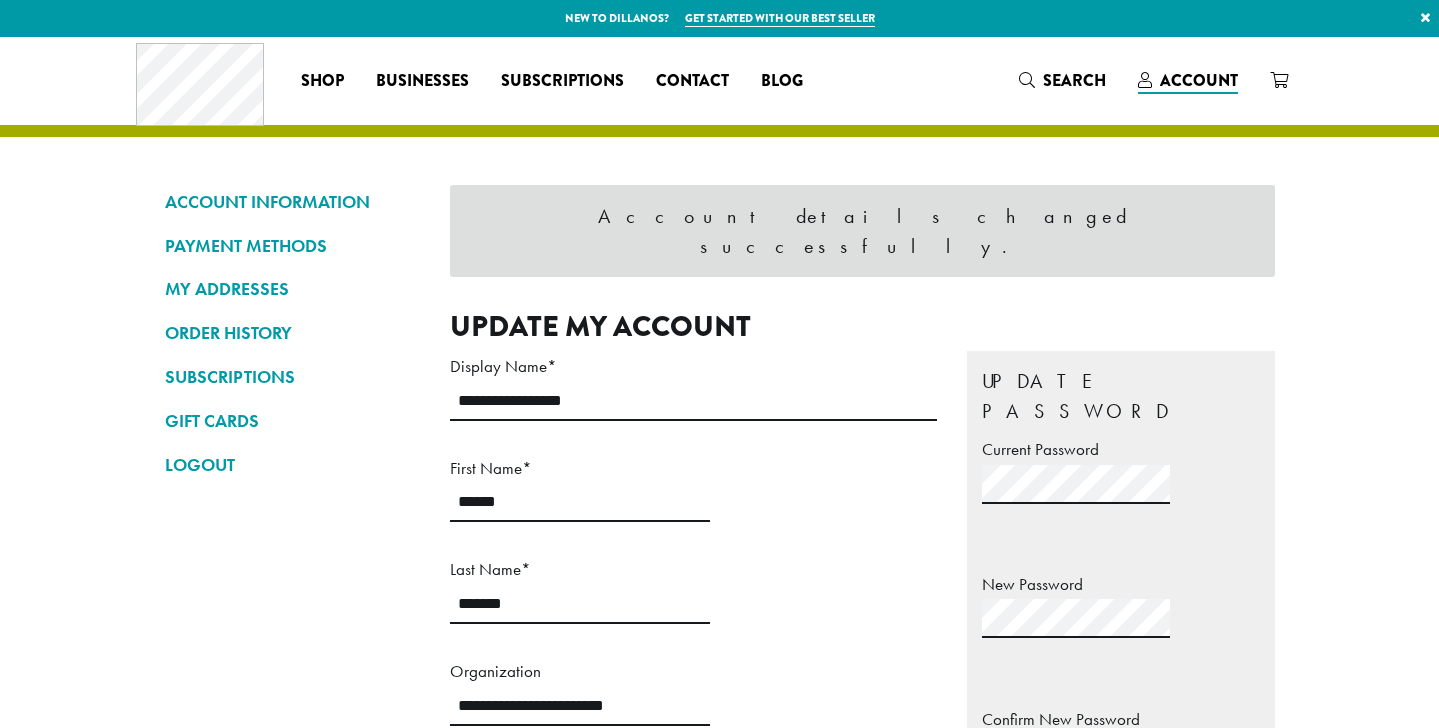 scroll, scrollTop: 0, scrollLeft: 0, axis: both 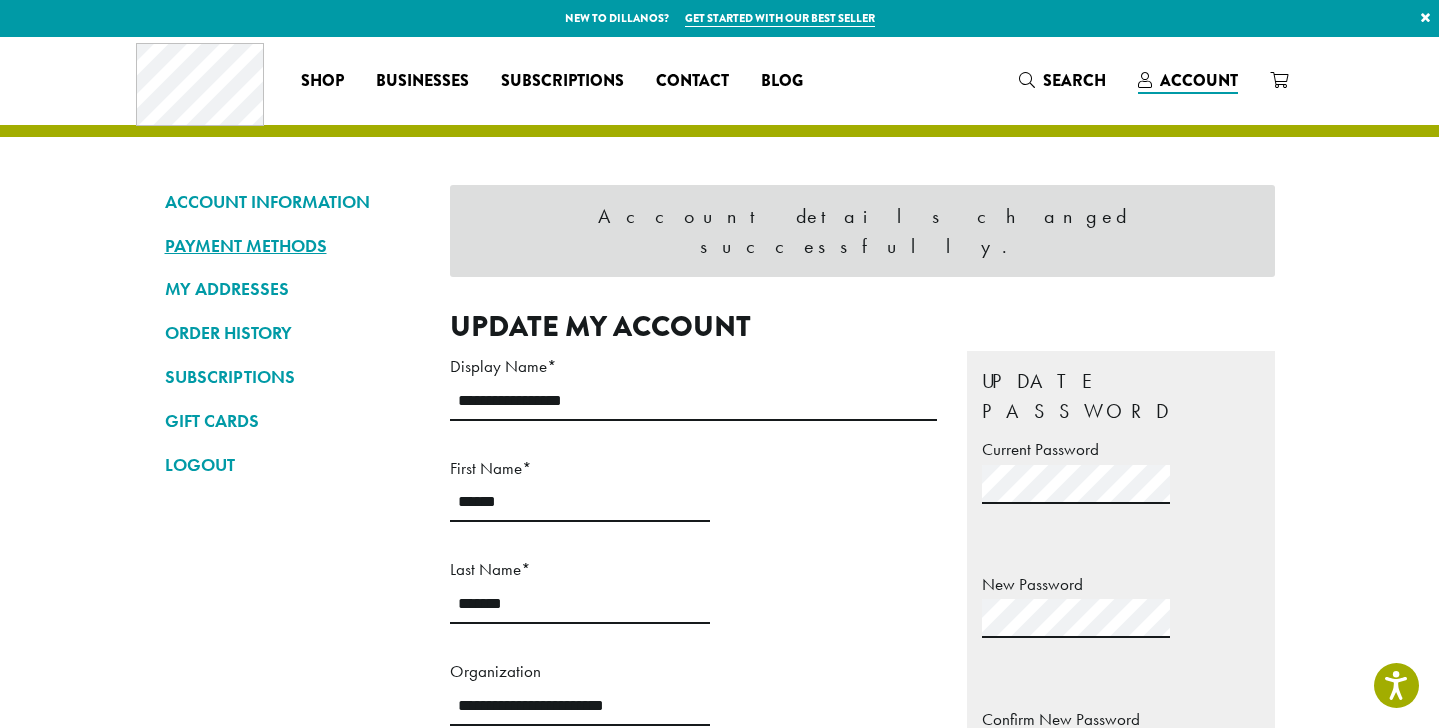 click on "PAYMENT METHODS" at bounding box center (292, 246) 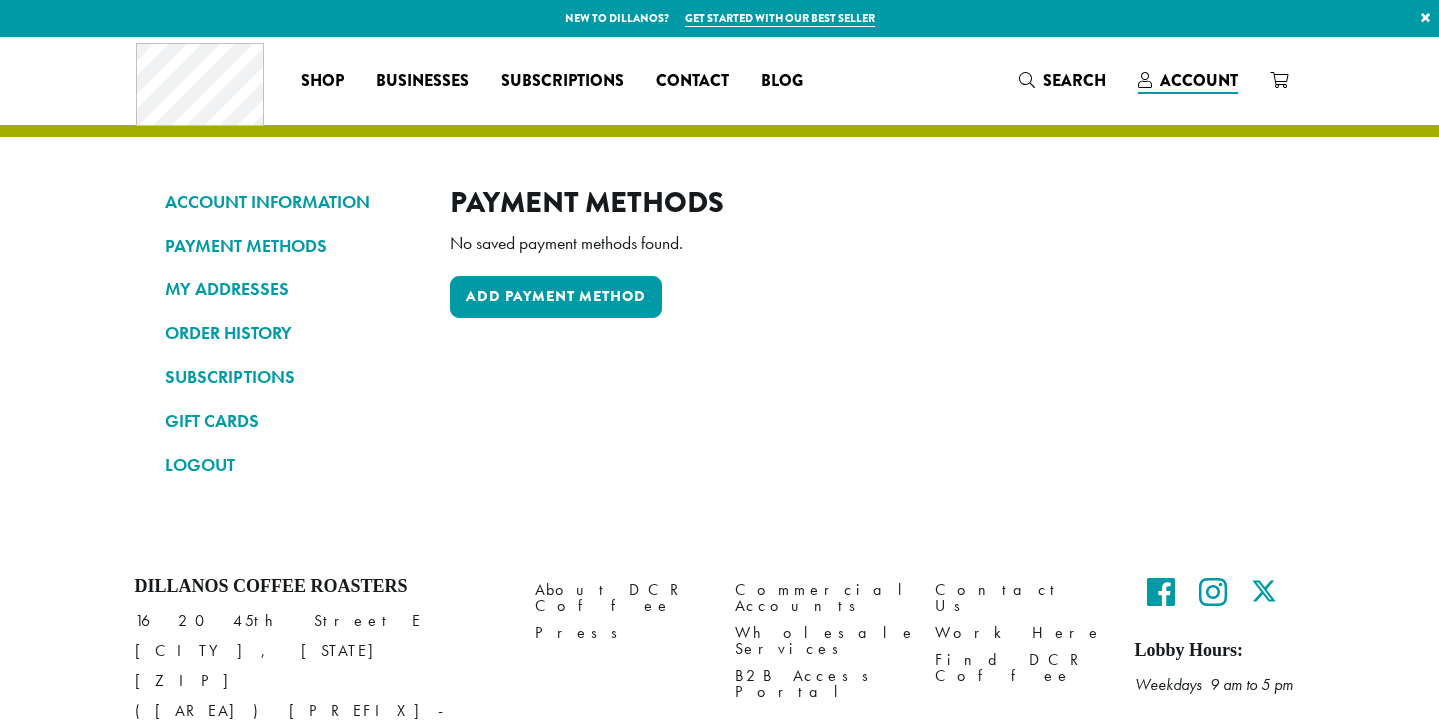scroll, scrollTop: 0, scrollLeft: 0, axis: both 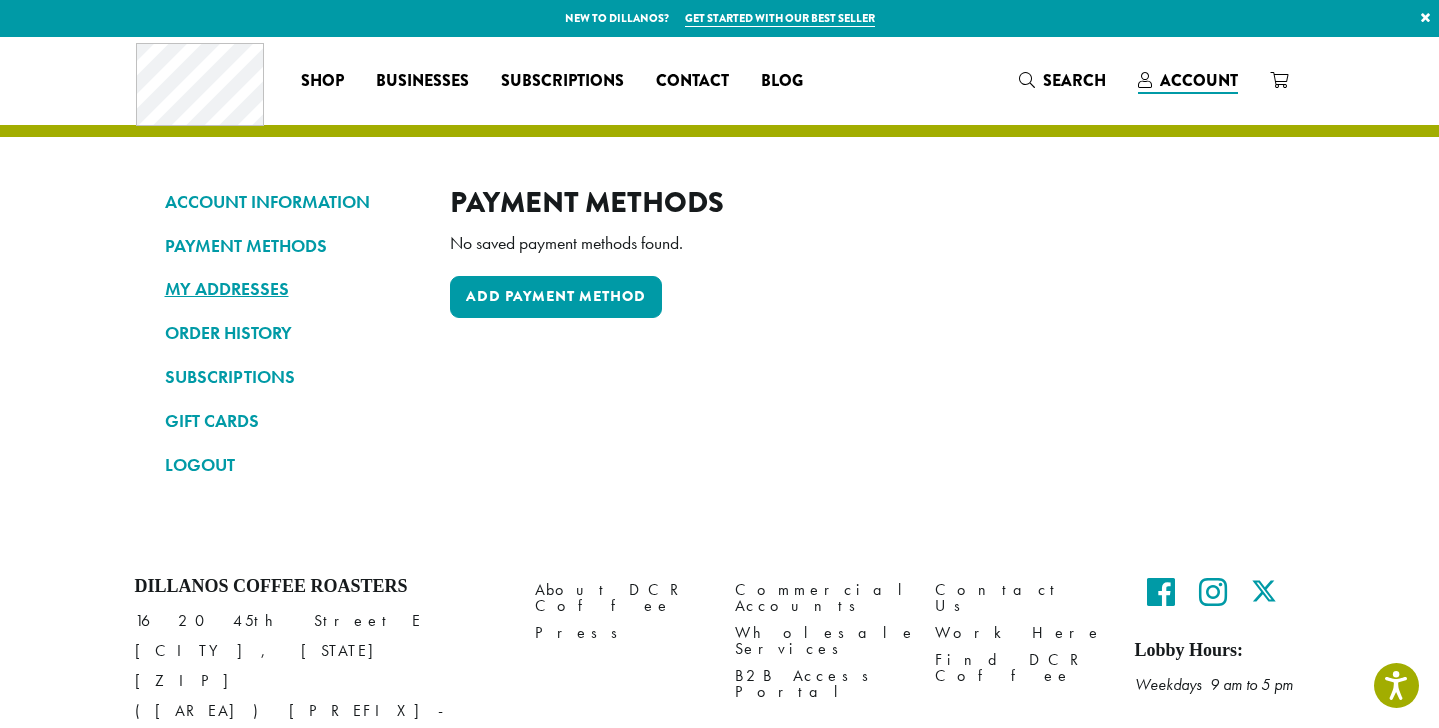 click on "MY ADDRESSES" at bounding box center [292, 289] 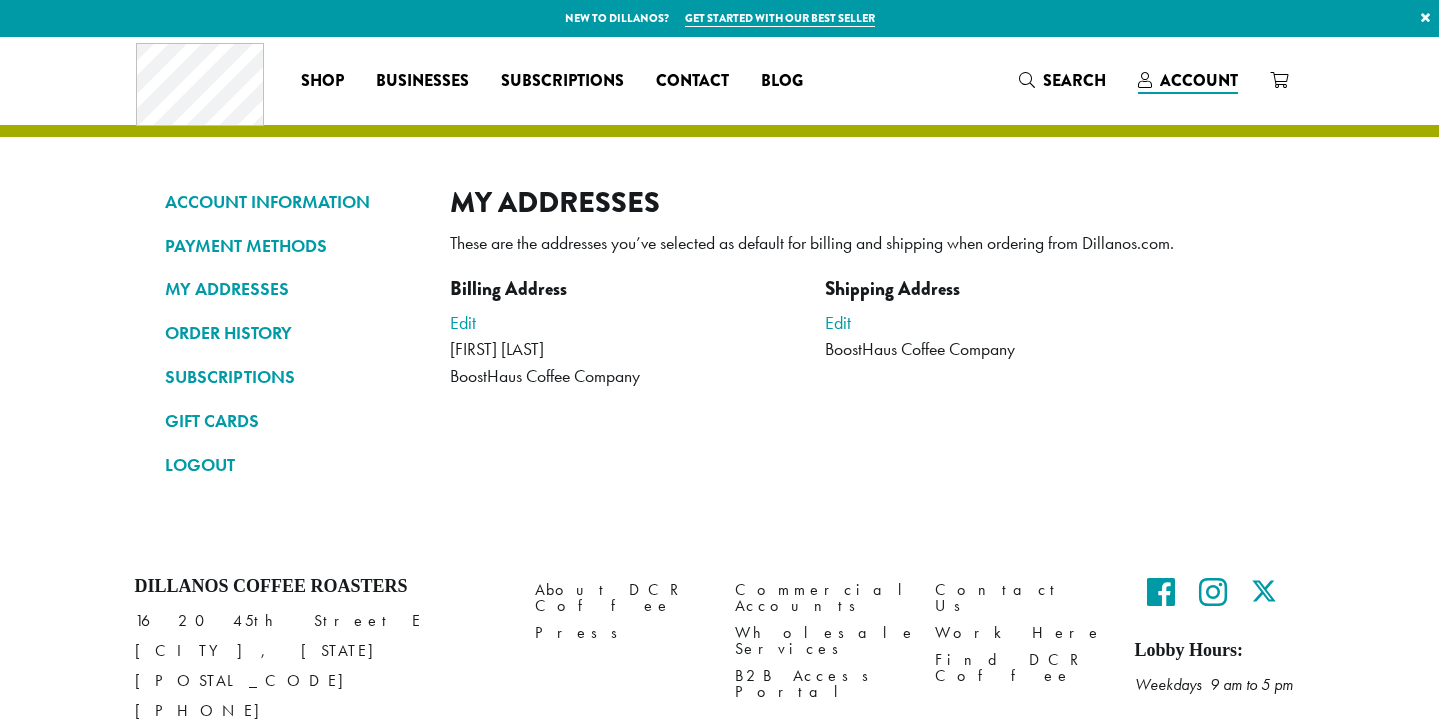 scroll, scrollTop: 0, scrollLeft: 0, axis: both 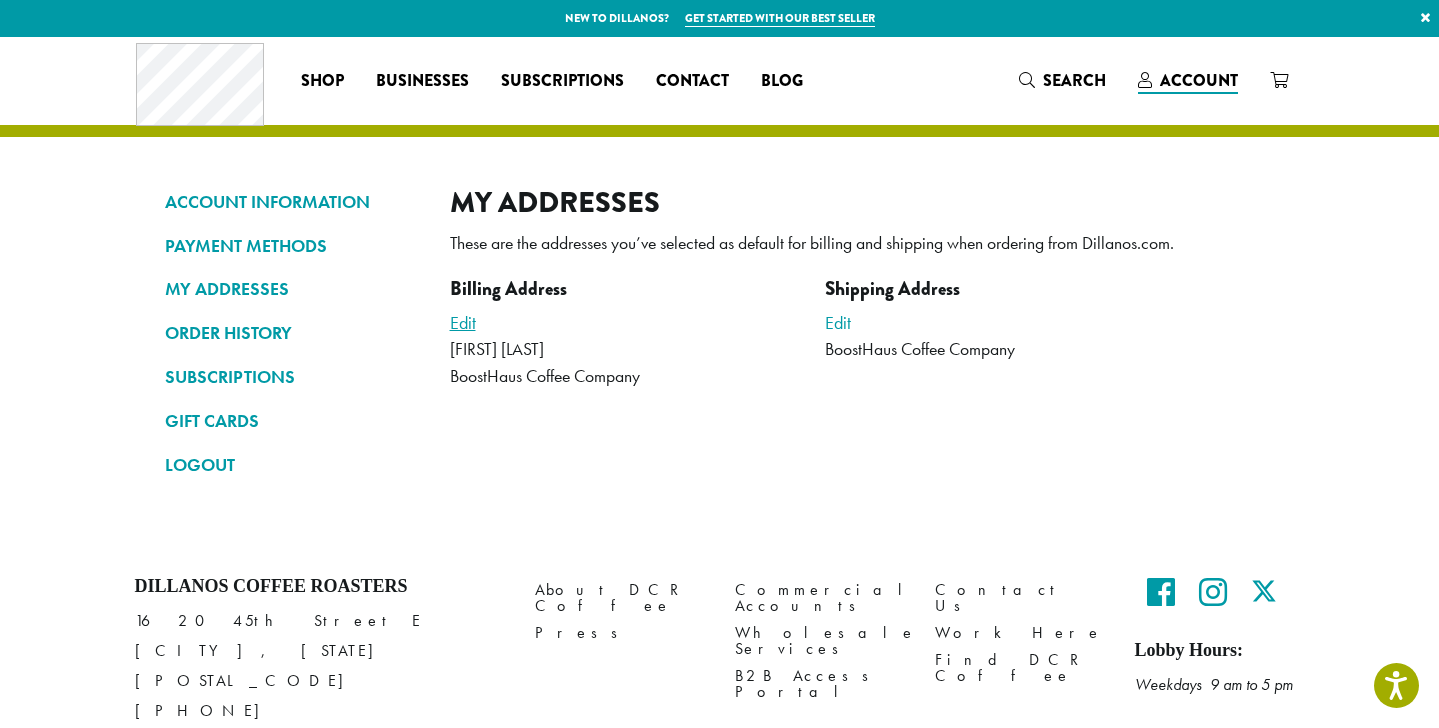 click on "Edit" at bounding box center (463, 322) 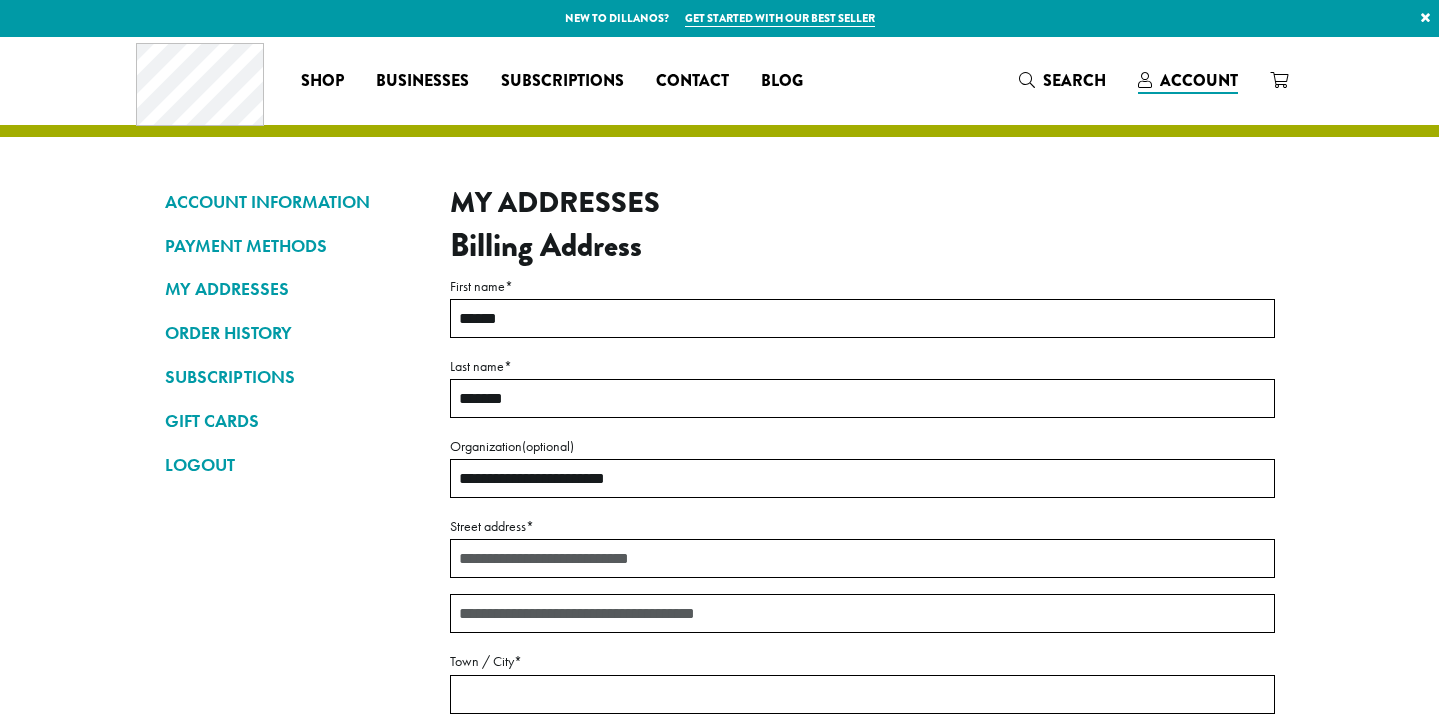 scroll, scrollTop: 0, scrollLeft: 0, axis: both 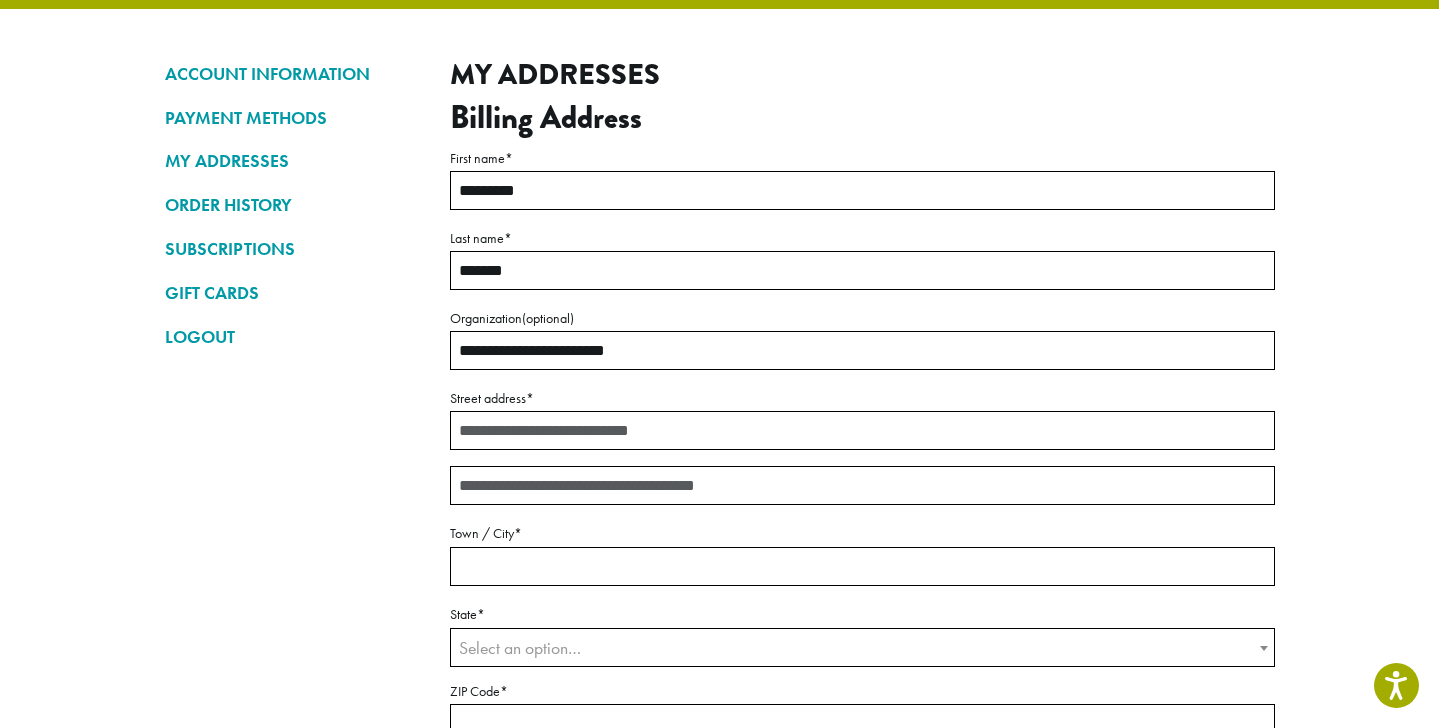 type on "*********" 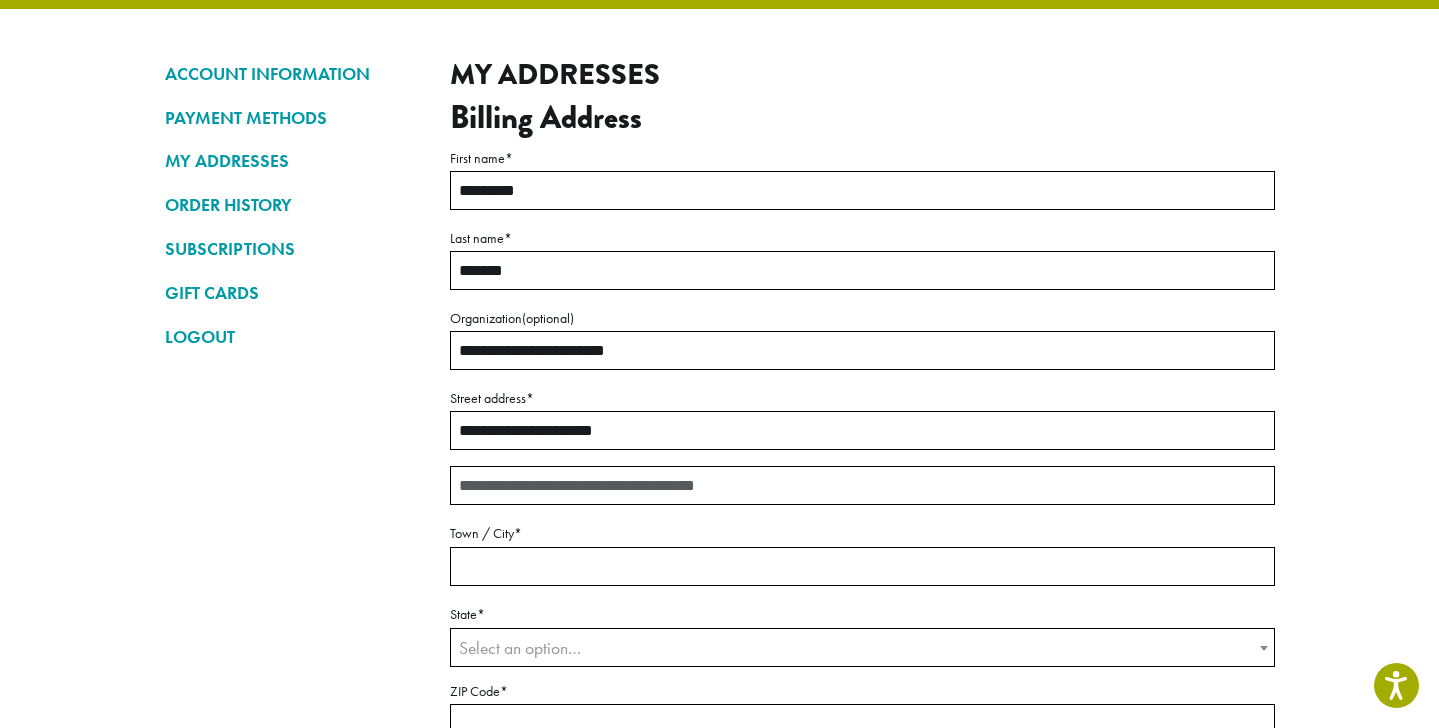 type on "**********" 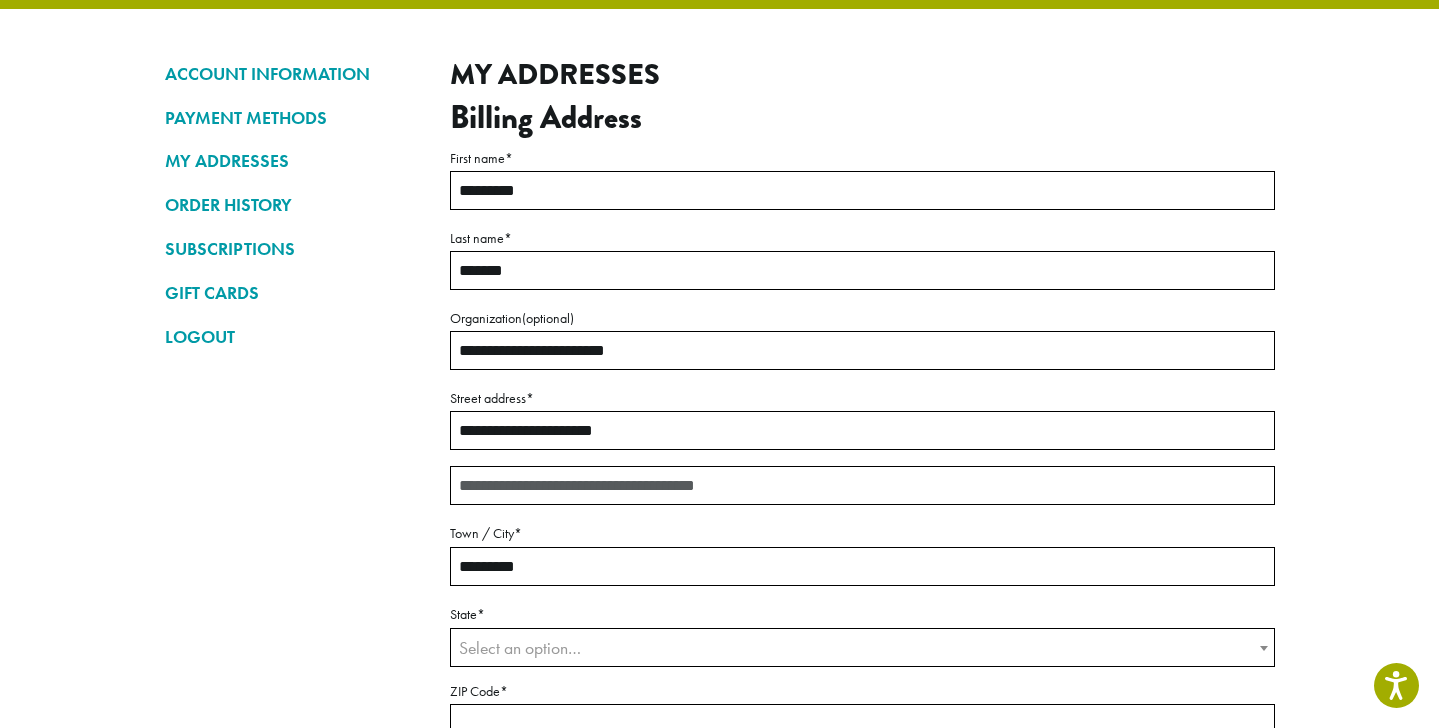 type on "*********" 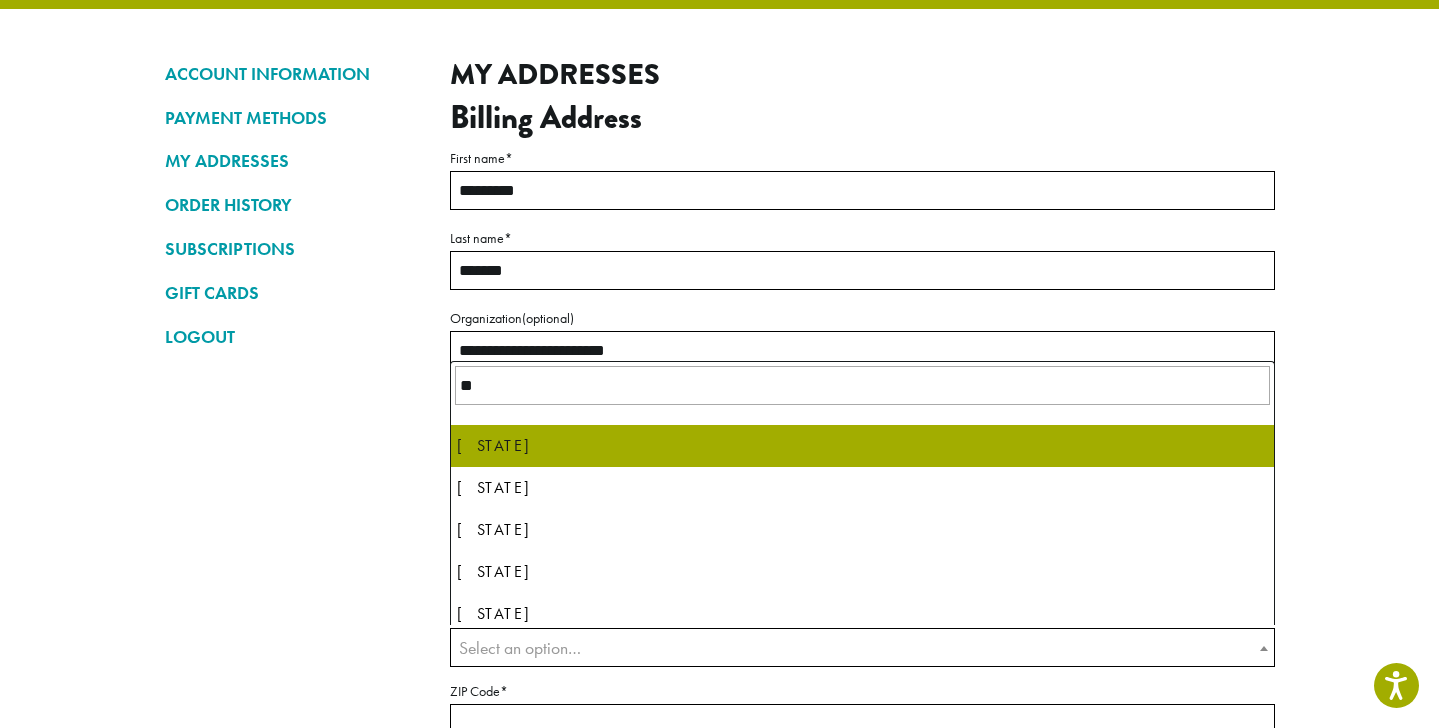 type on "*" 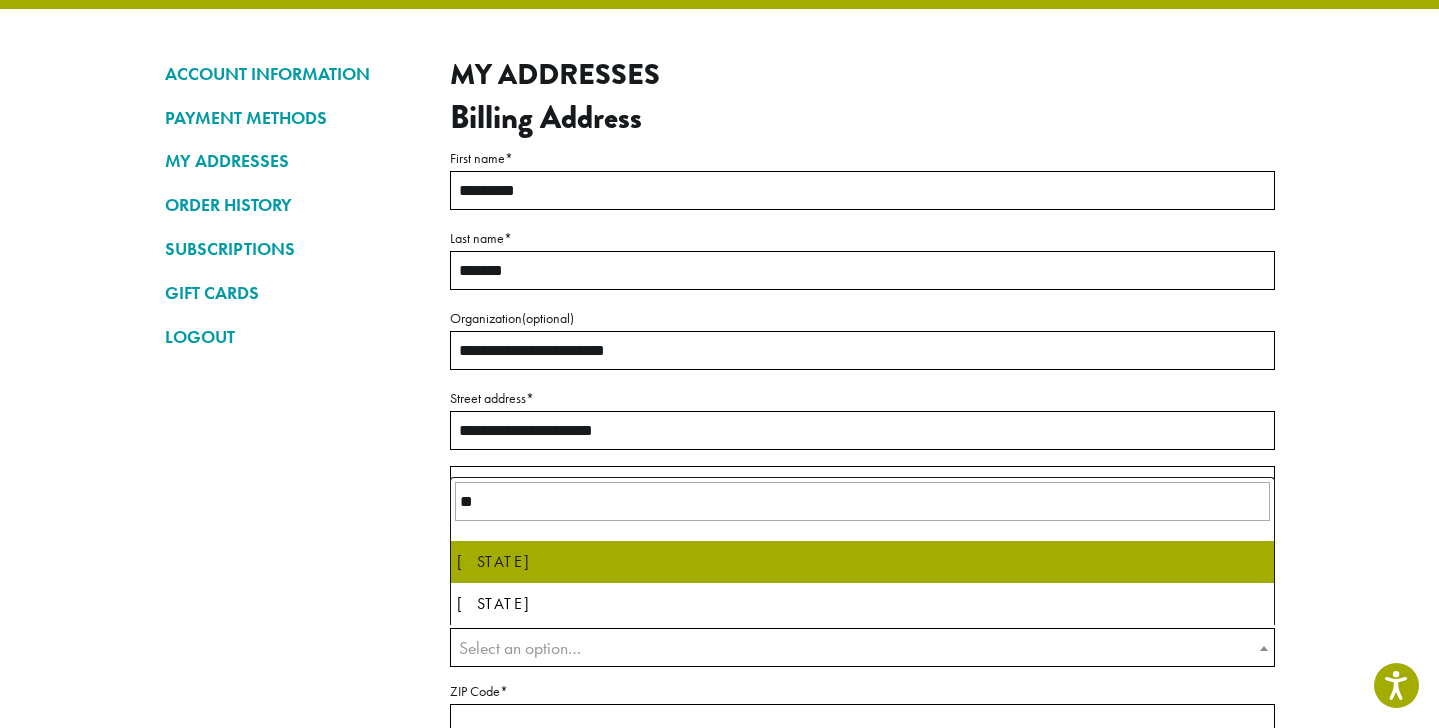 type on "**" 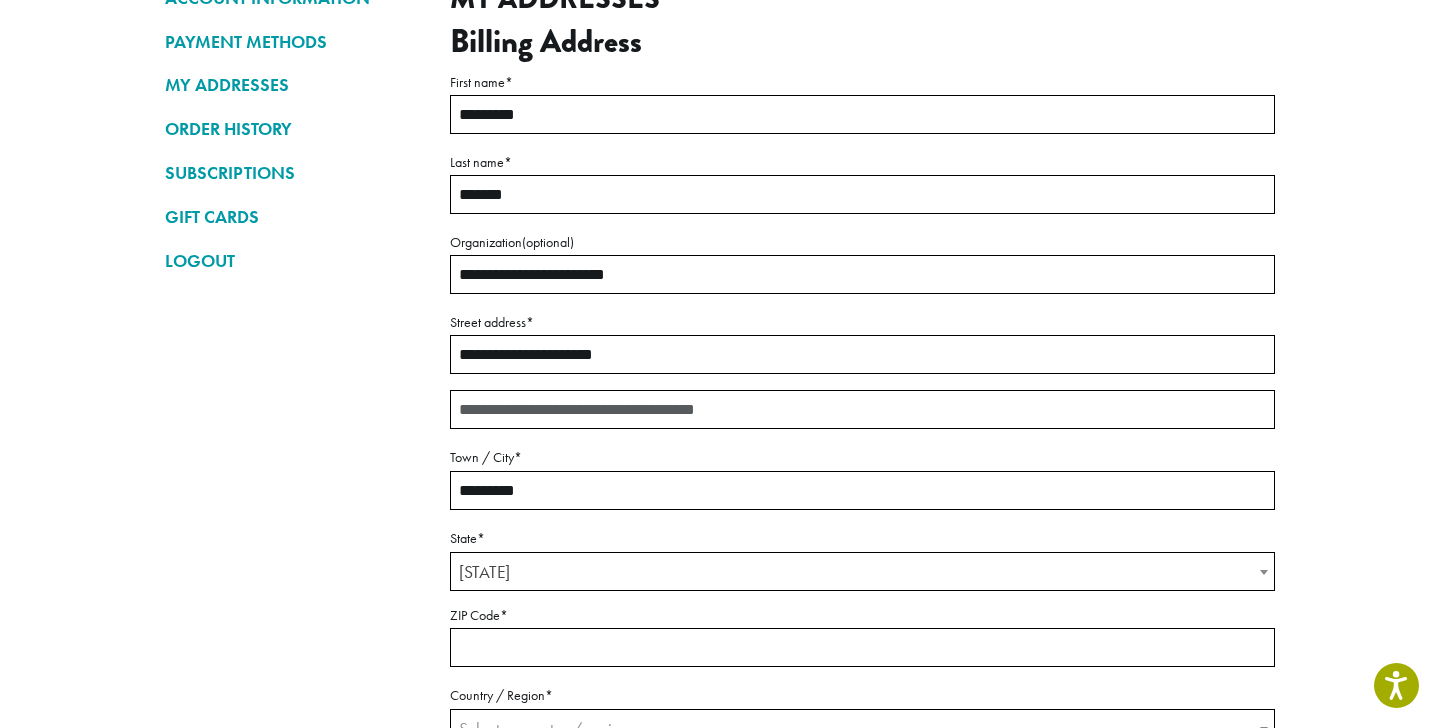 scroll, scrollTop: 269, scrollLeft: 0, axis: vertical 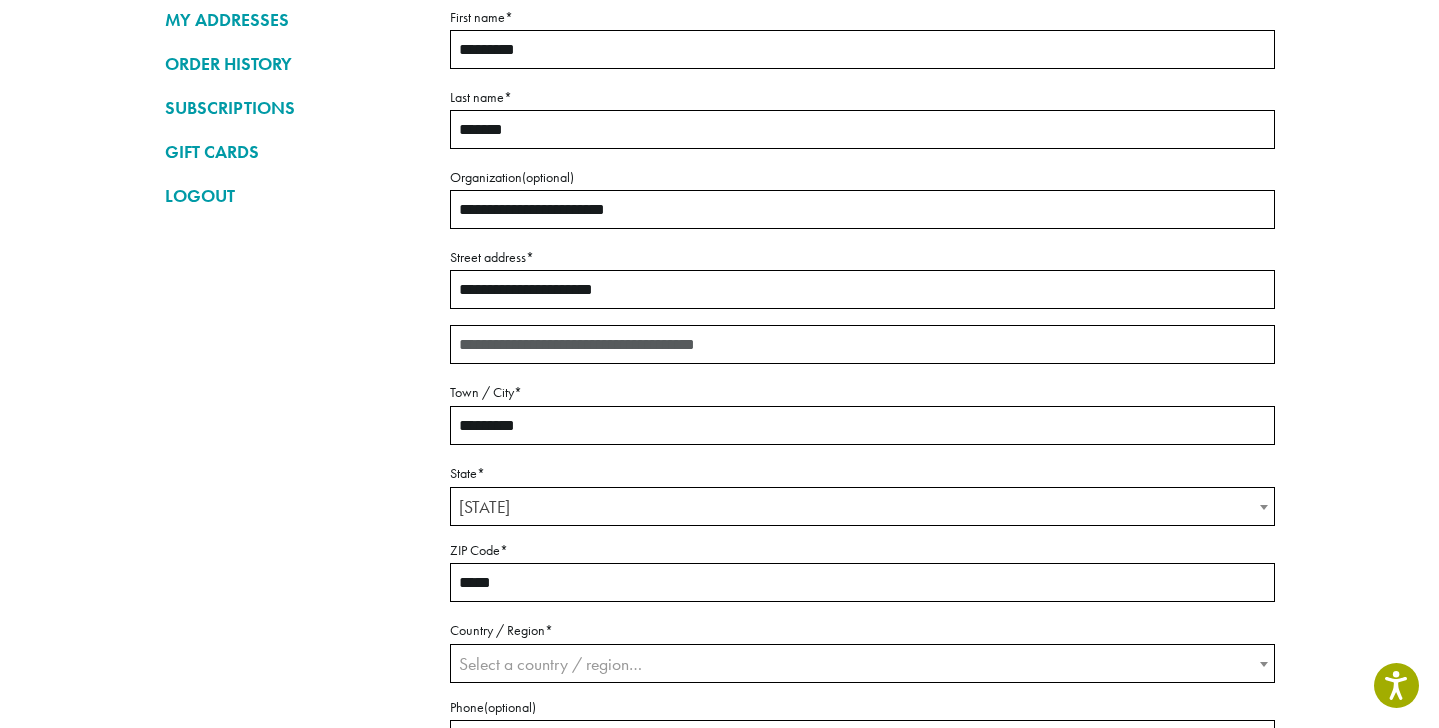 type on "*****" 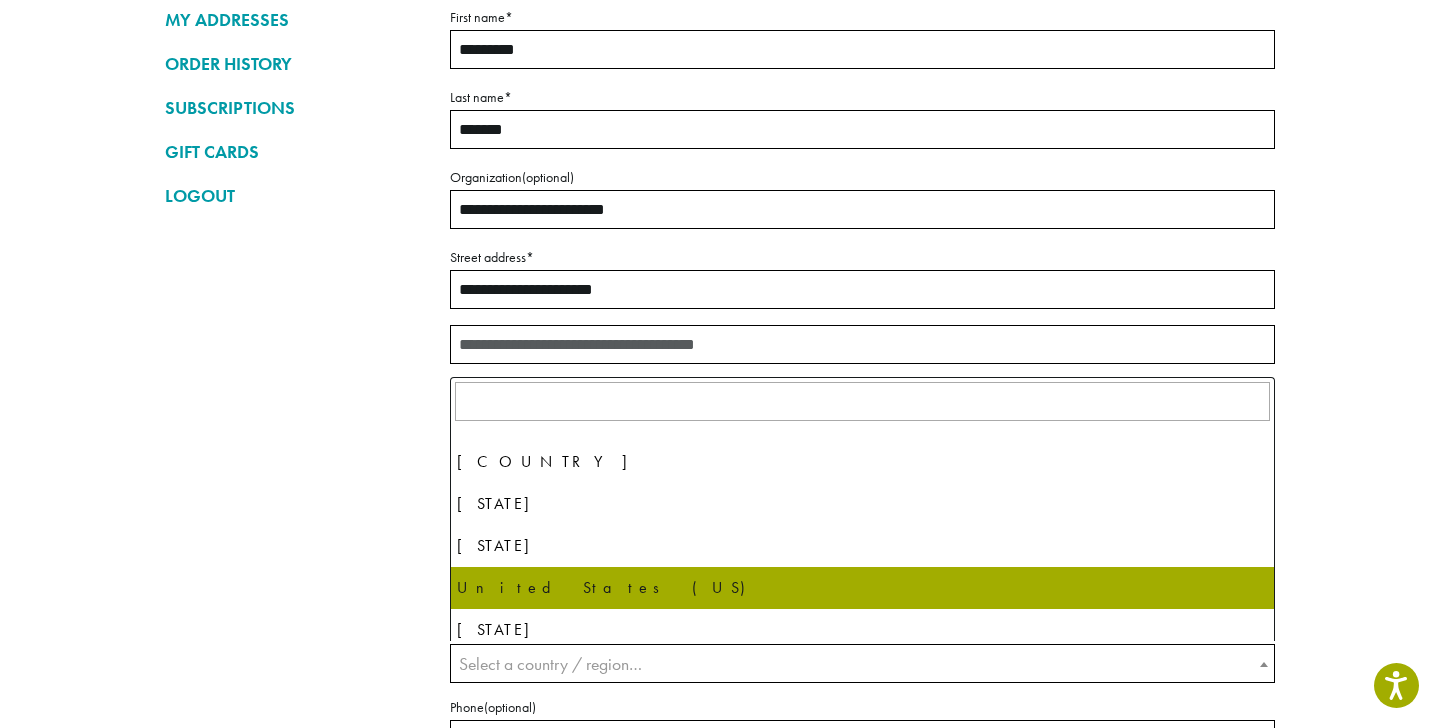 select on "**" 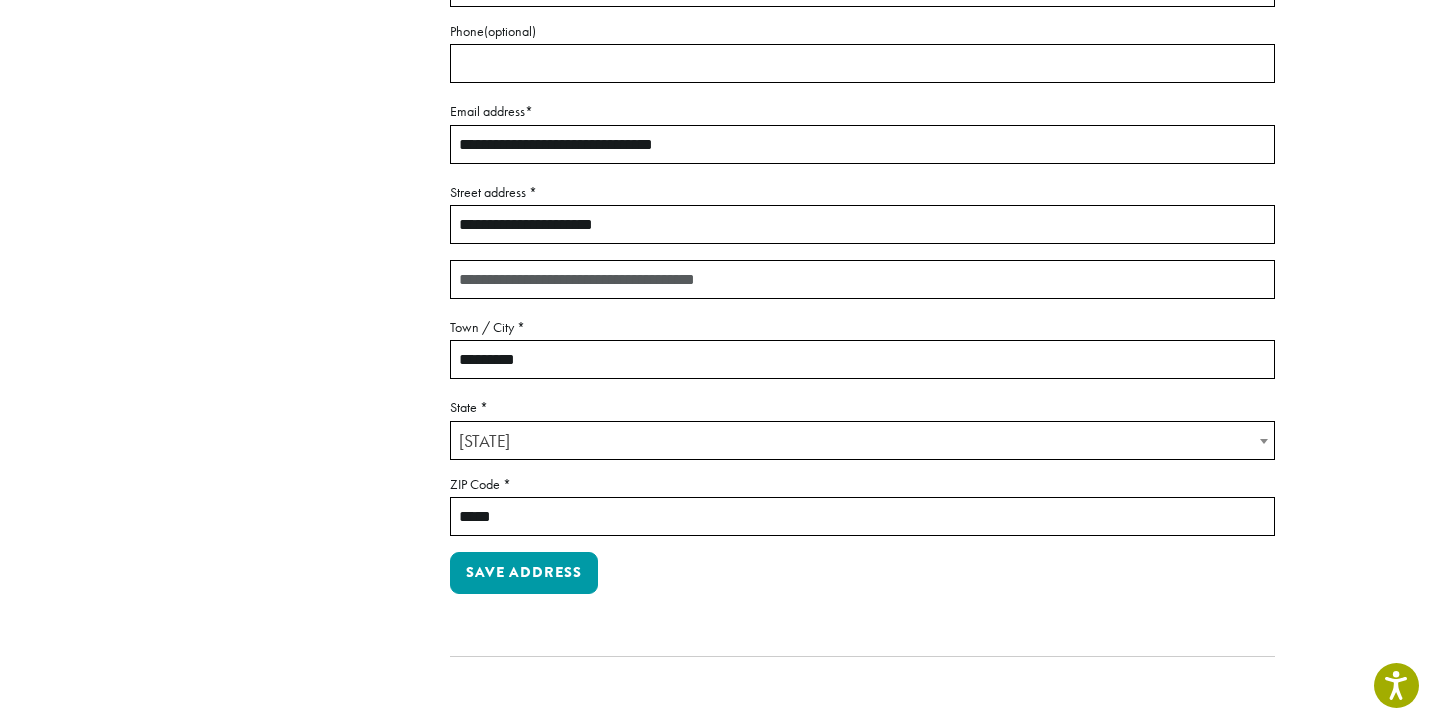 scroll, scrollTop: 578, scrollLeft: 0, axis: vertical 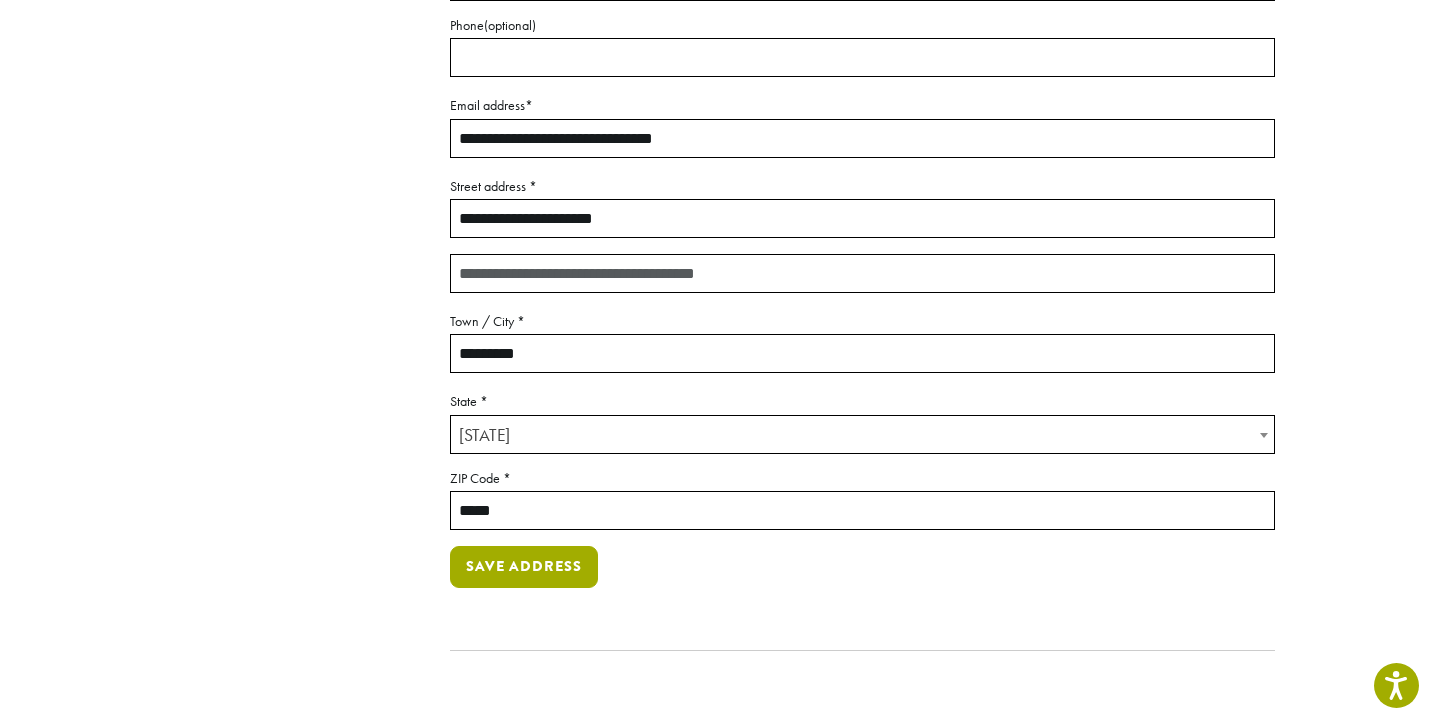 click on "Save address" at bounding box center [524, 567] 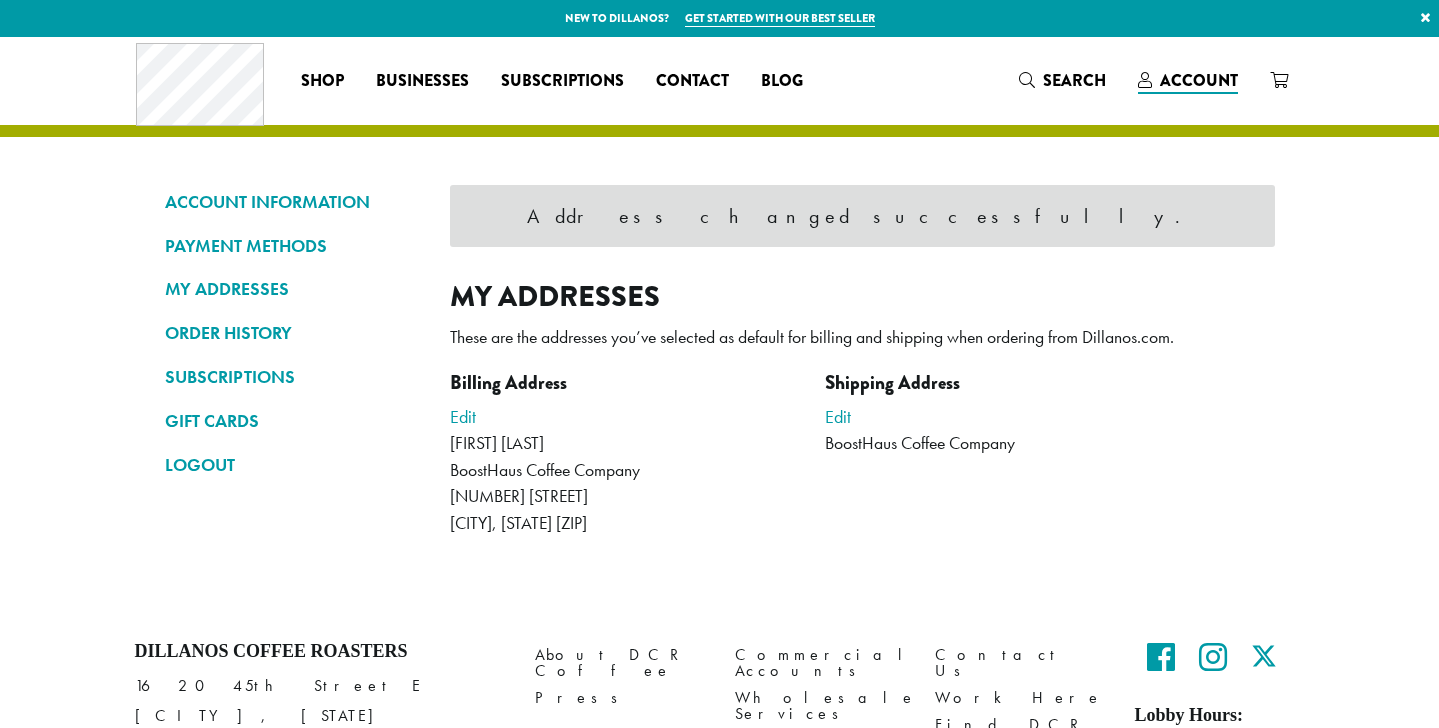scroll, scrollTop: 0, scrollLeft: 0, axis: both 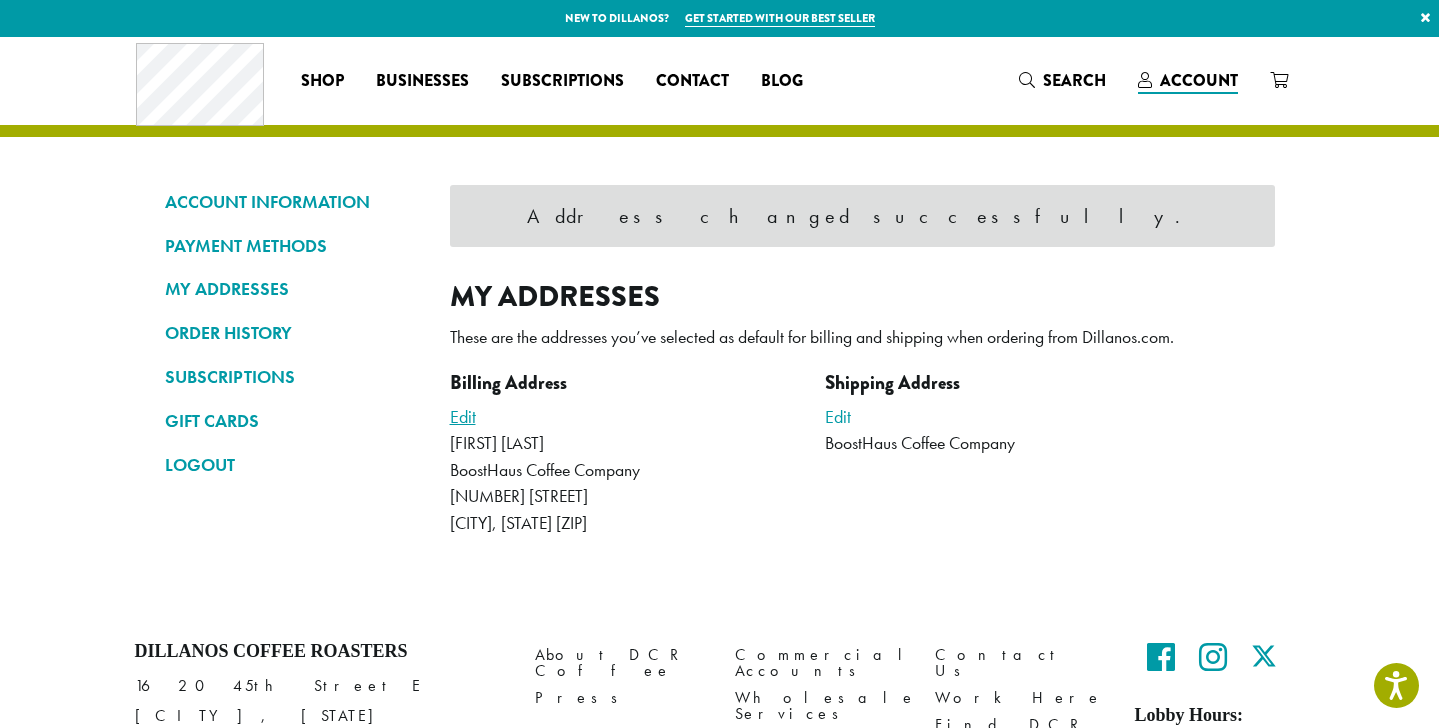 click on "Edit" at bounding box center [463, 416] 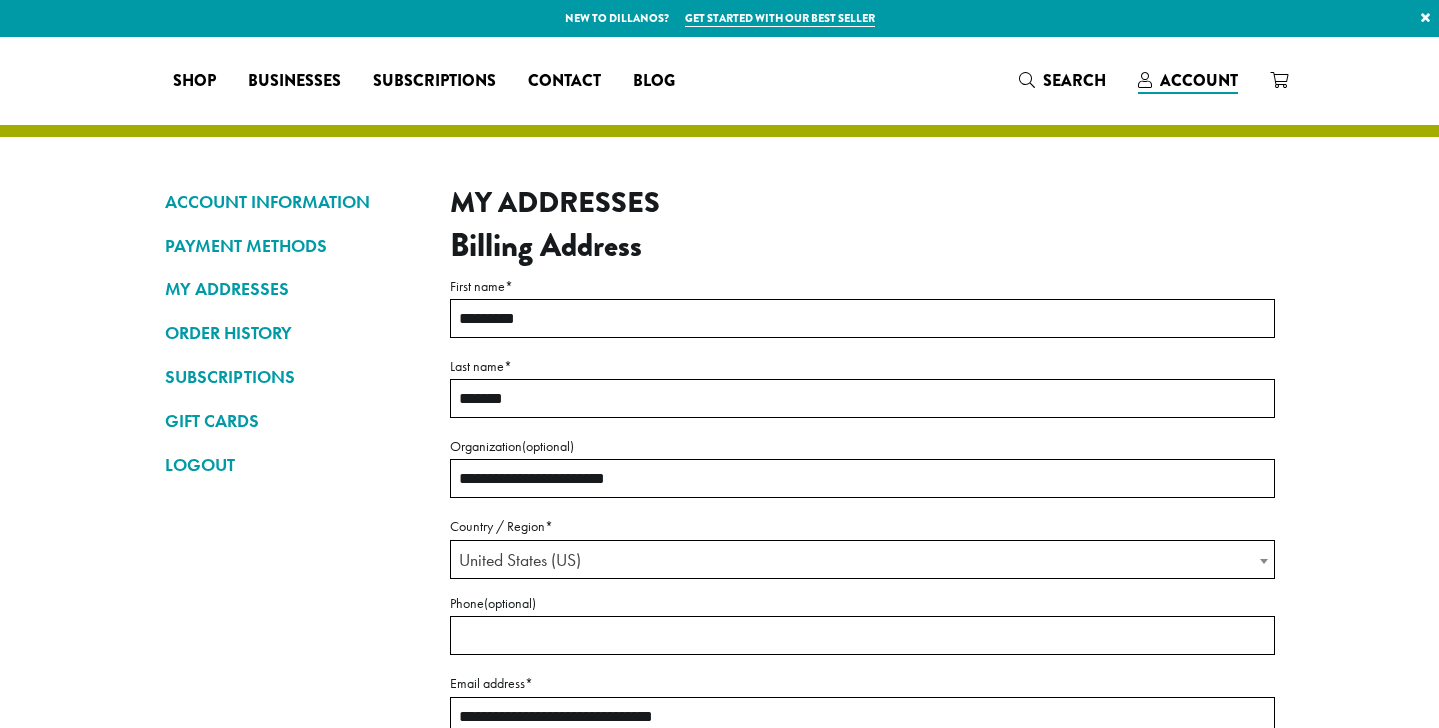 select on "**" 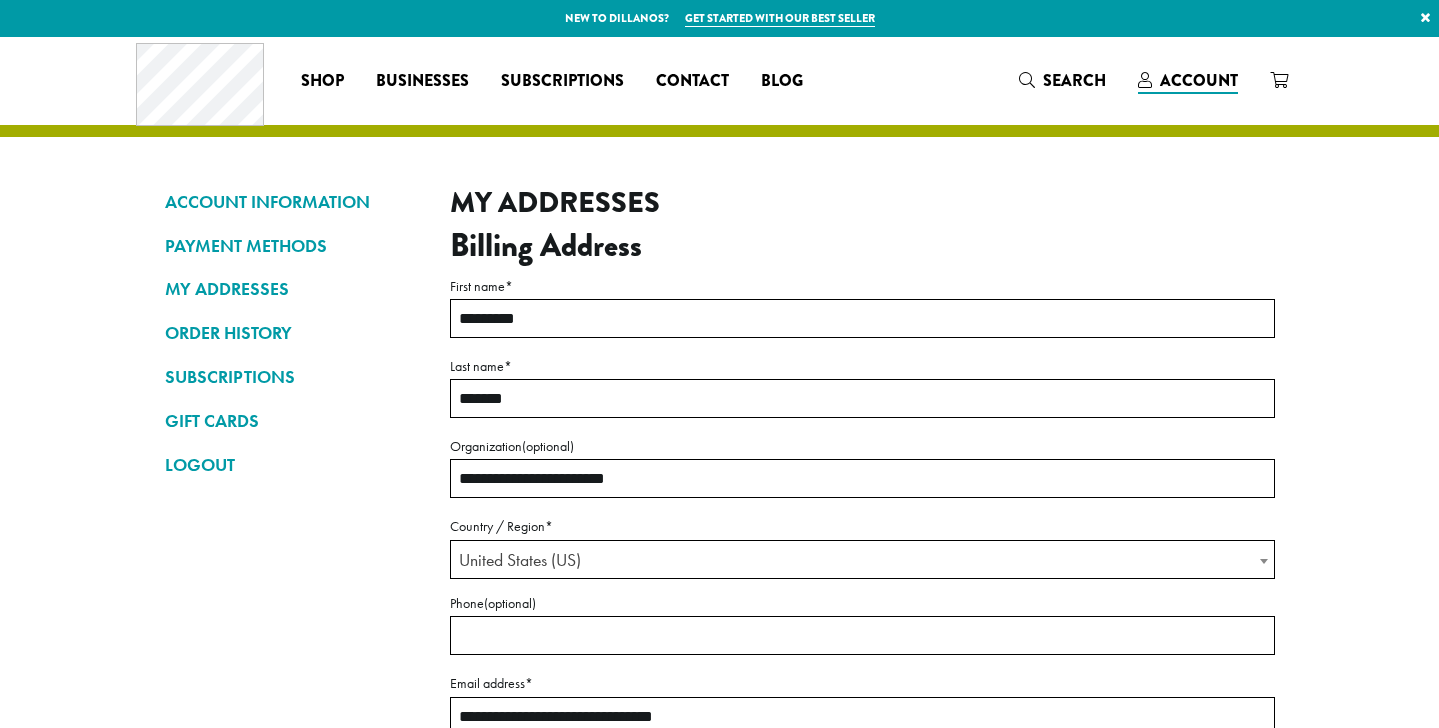 scroll, scrollTop: 0, scrollLeft: 0, axis: both 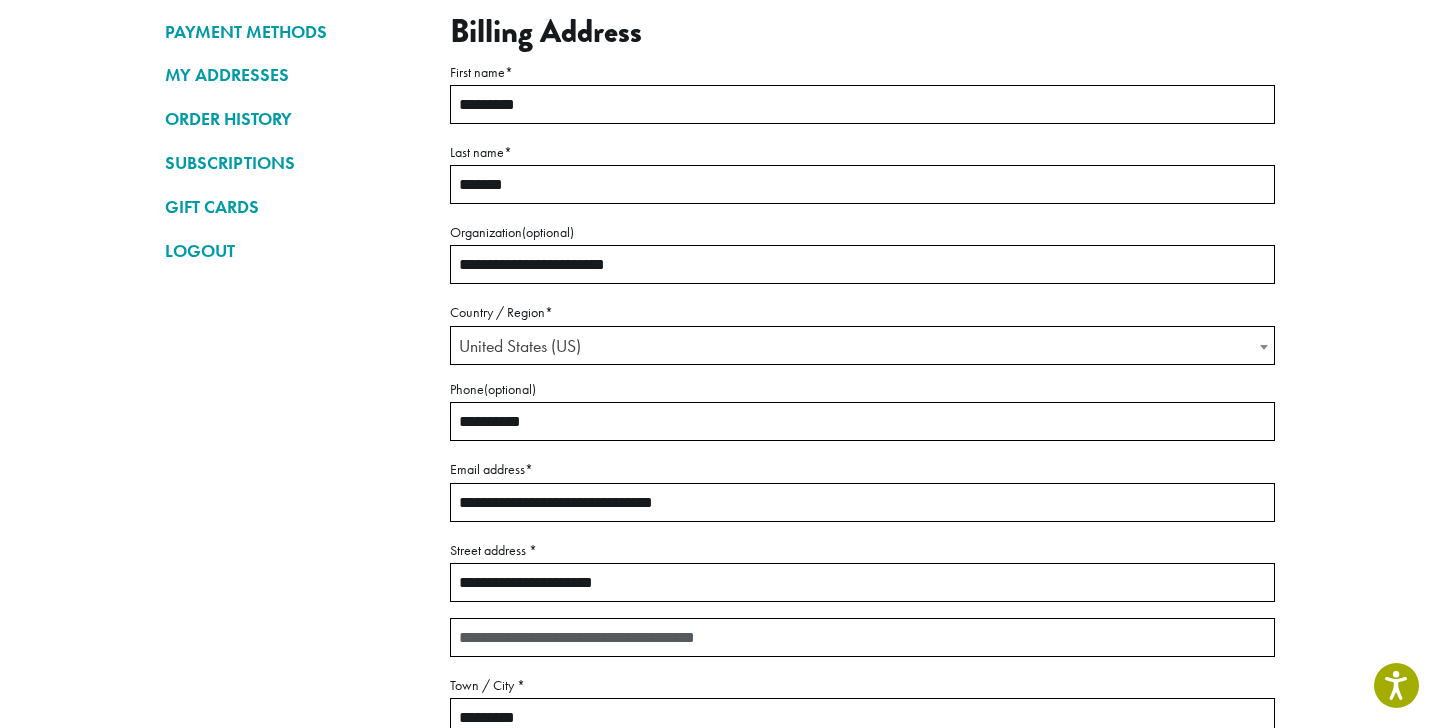 type on "**********" 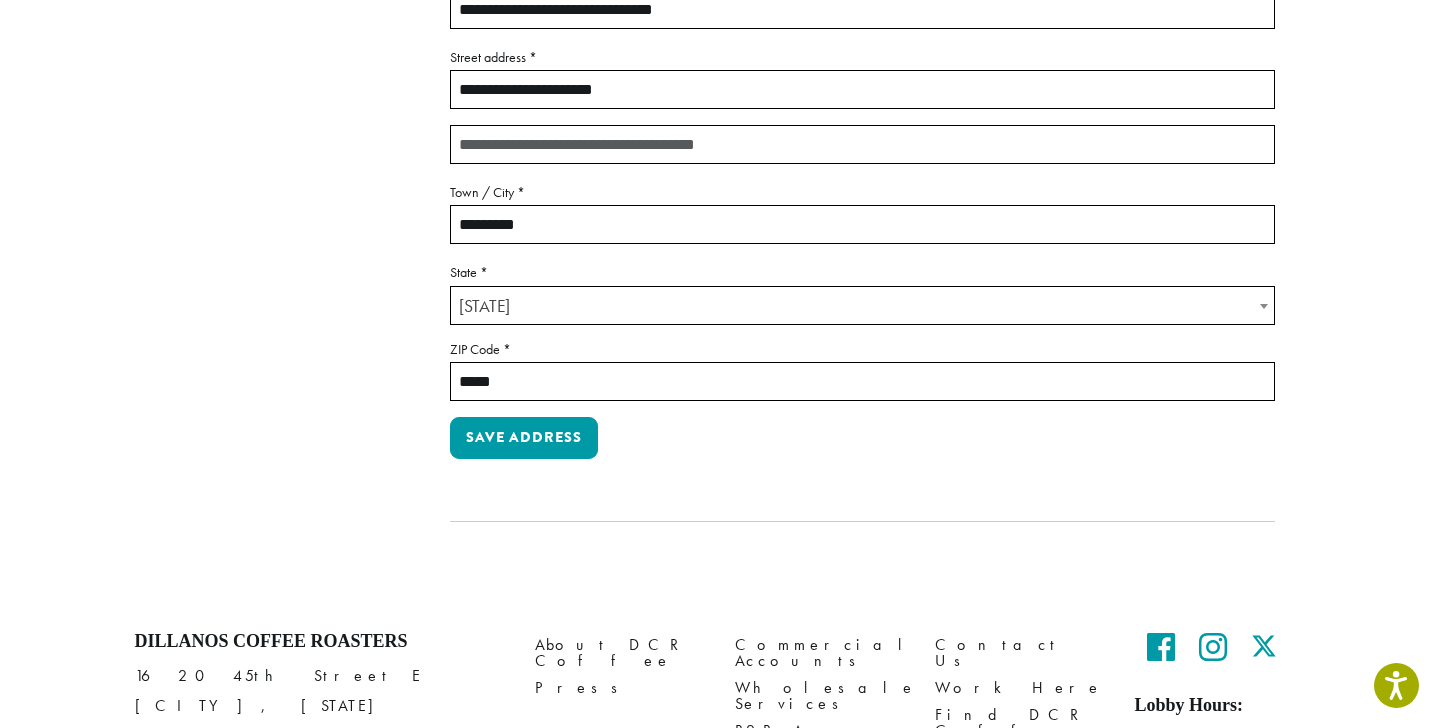 scroll, scrollTop: 730, scrollLeft: 0, axis: vertical 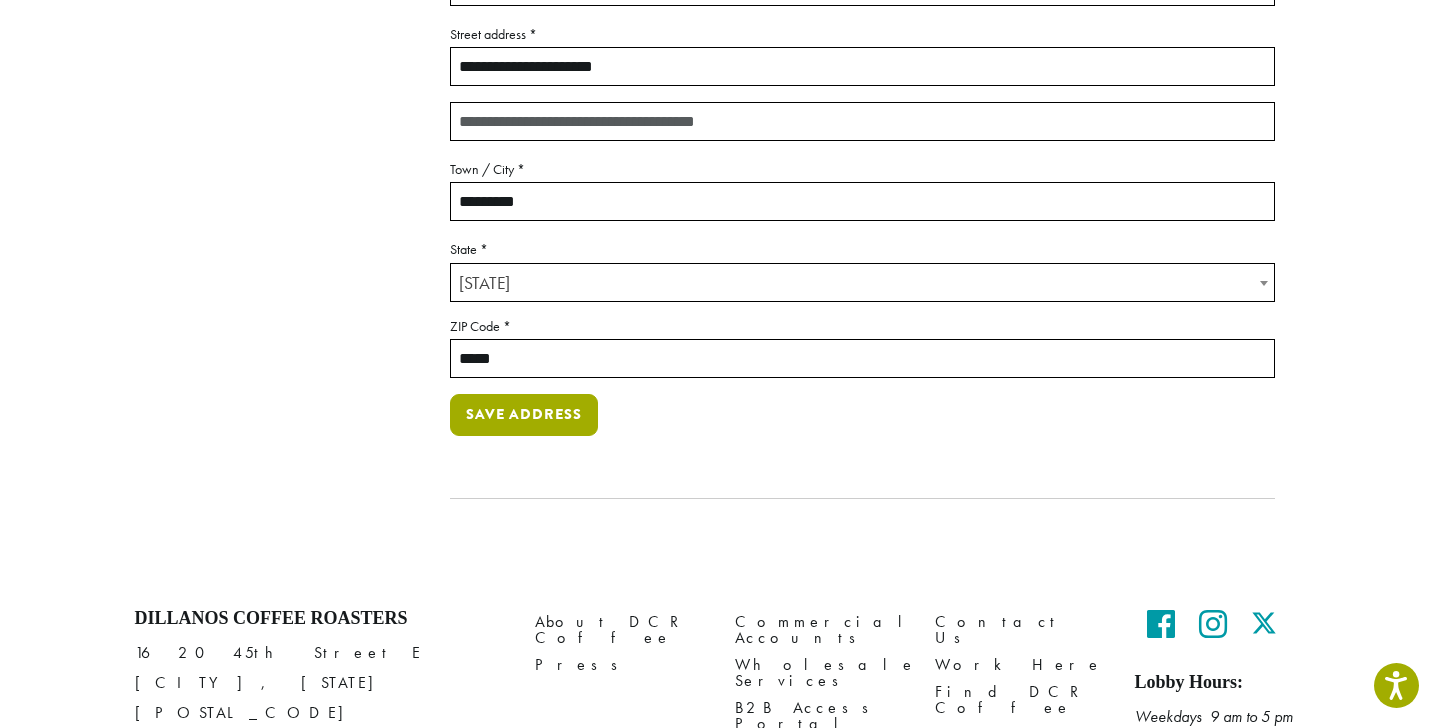 click on "Save address" at bounding box center (524, 415) 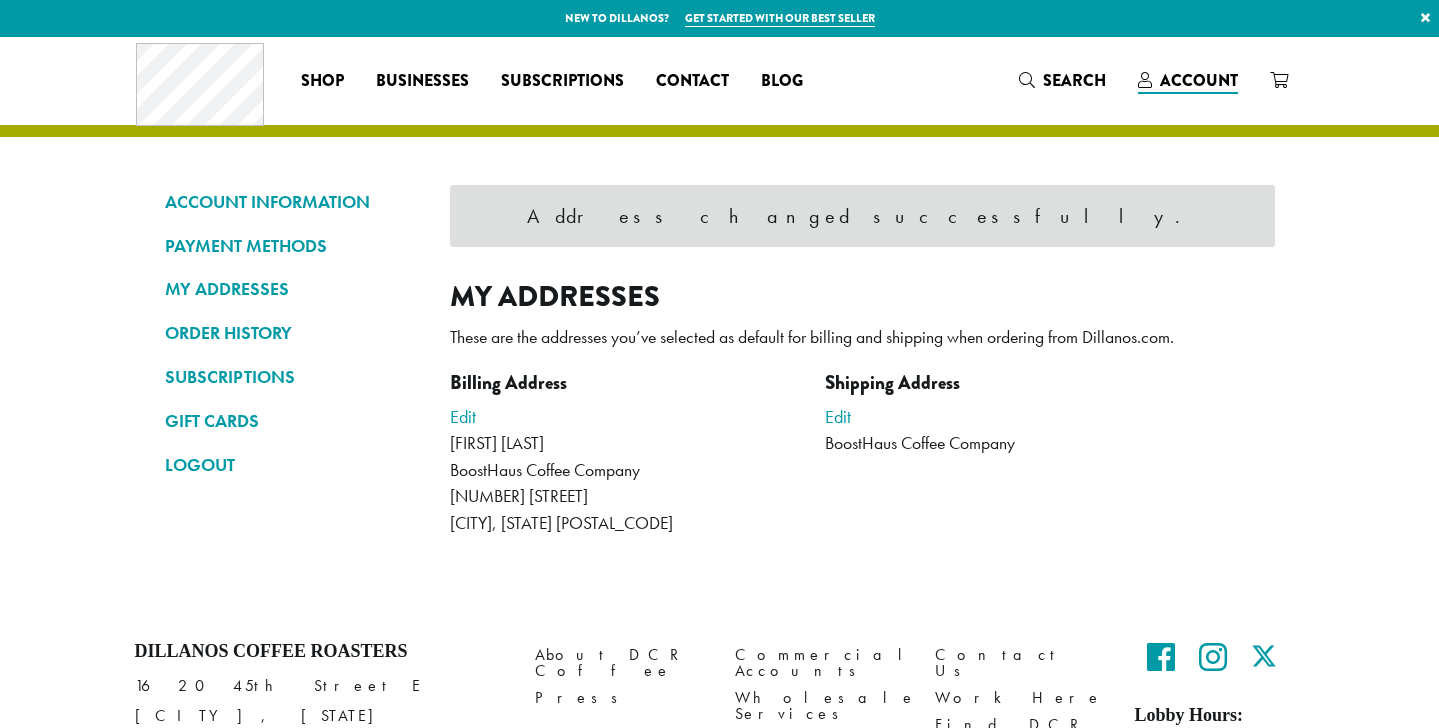 scroll, scrollTop: 0, scrollLeft: 0, axis: both 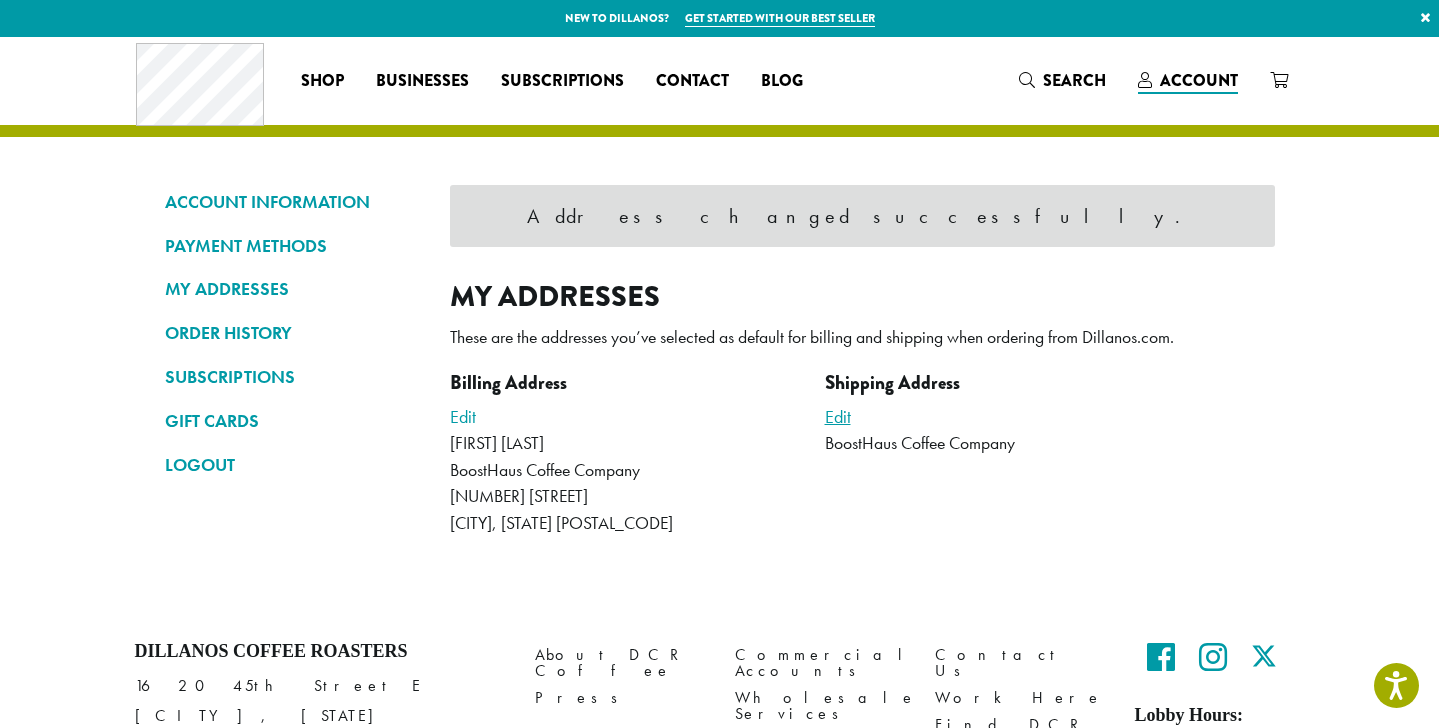 click on "Edit" at bounding box center [838, 416] 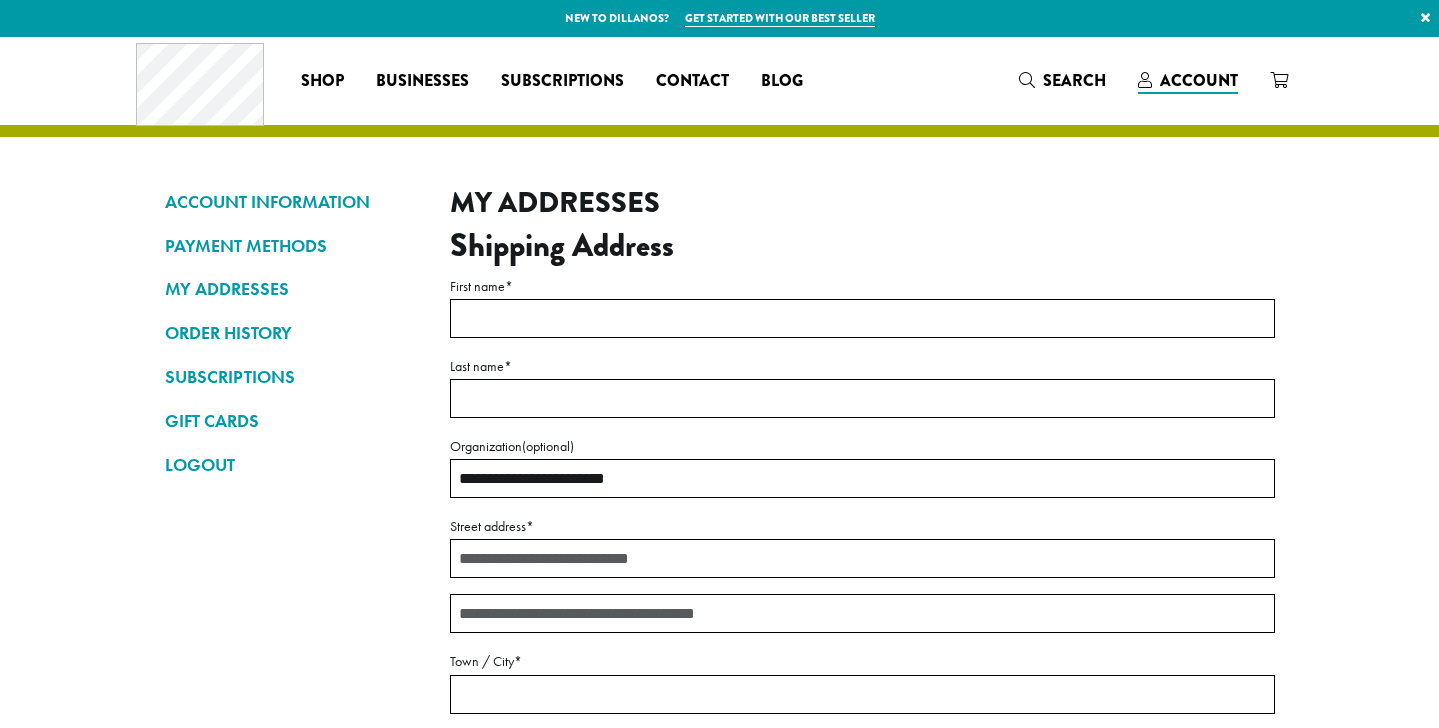 scroll, scrollTop: 0, scrollLeft: 0, axis: both 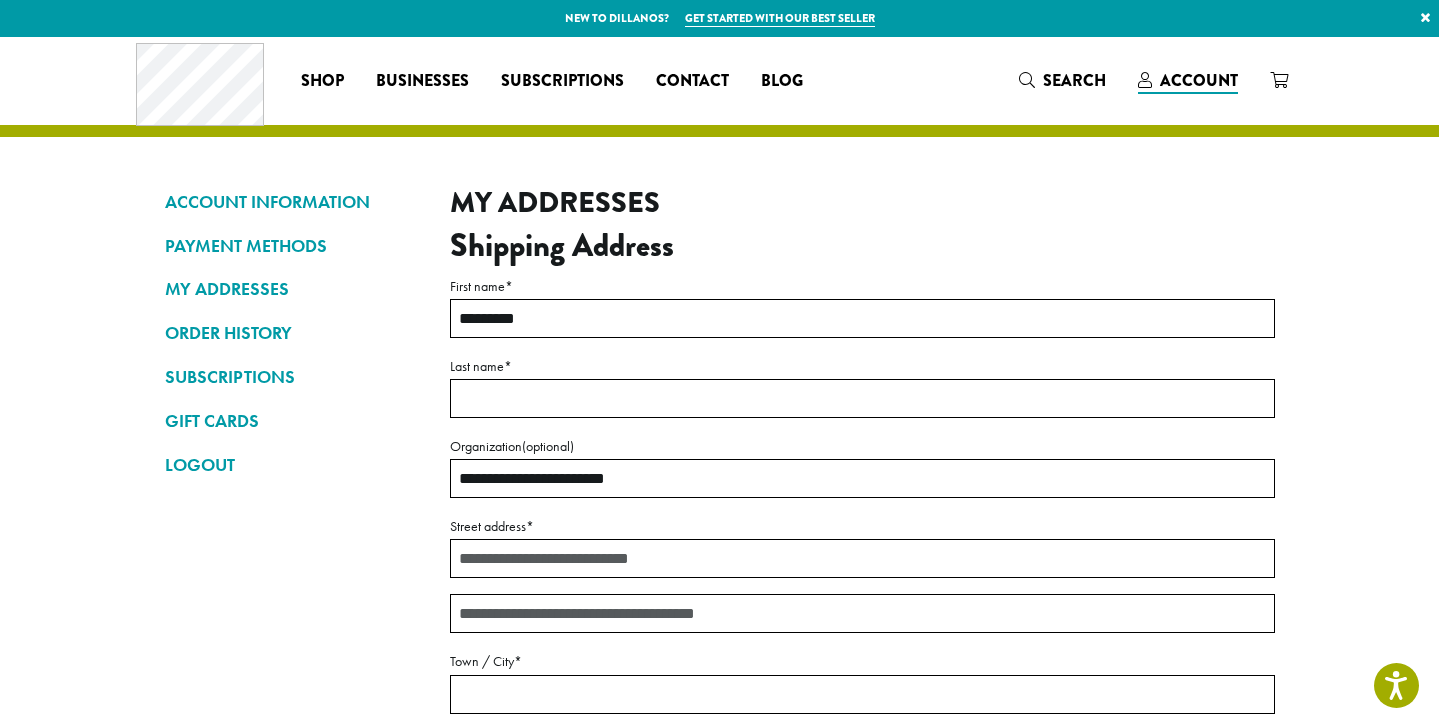type on "*********" 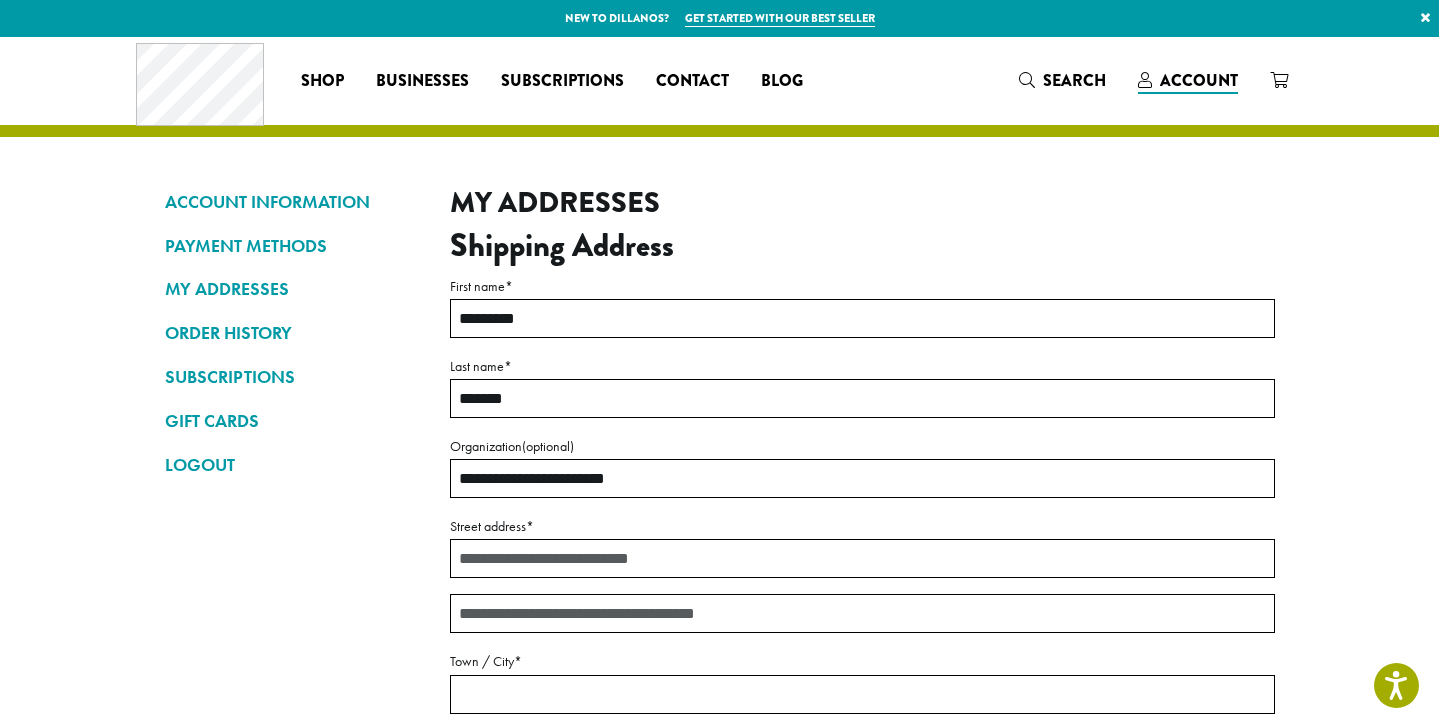 type on "*******" 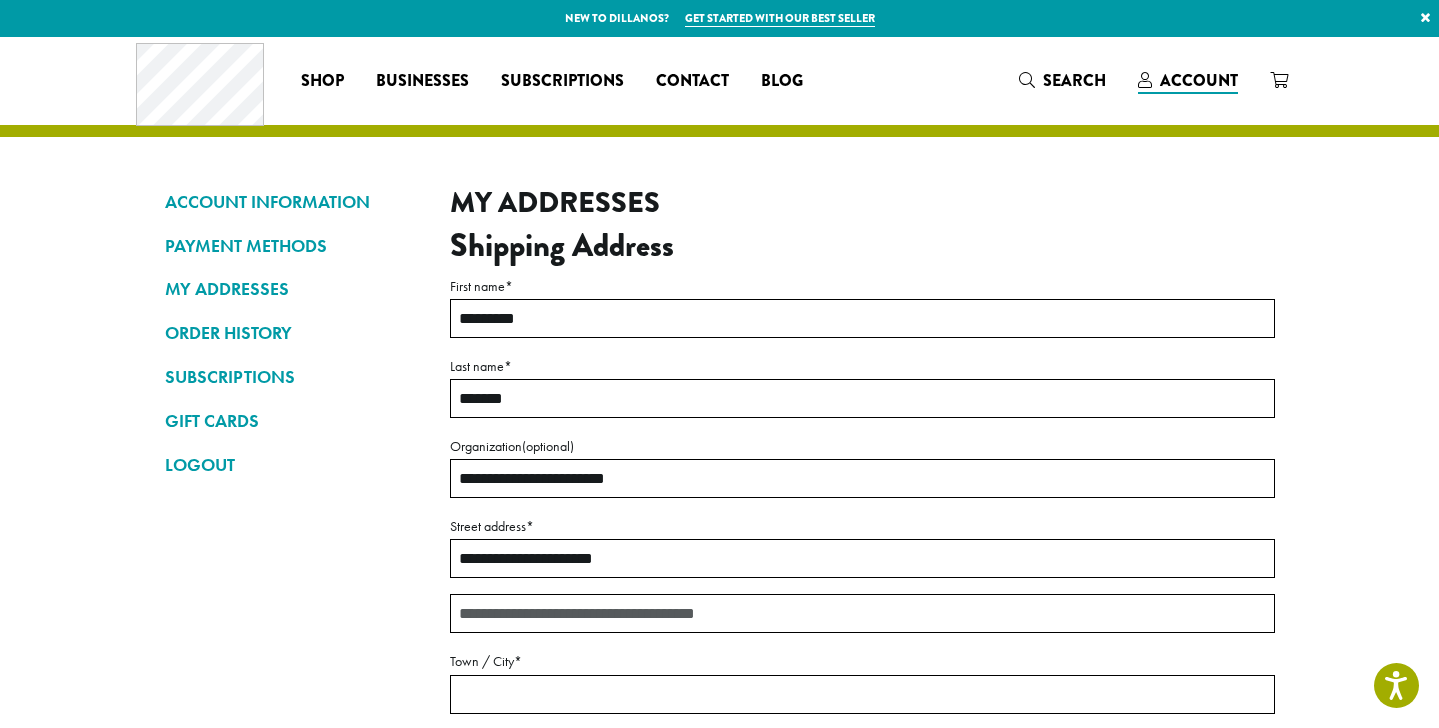 type on "**********" 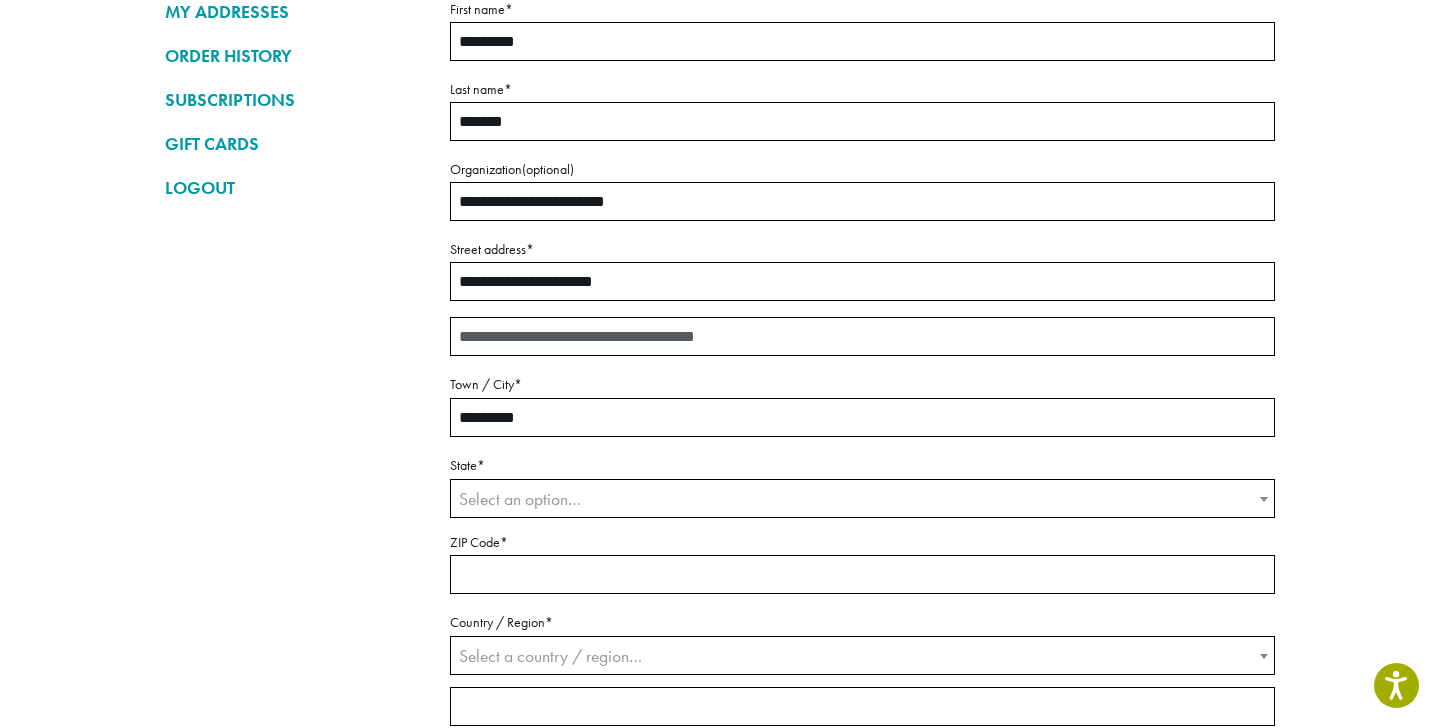 scroll, scrollTop: 292, scrollLeft: 0, axis: vertical 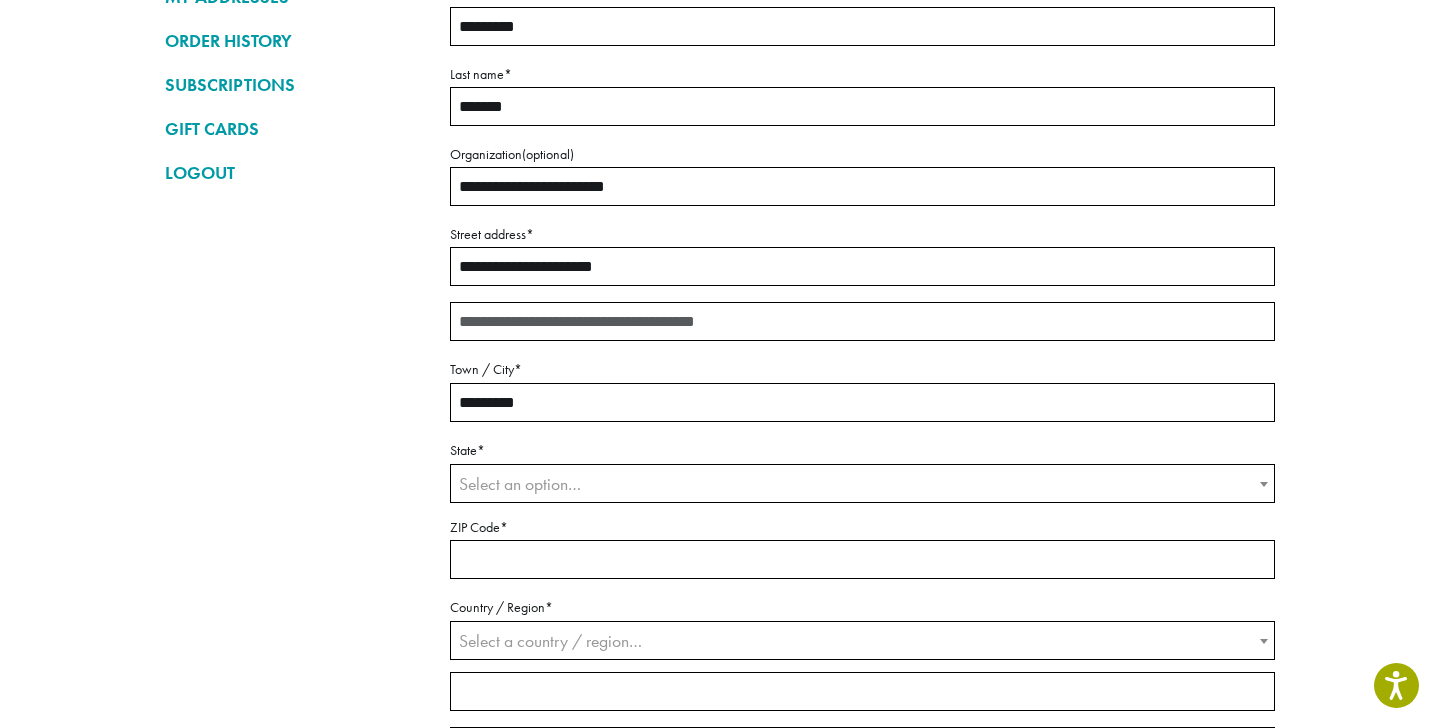 type on "*********" 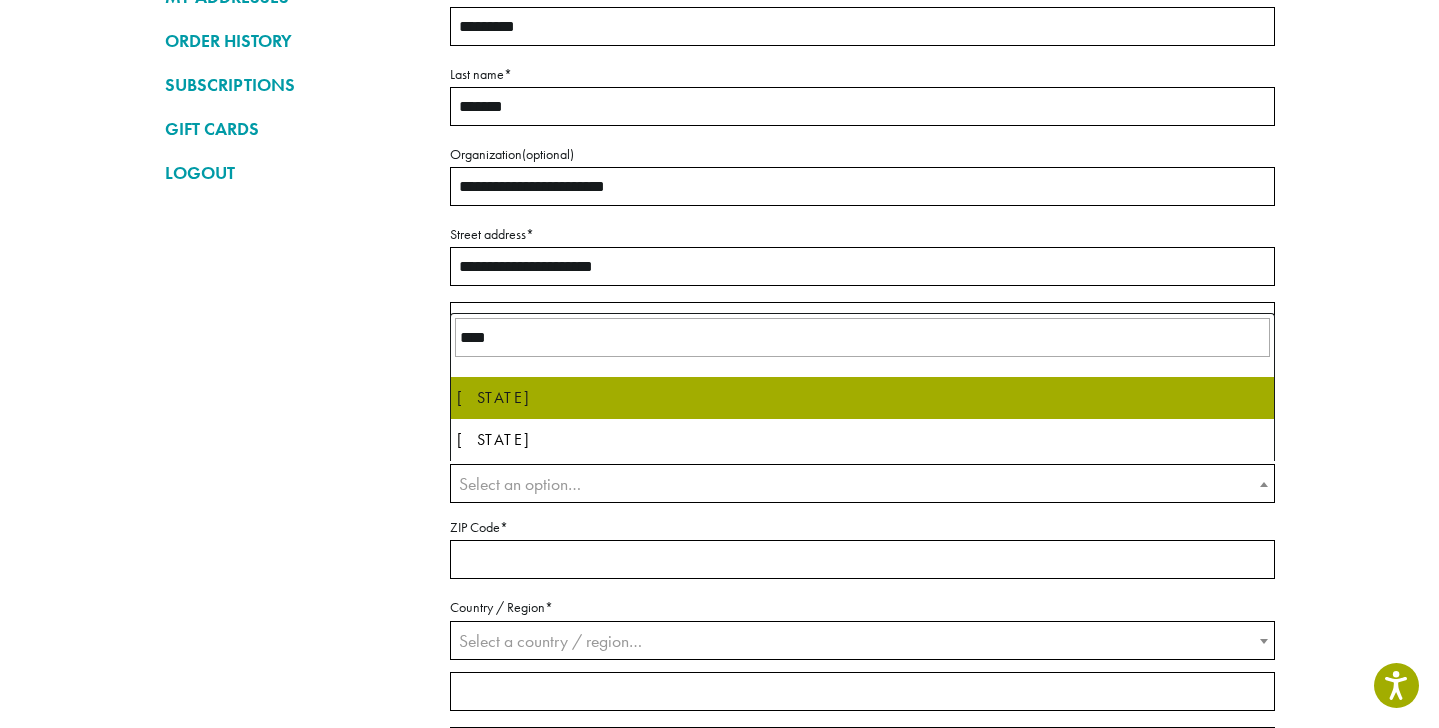 type on "****" 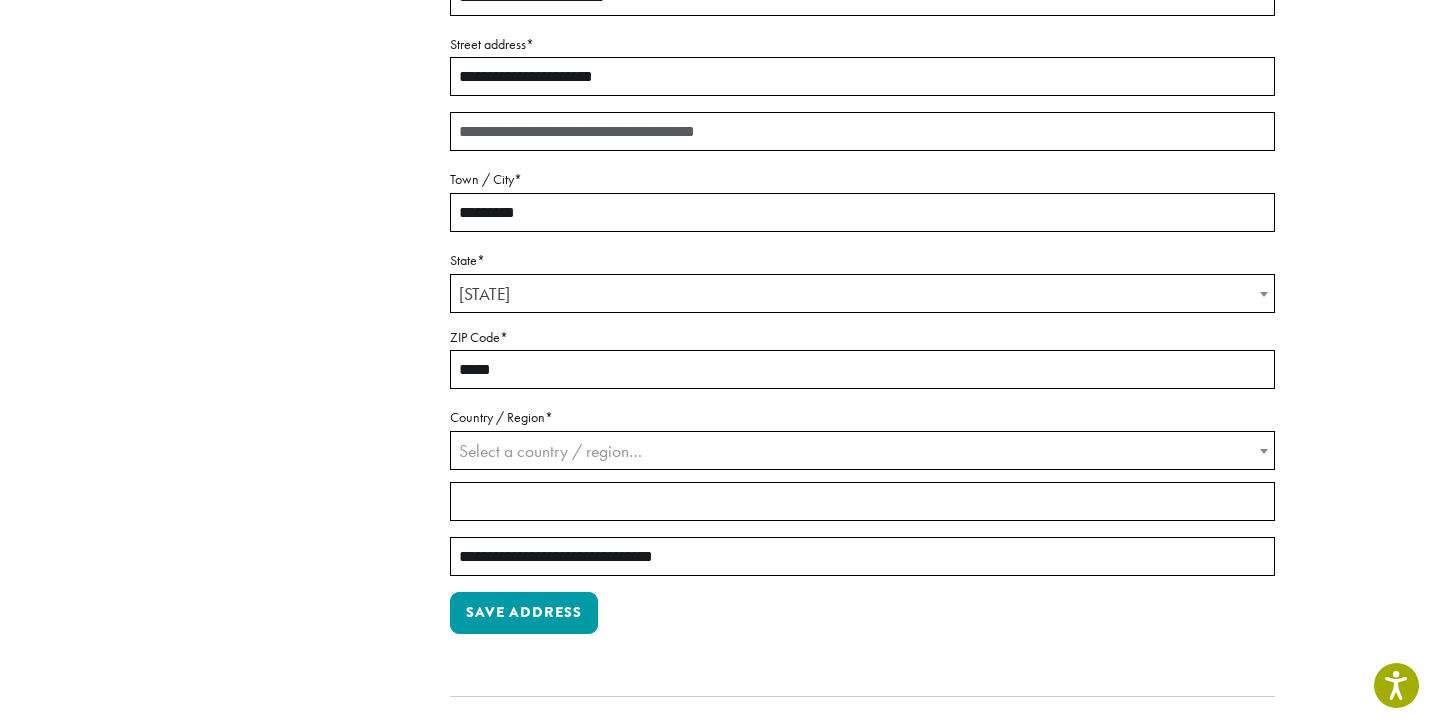 scroll, scrollTop: 488, scrollLeft: 0, axis: vertical 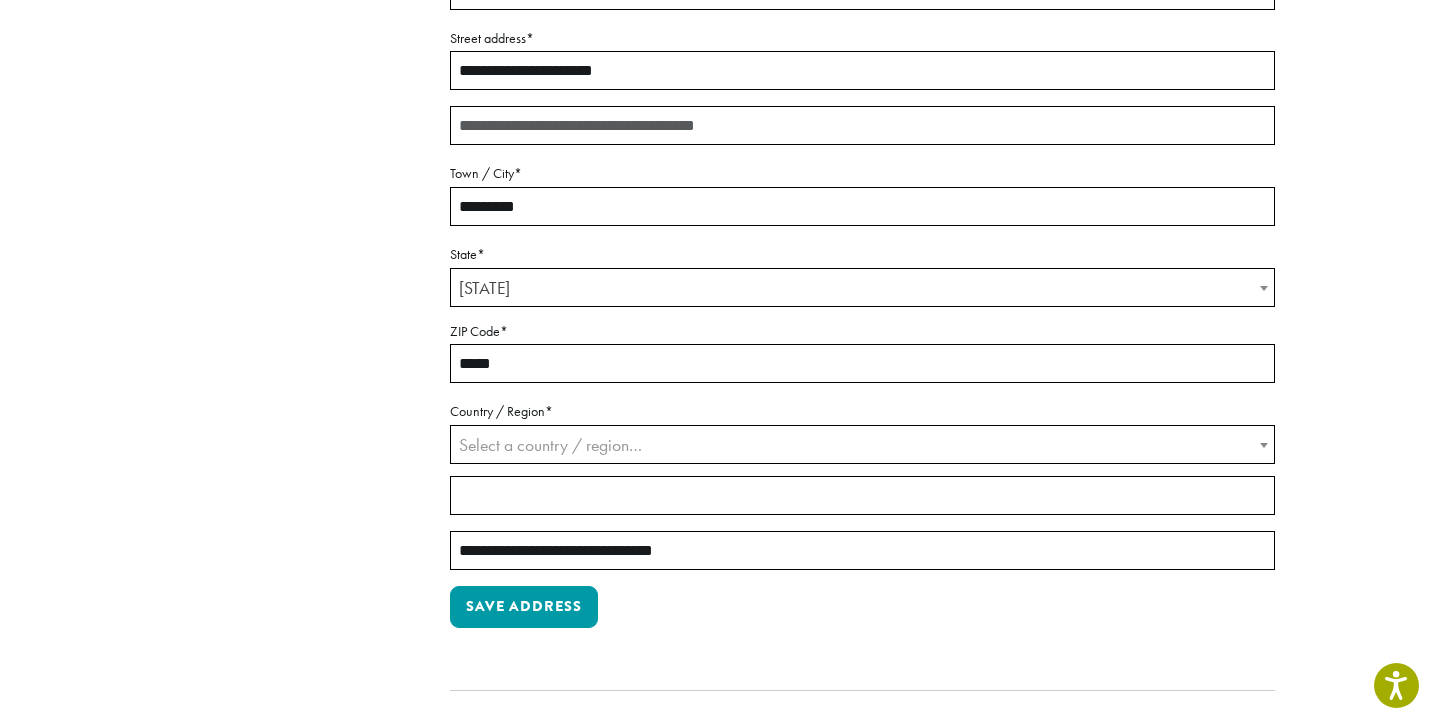 type on "*****" 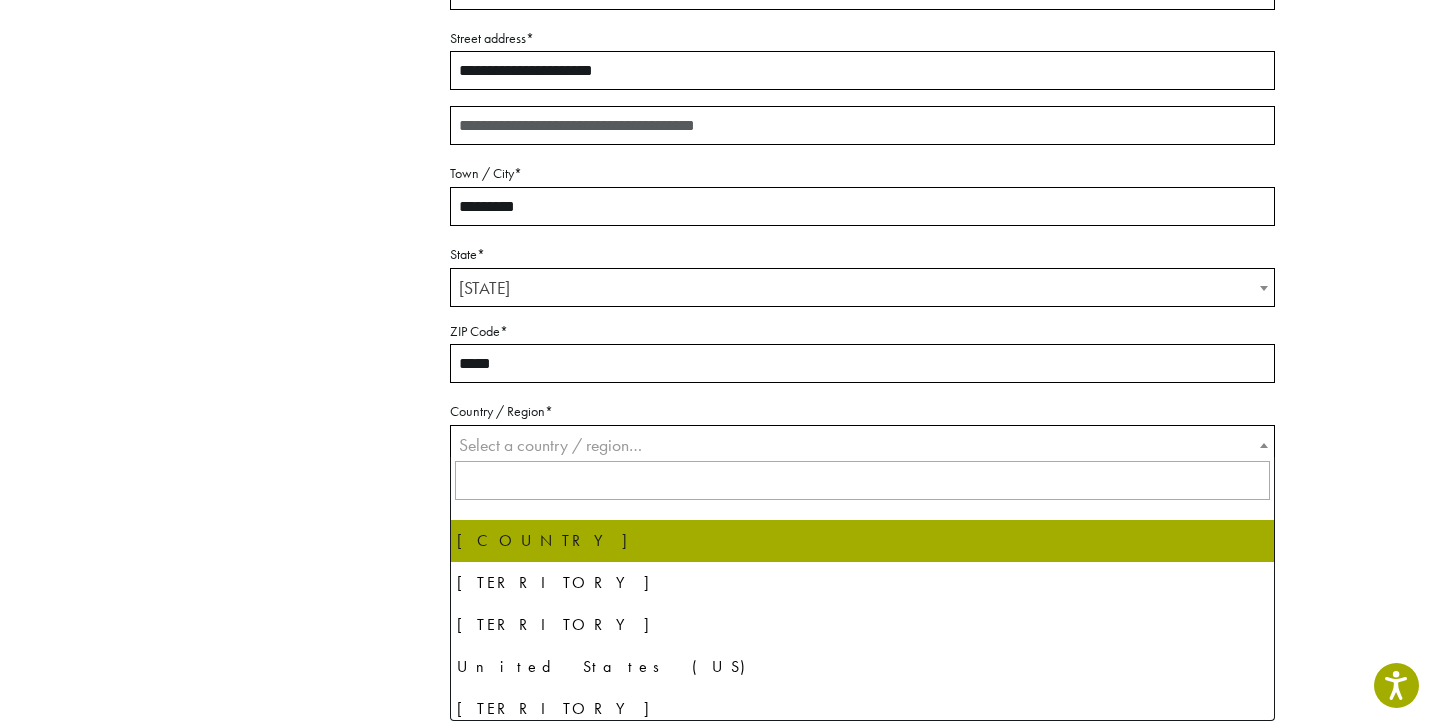 click on "Select a country / region…" at bounding box center [550, 445] 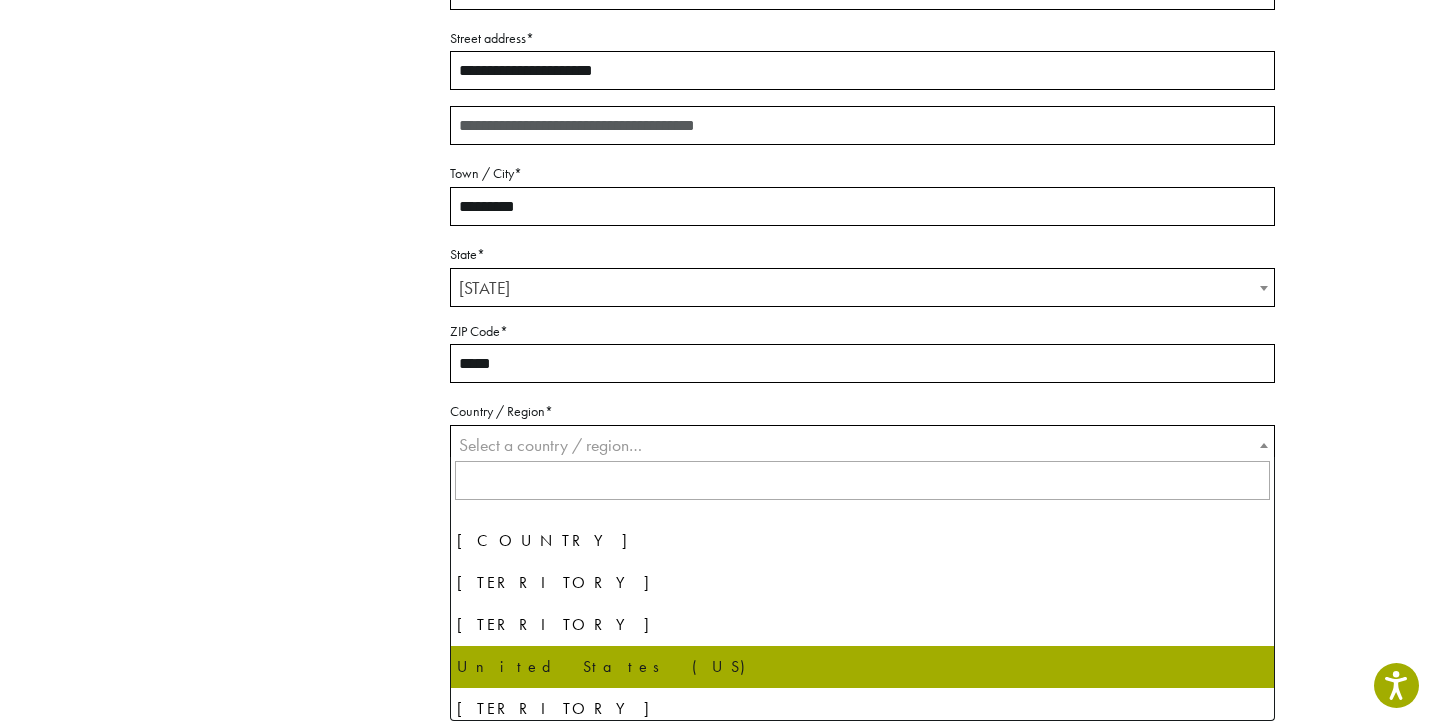 select on "**" 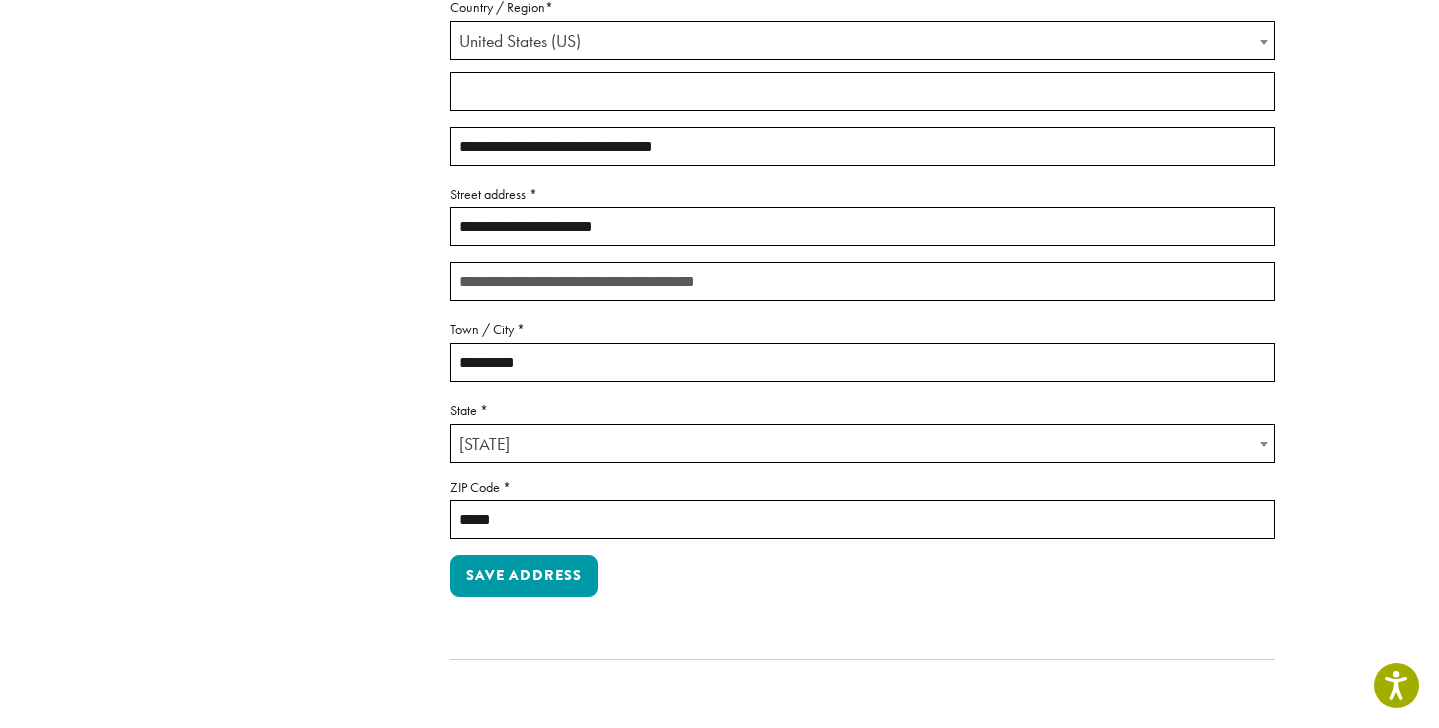 scroll, scrollTop: 522, scrollLeft: 0, axis: vertical 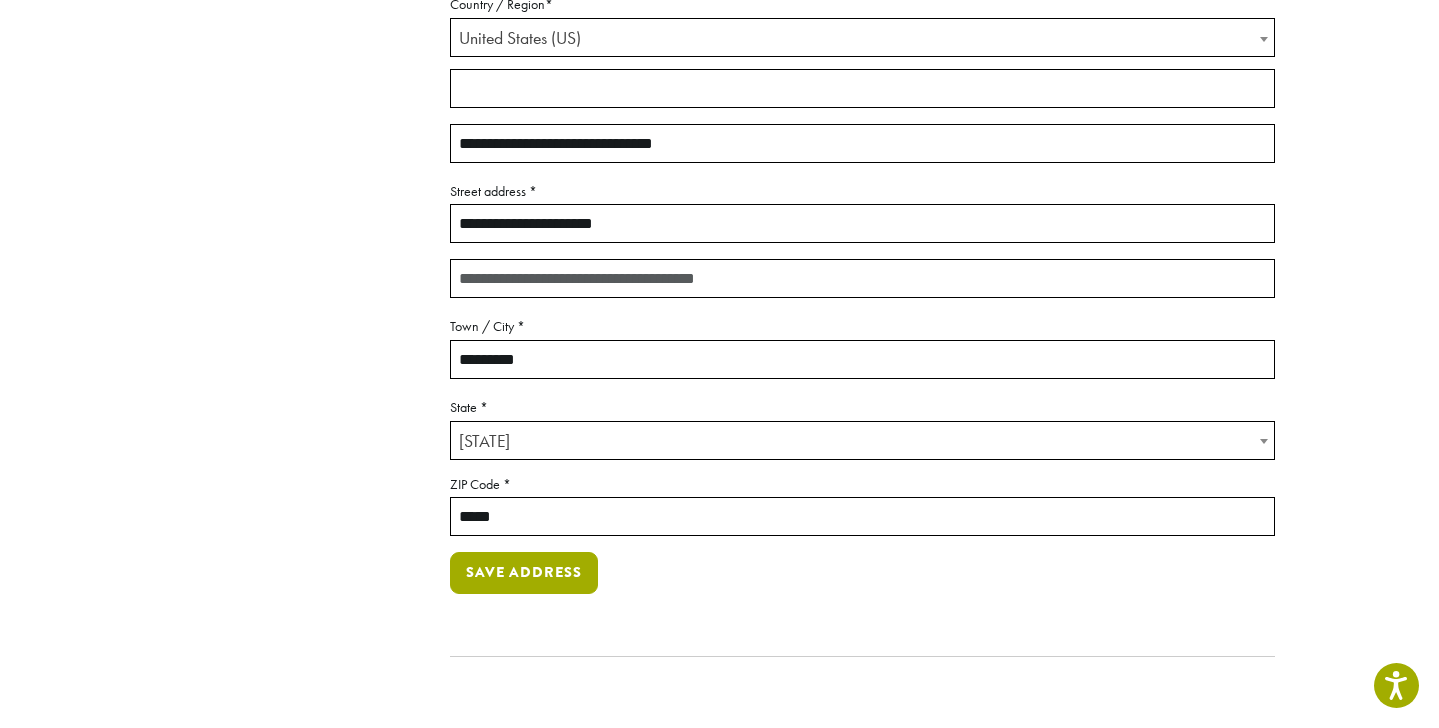 click on "Save address" at bounding box center [524, 573] 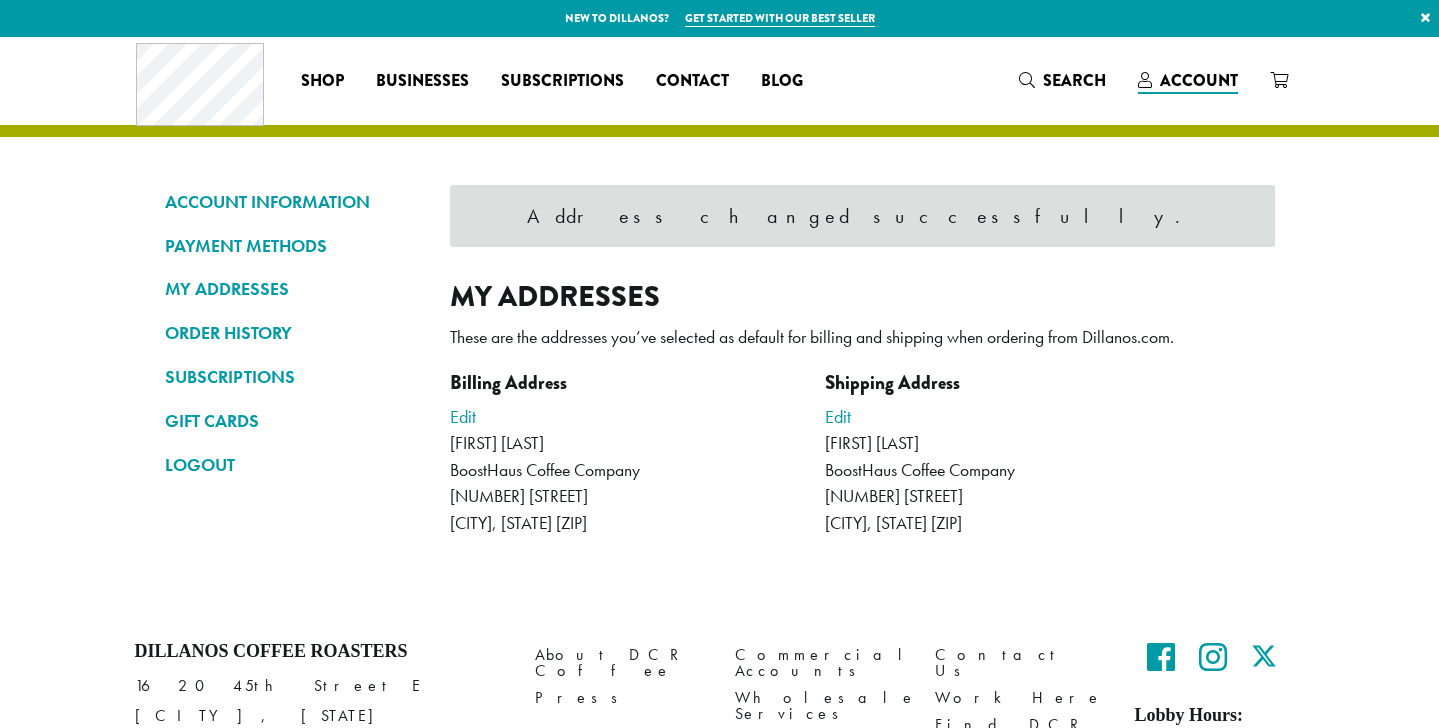 scroll, scrollTop: 0, scrollLeft: 0, axis: both 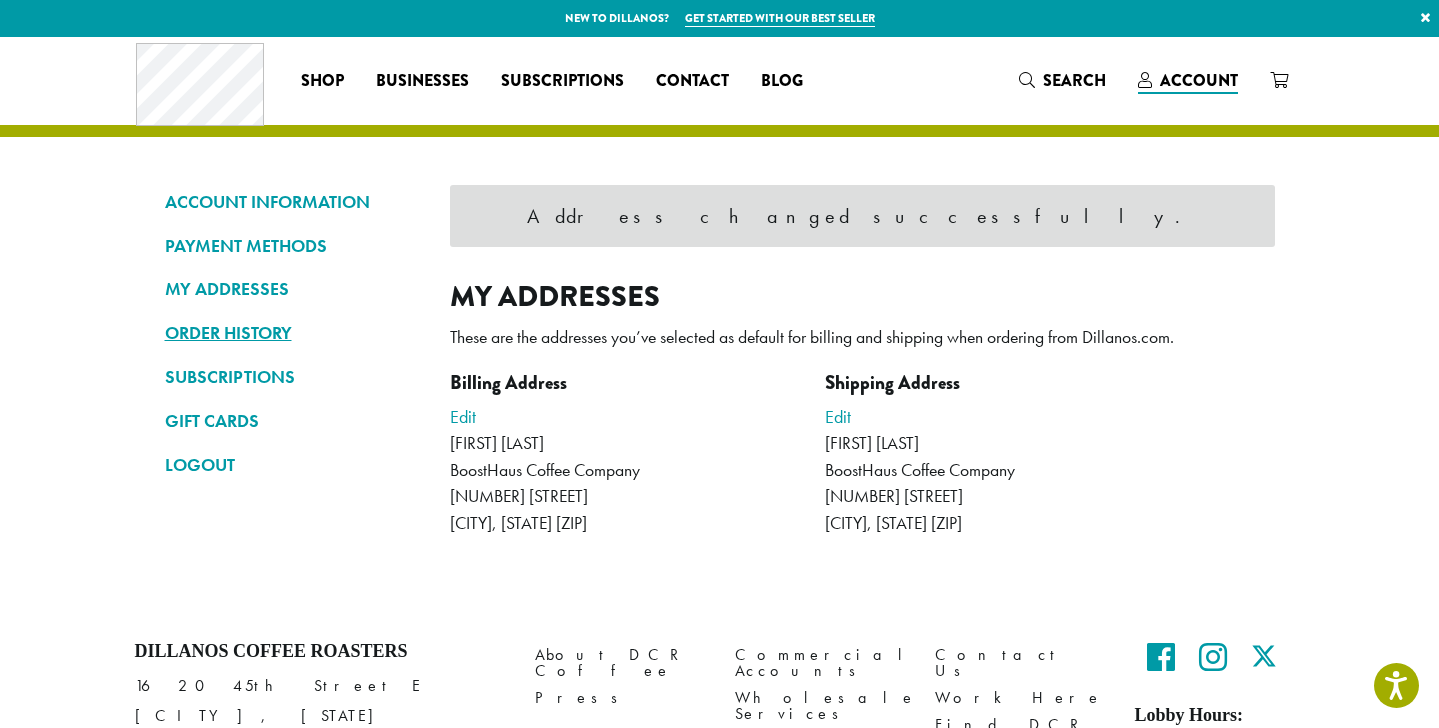 click on "ORDER HISTORY" at bounding box center (292, 333) 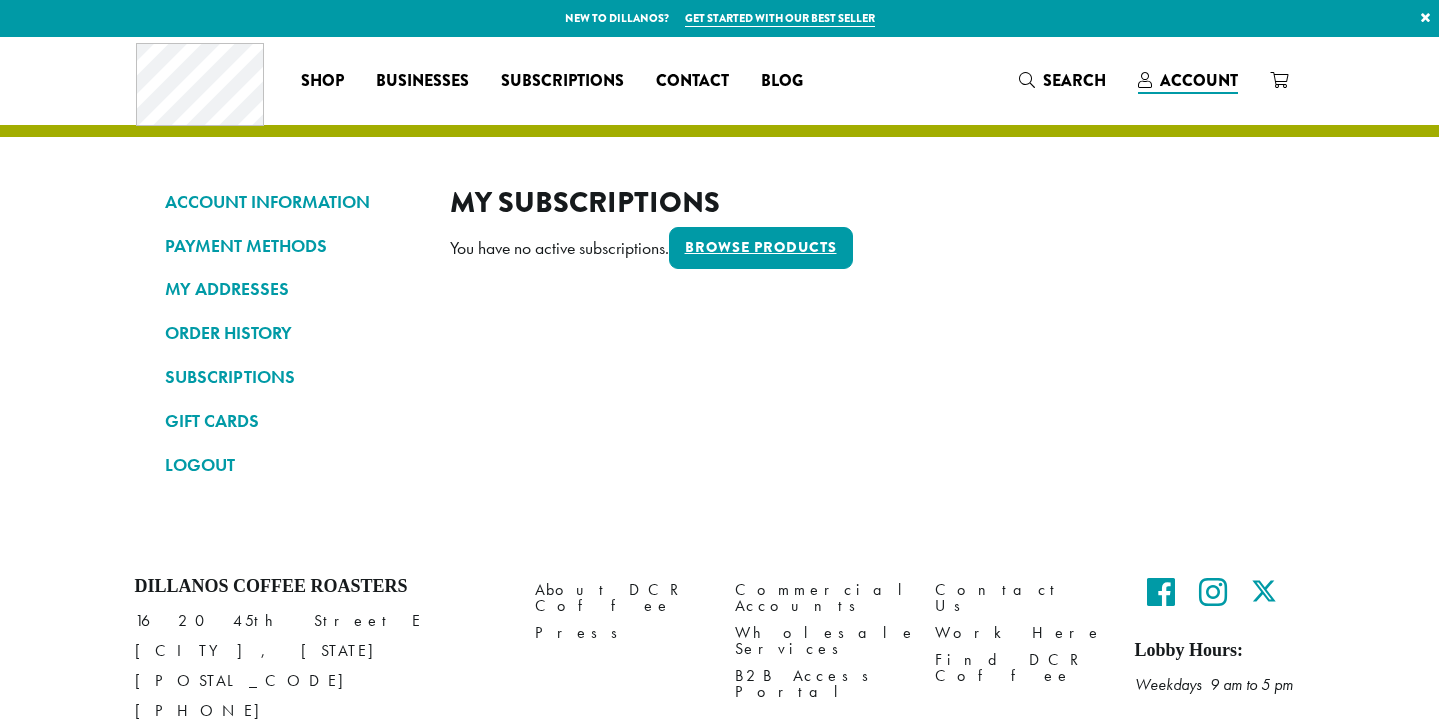 scroll, scrollTop: 0, scrollLeft: 0, axis: both 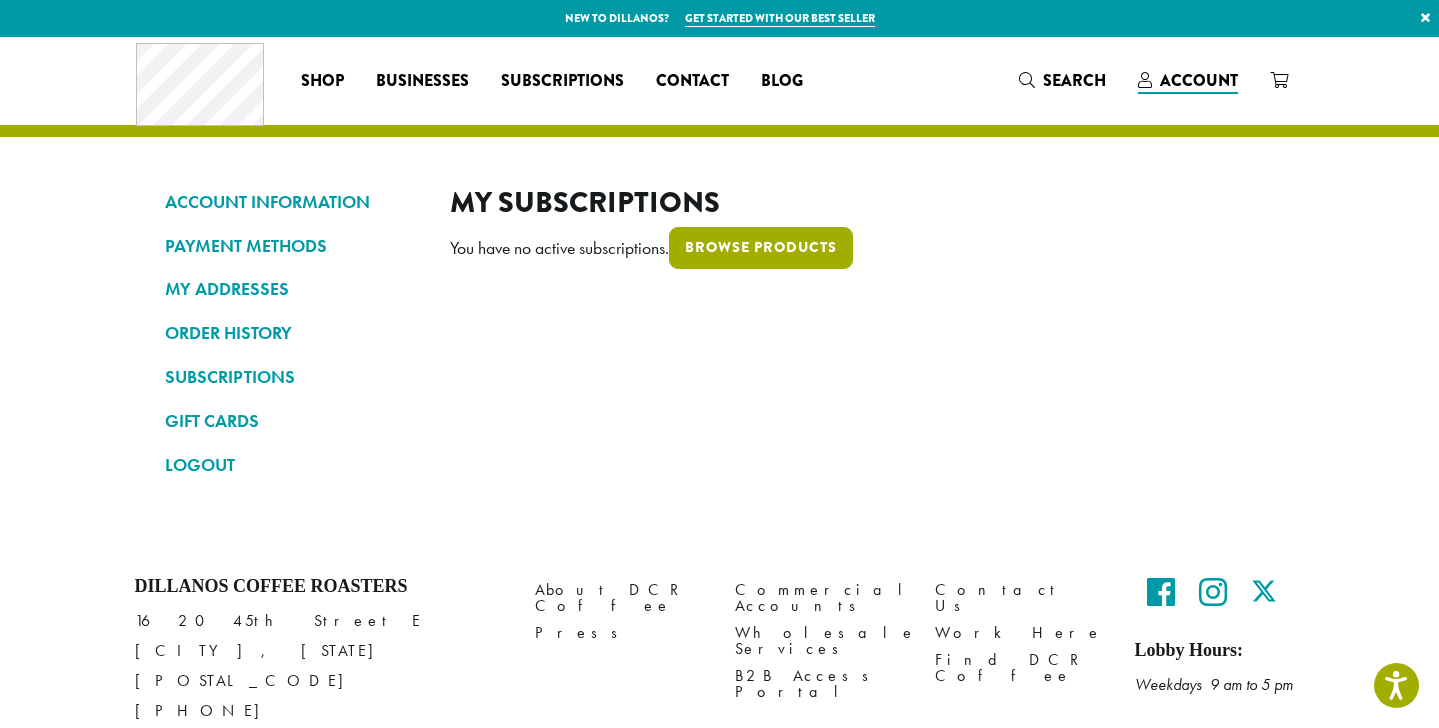 click on "Browse products" at bounding box center [761, 248] 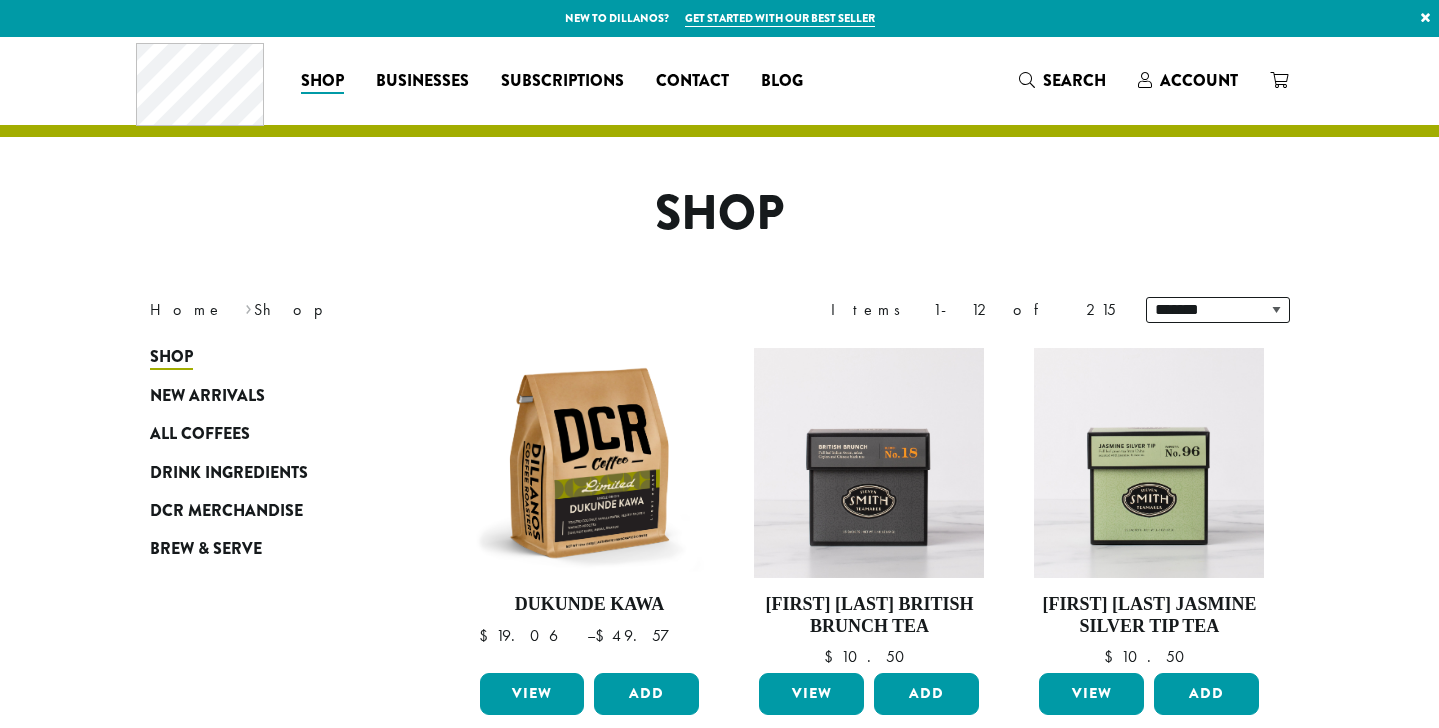 scroll, scrollTop: 0, scrollLeft: 0, axis: both 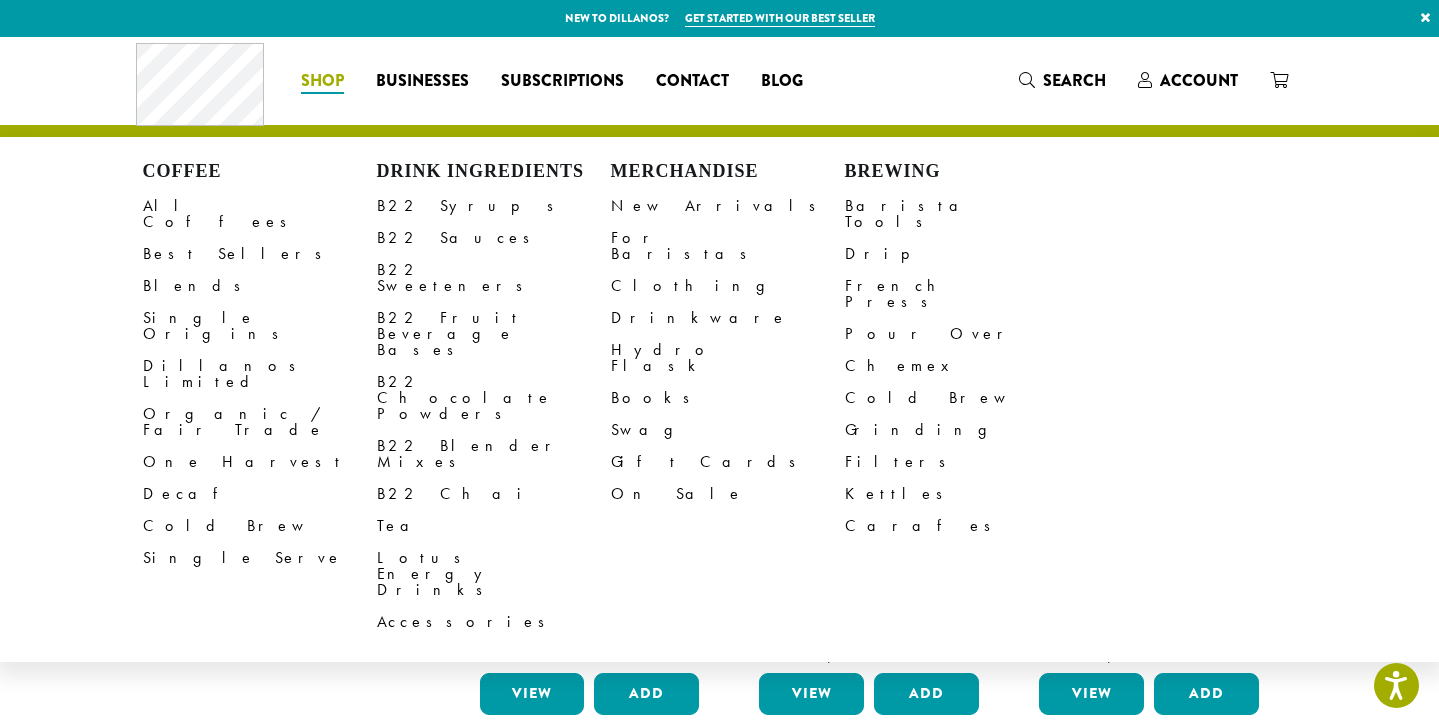 click on "Shop" at bounding box center (322, 81) 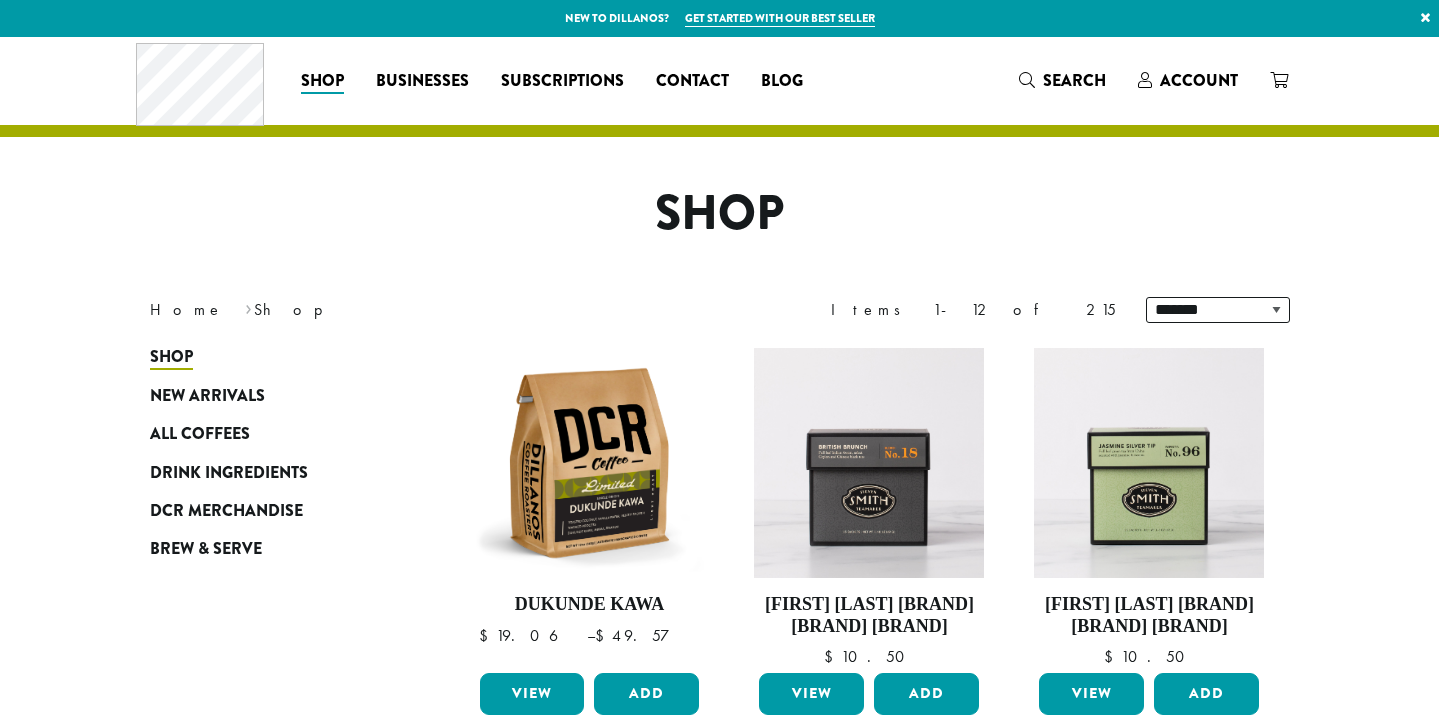 scroll, scrollTop: 0, scrollLeft: 0, axis: both 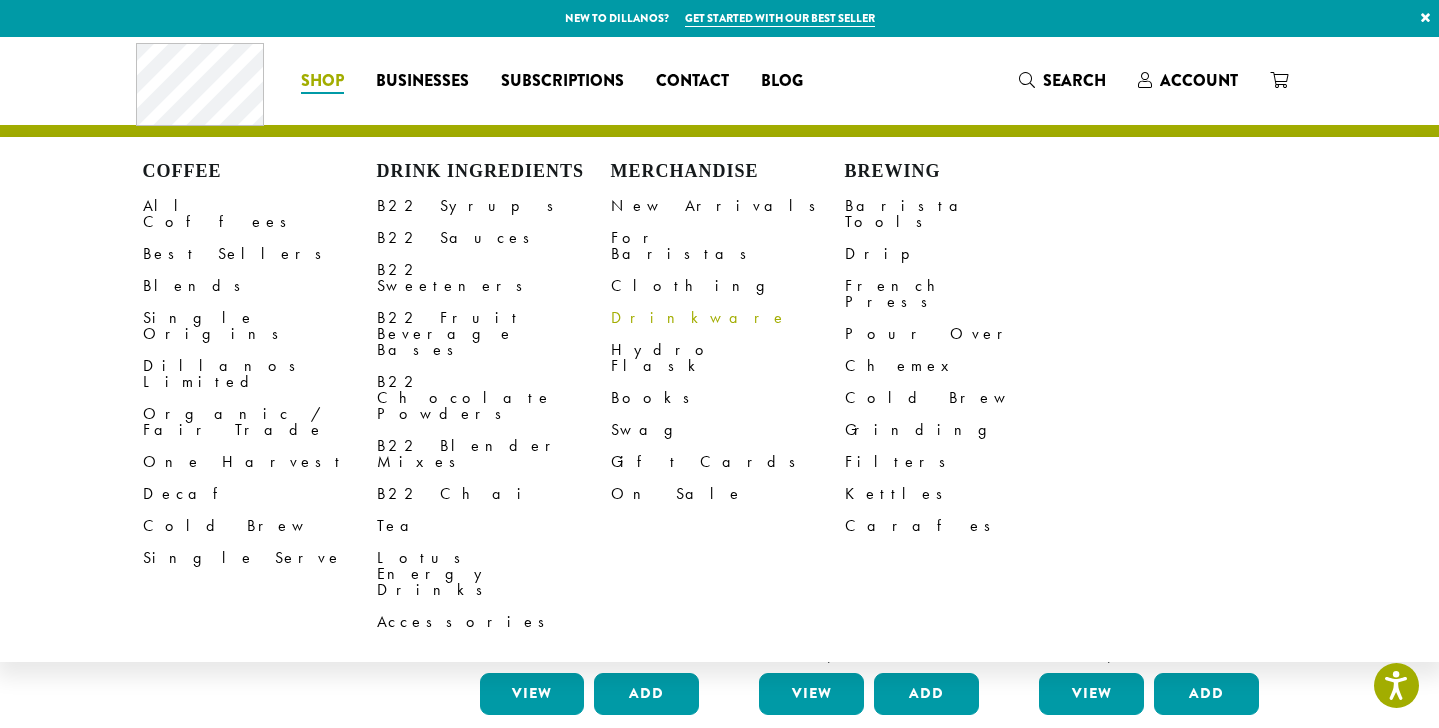 click on "Drinkware" at bounding box center (728, 318) 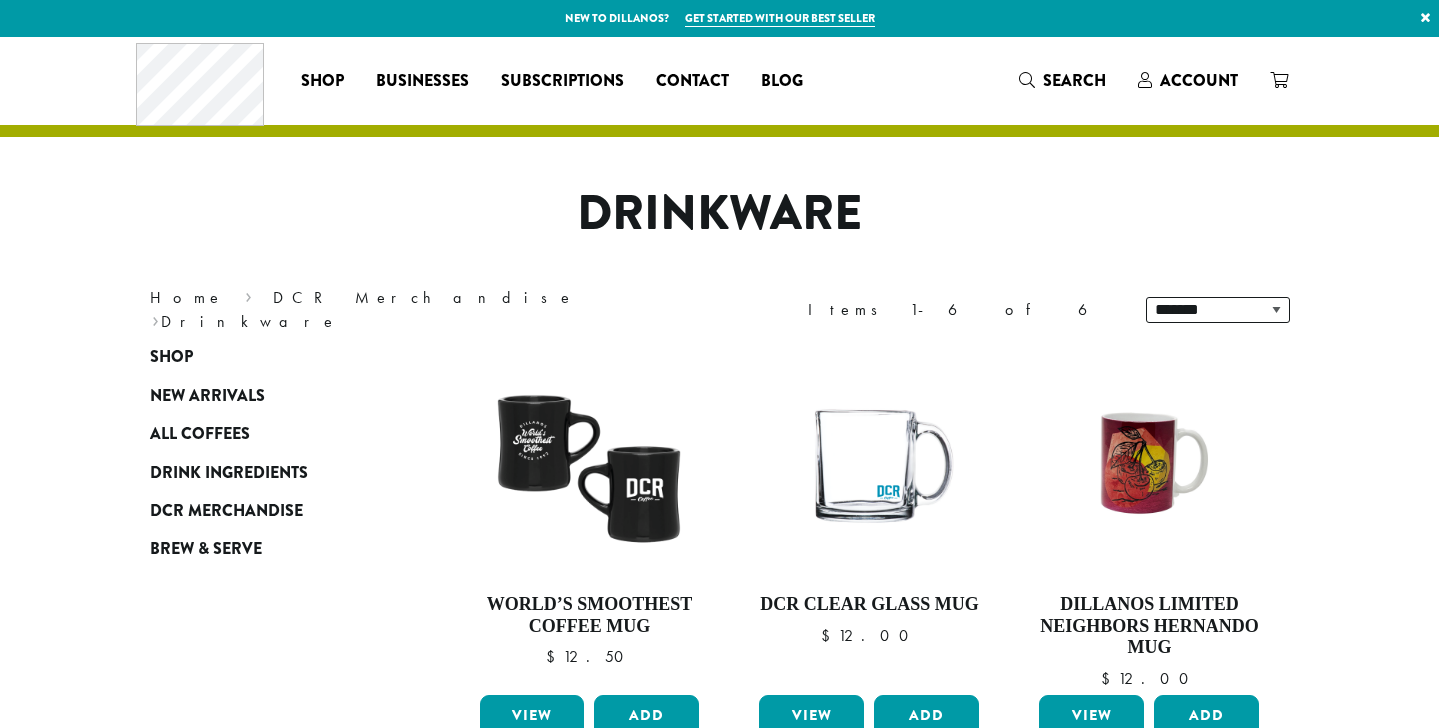 scroll, scrollTop: 0, scrollLeft: 0, axis: both 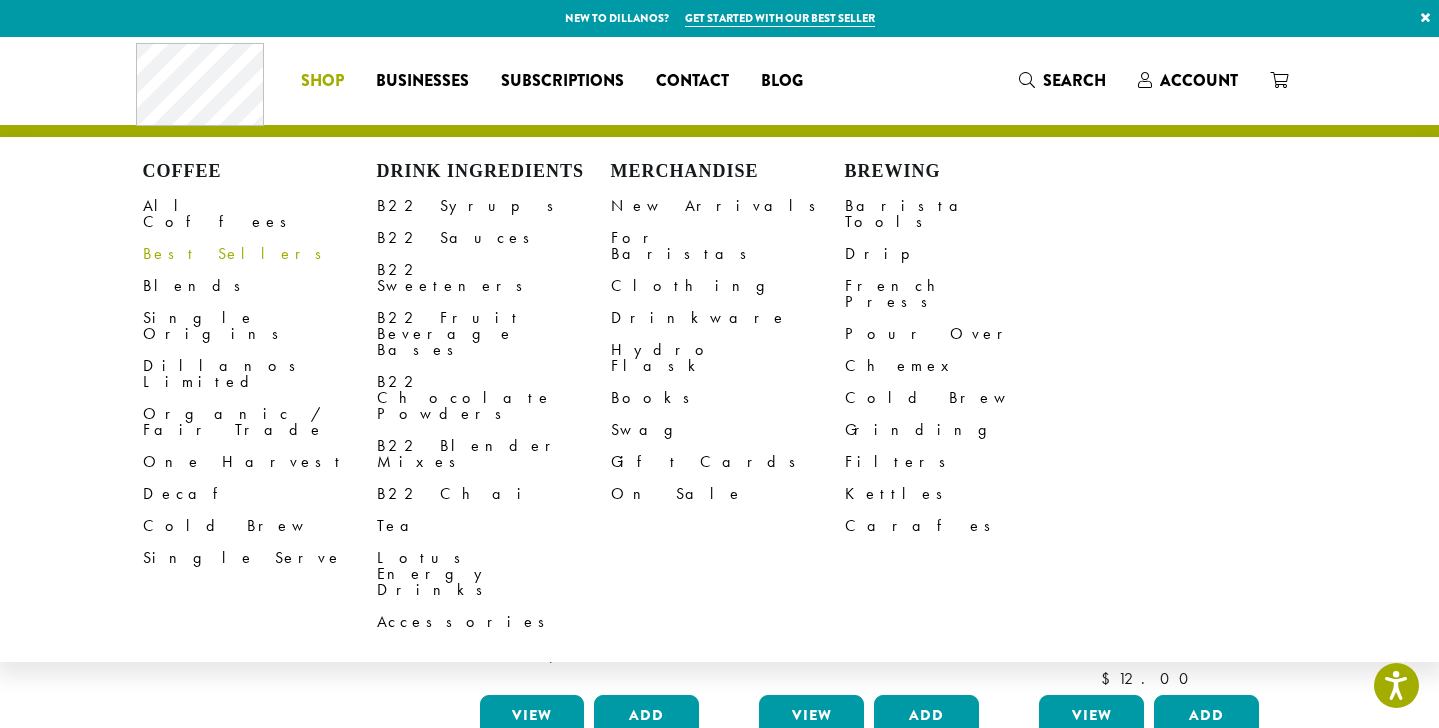 click on "Best Sellers" at bounding box center (260, 254) 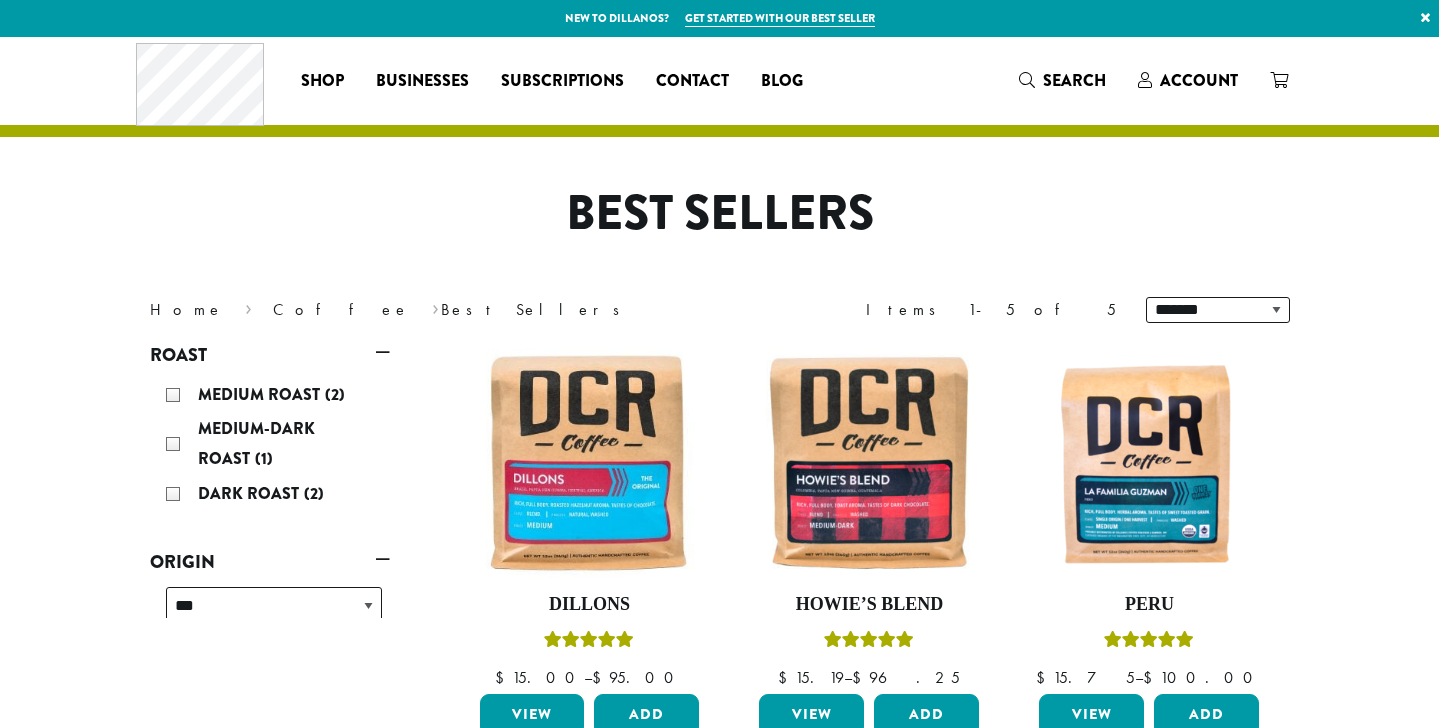 scroll, scrollTop: 0, scrollLeft: 0, axis: both 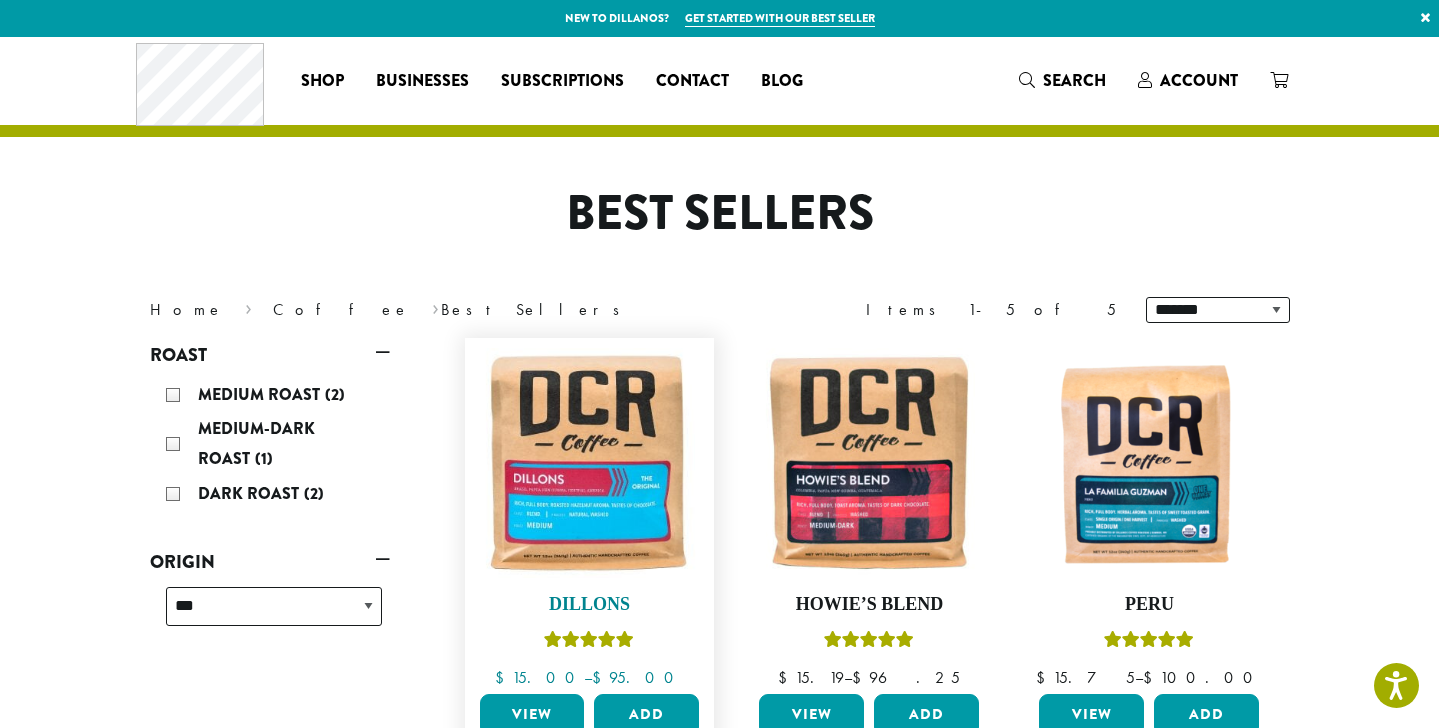 click at bounding box center (589, 463) 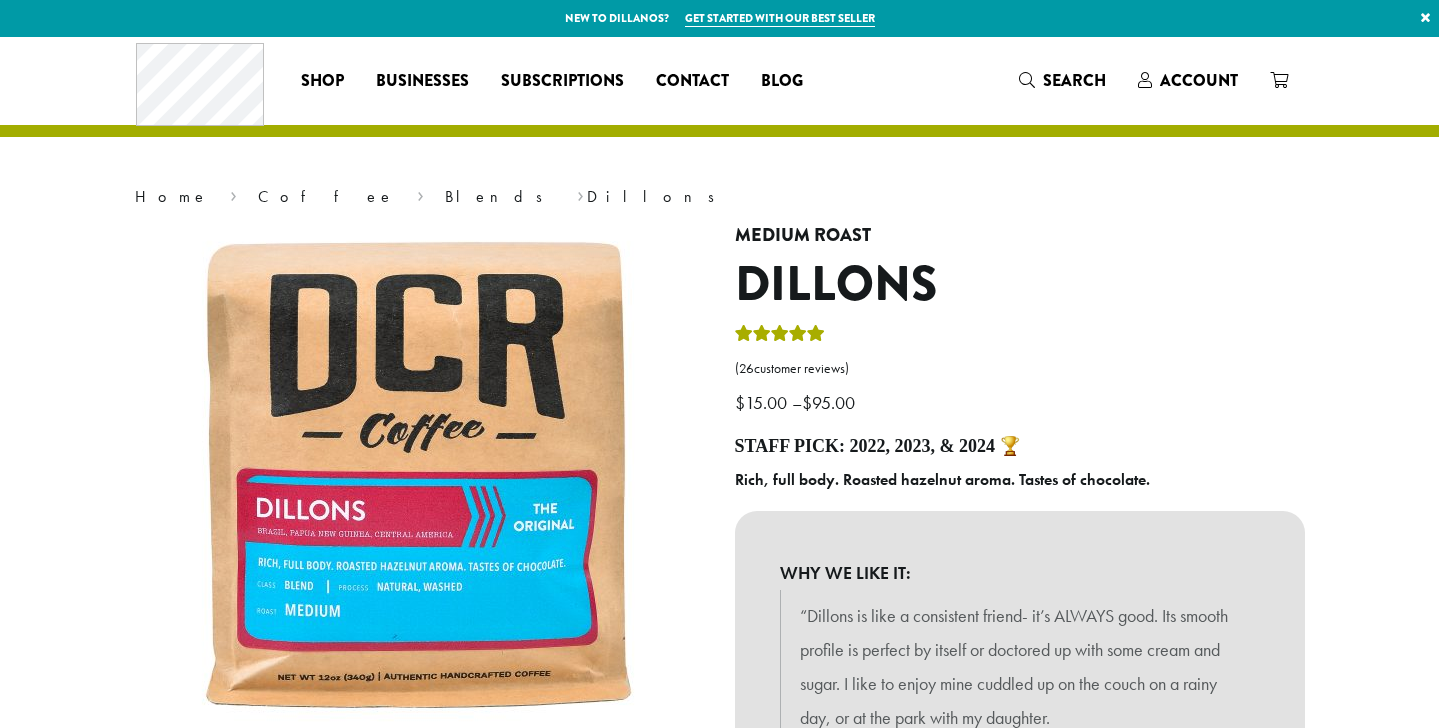 scroll, scrollTop: 0, scrollLeft: 0, axis: both 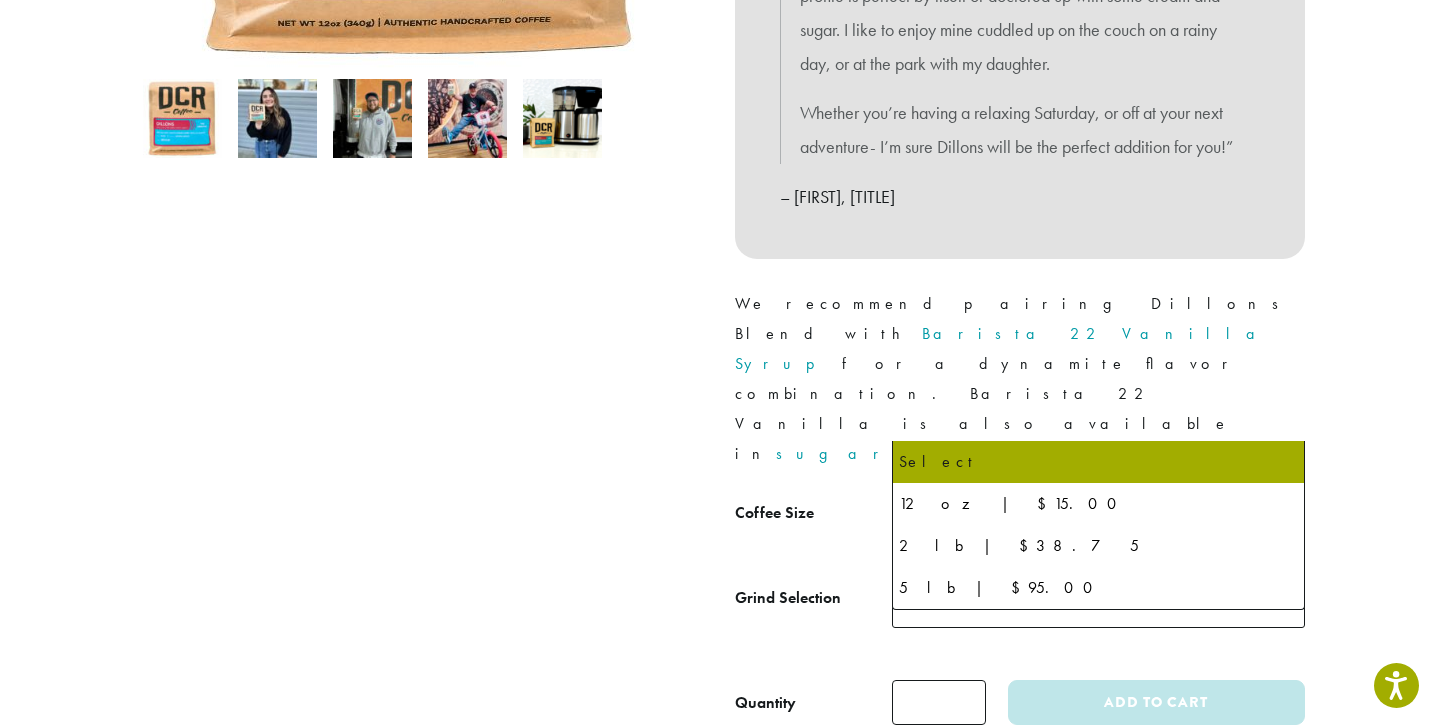 click on "Select" 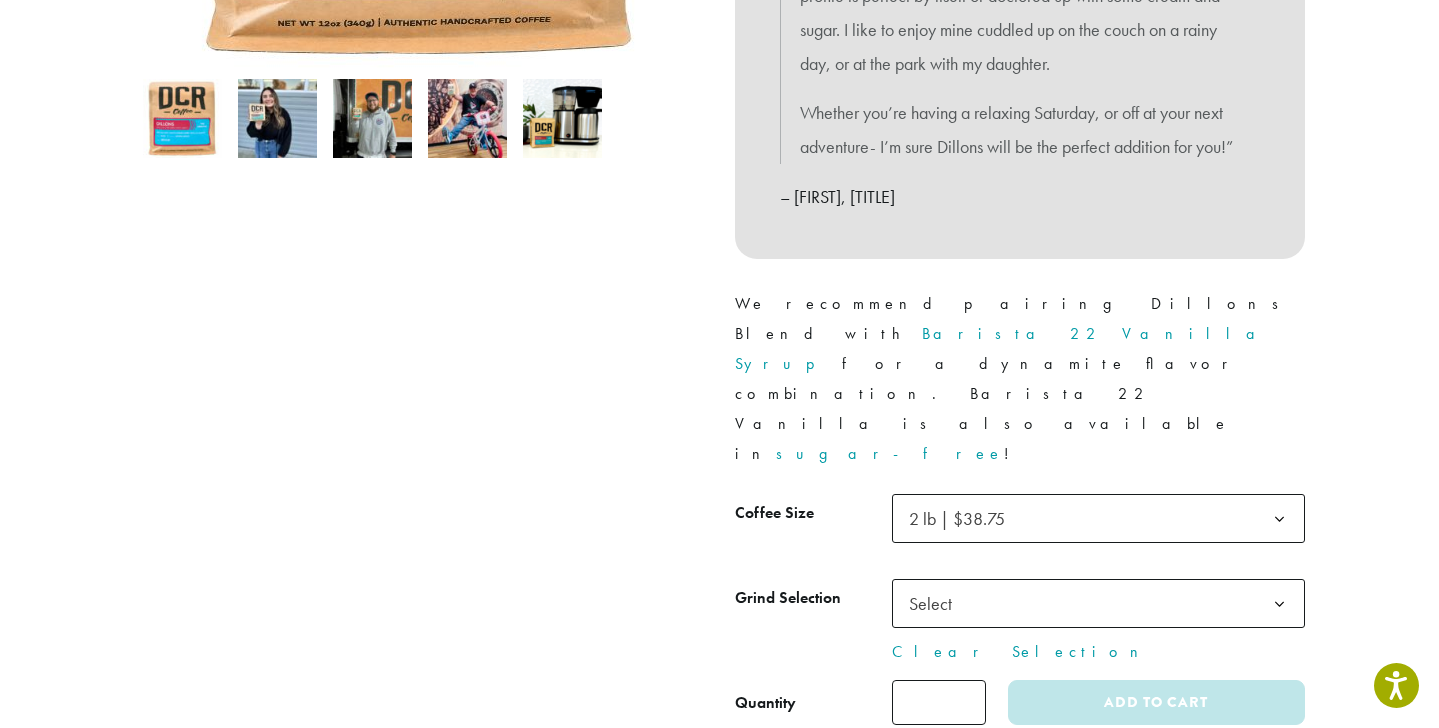 click on "Select" 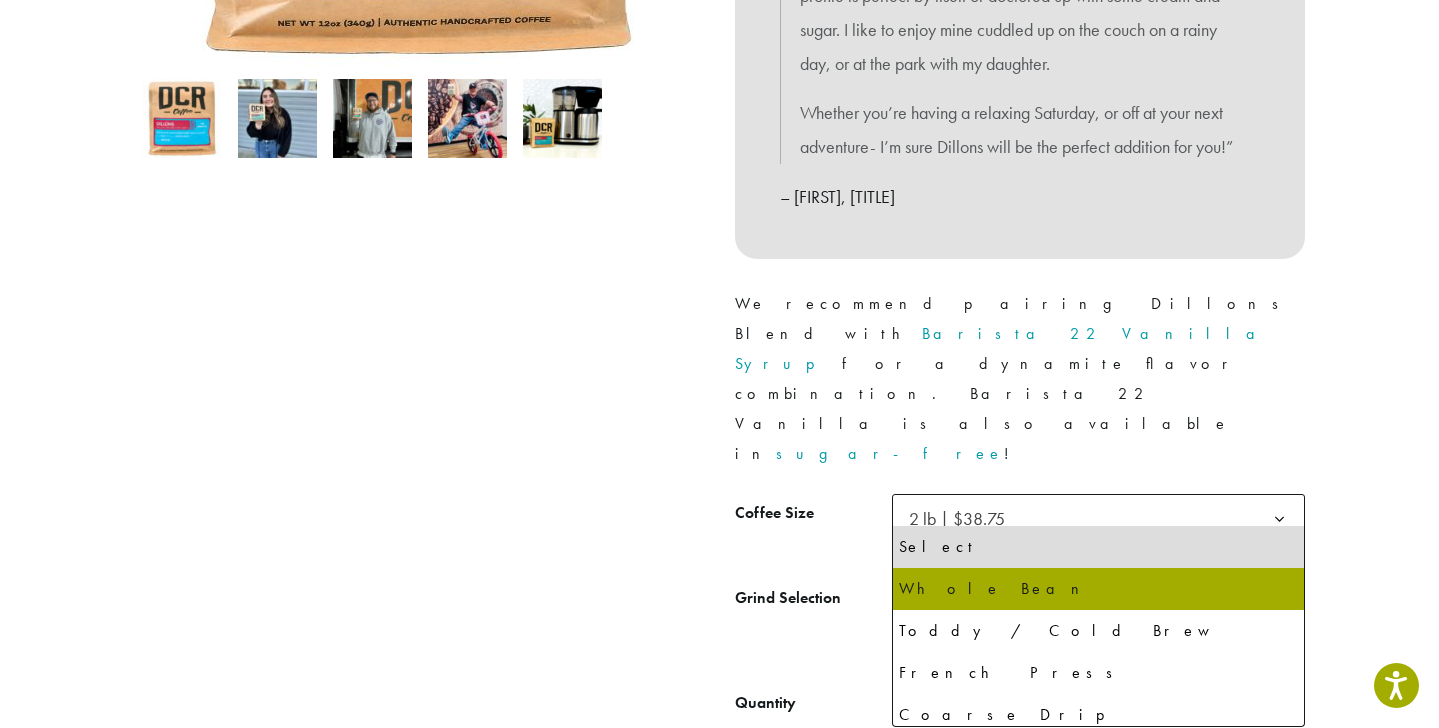 select on "**********" 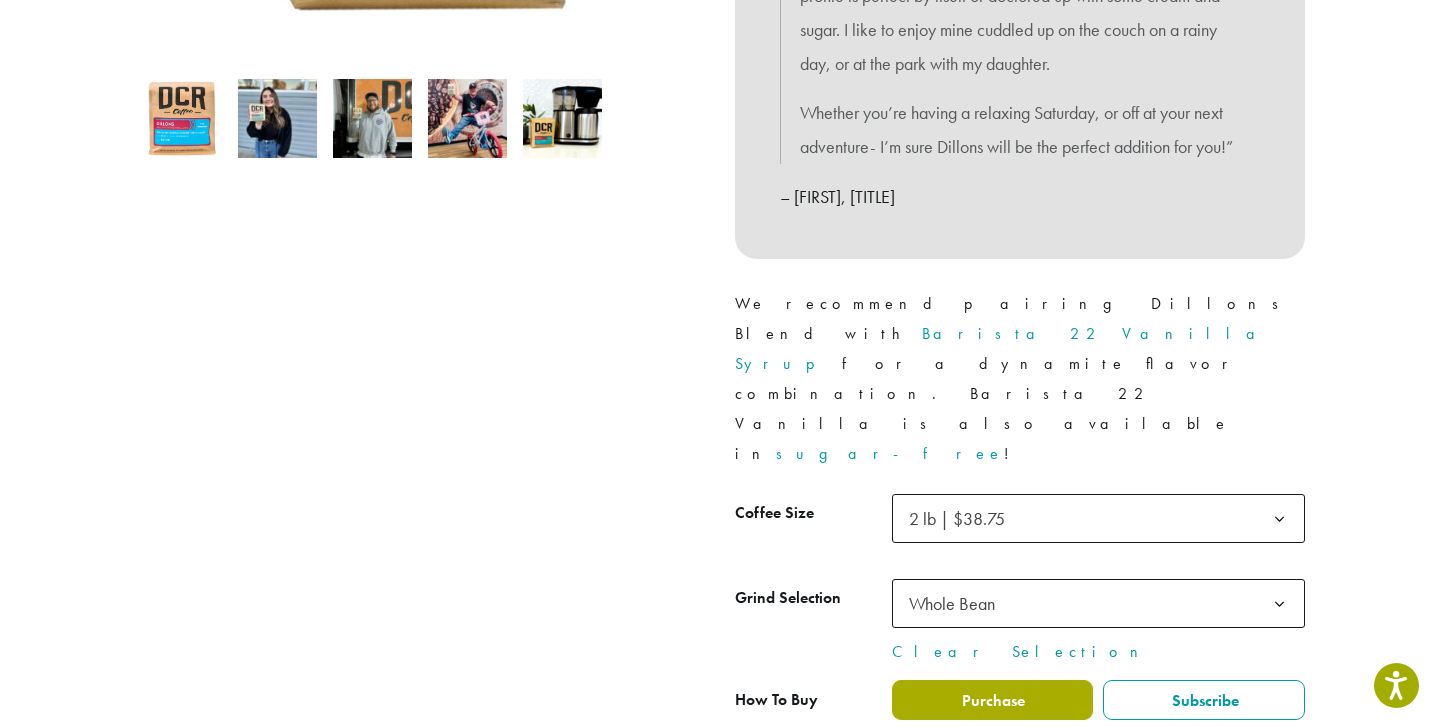 click on "Purchase" 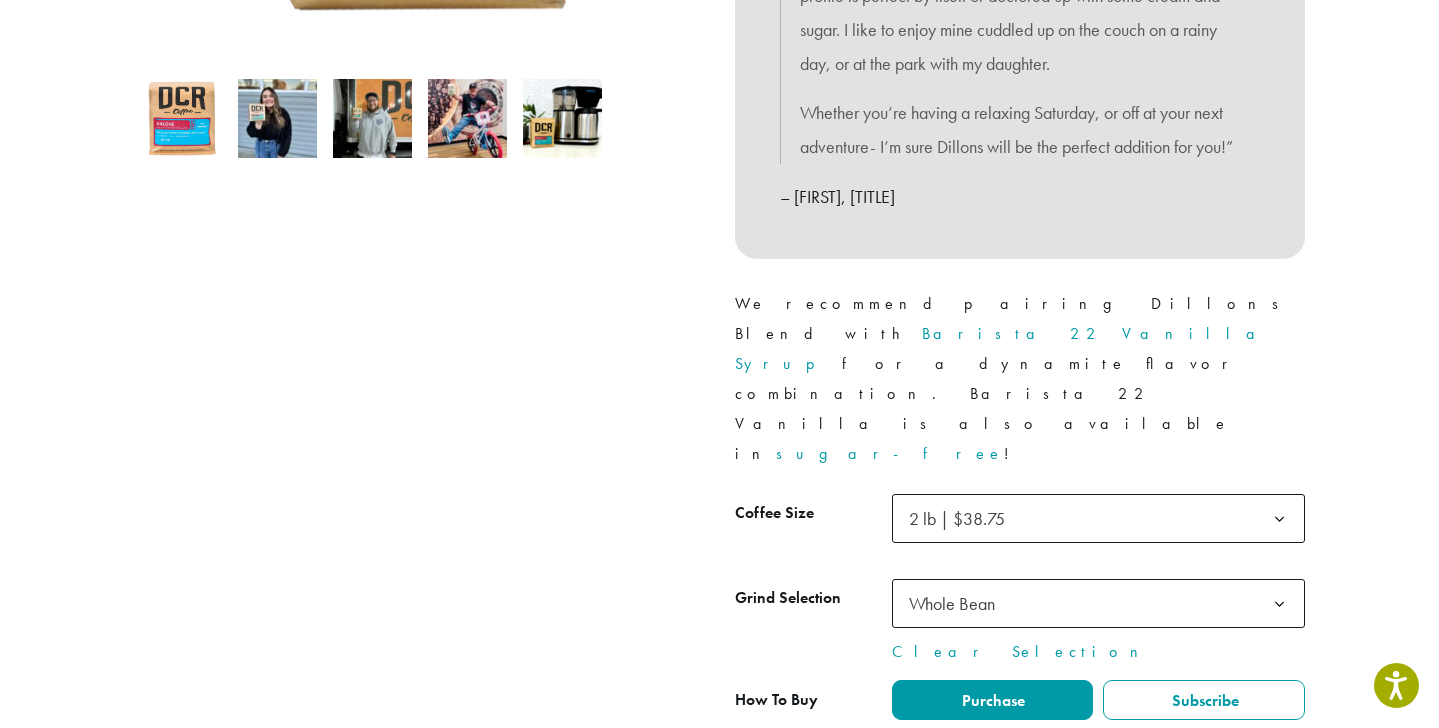 click on "Add to cart" 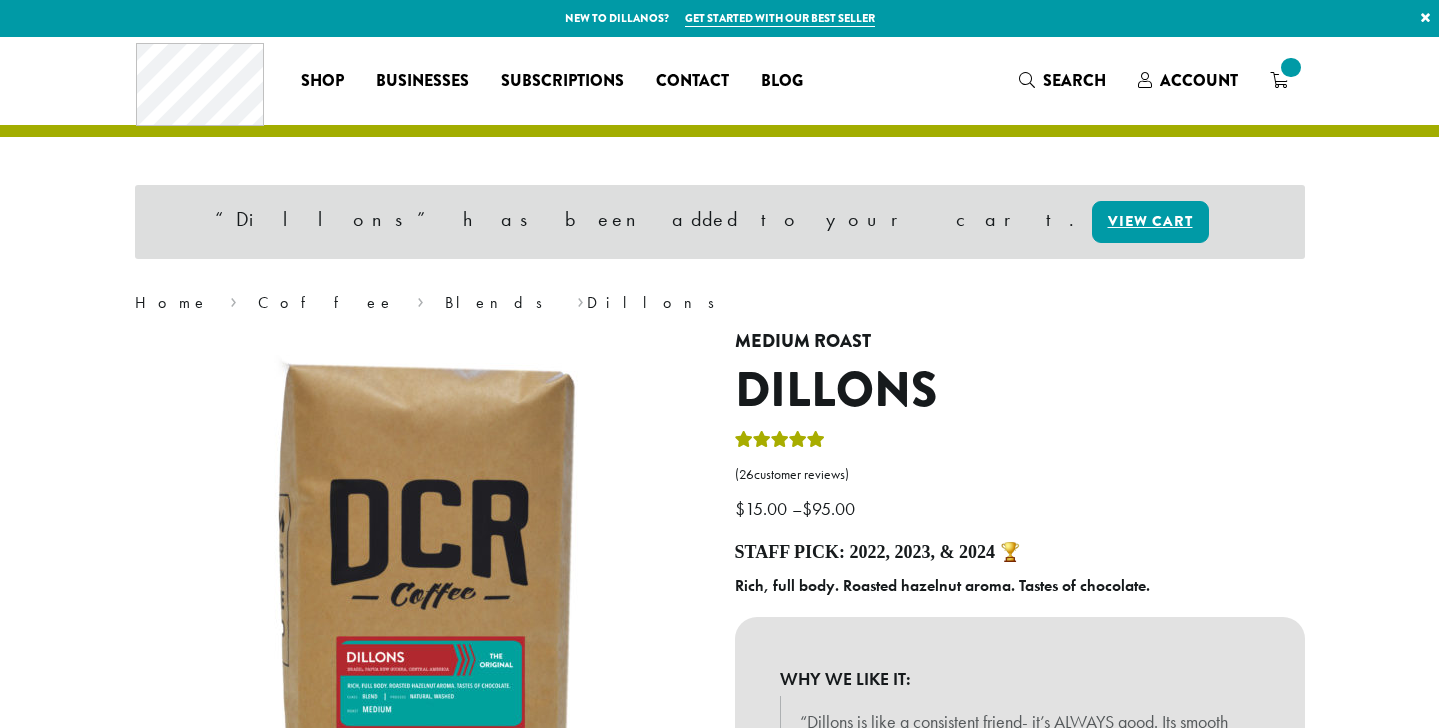 scroll, scrollTop: 0, scrollLeft: 0, axis: both 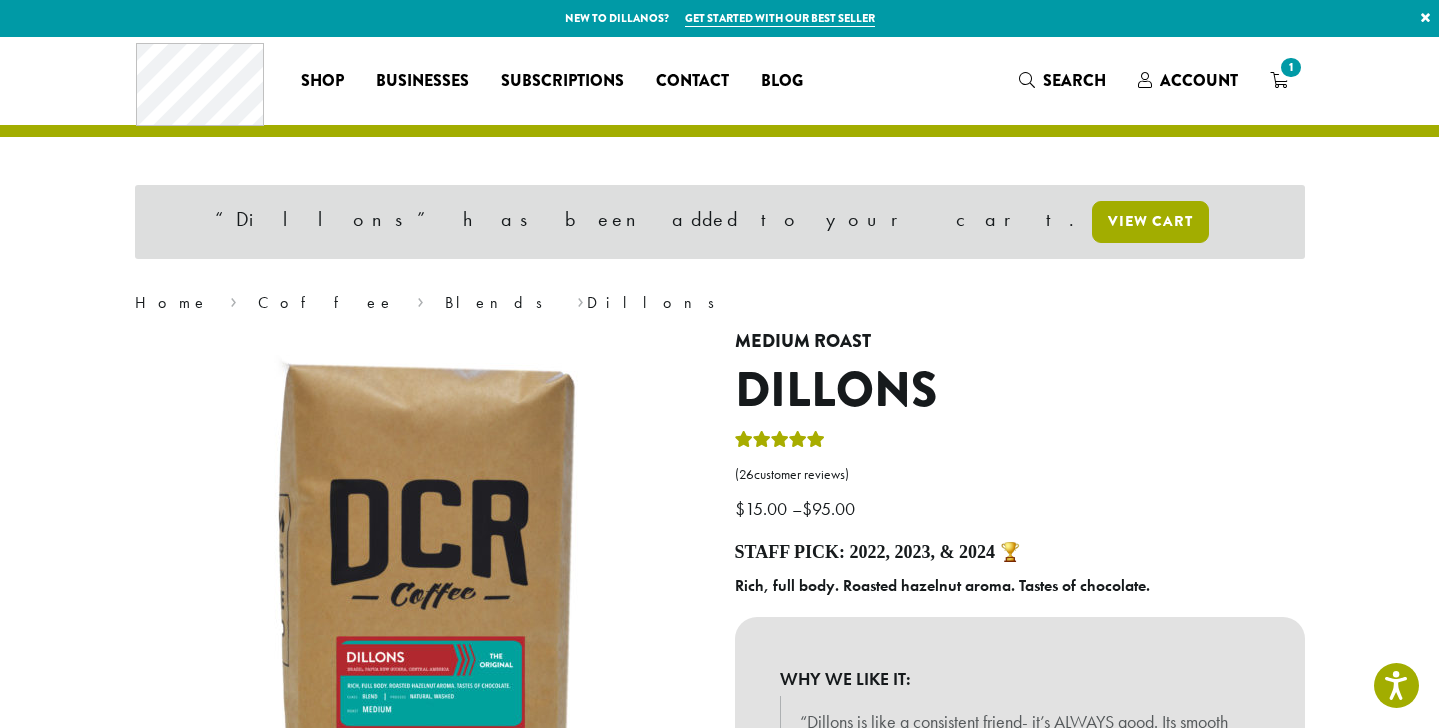 click on "View cart" at bounding box center (1150, 222) 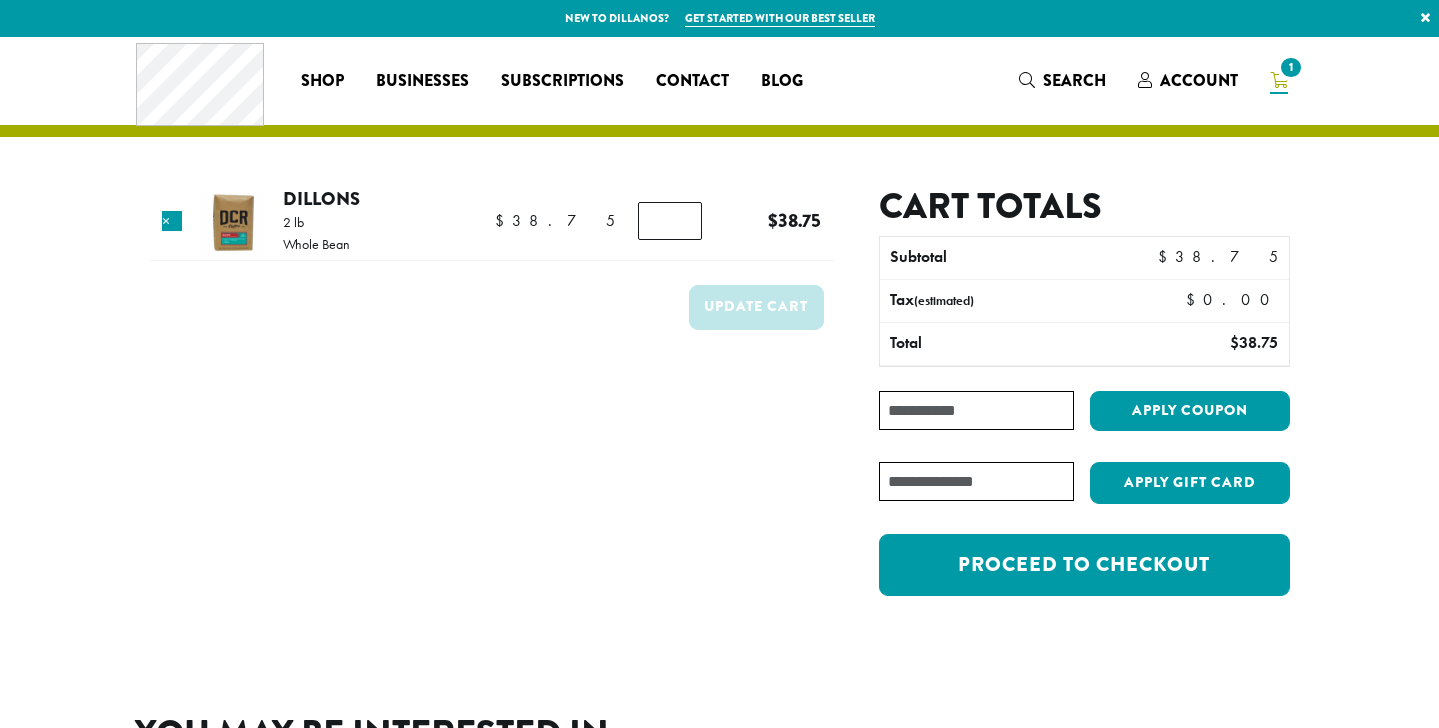 scroll, scrollTop: 0, scrollLeft: 0, axis: both 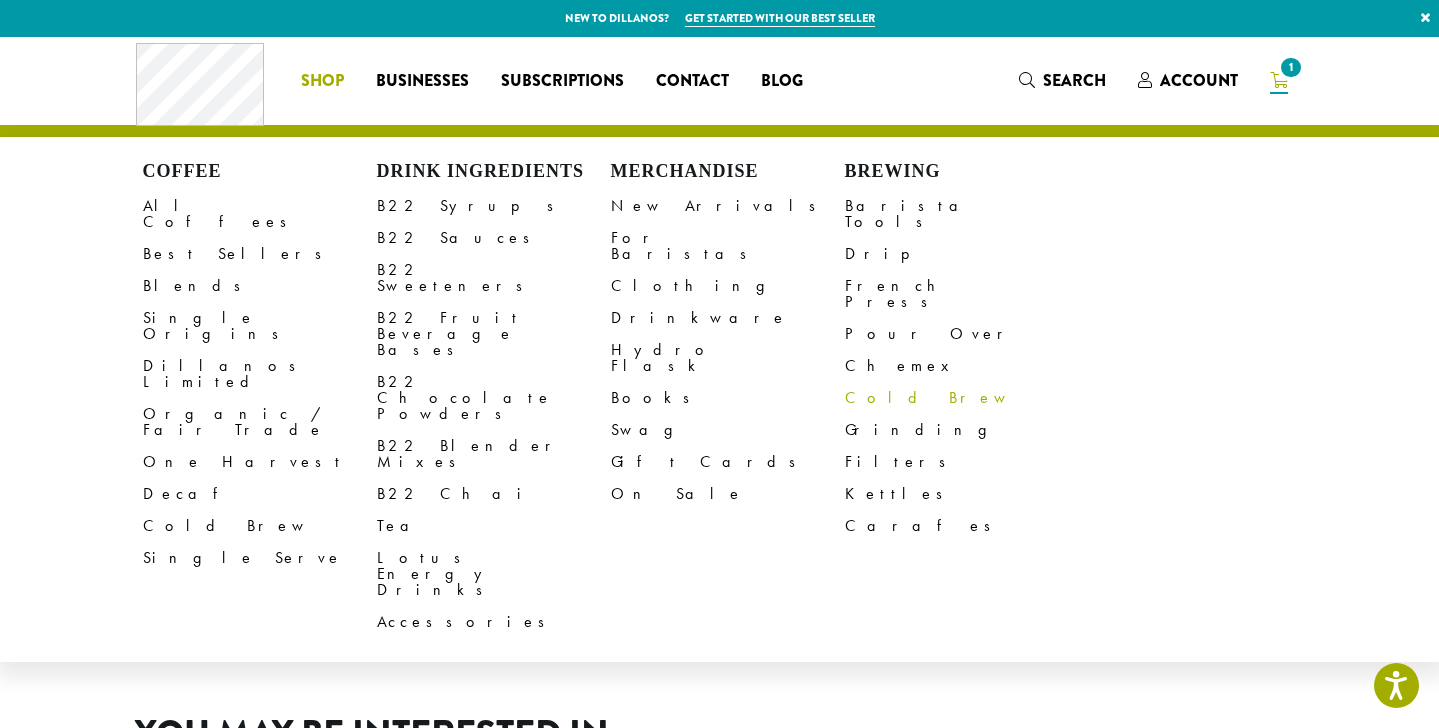 click on "Cold Brew" at bounding box center [962, 398] 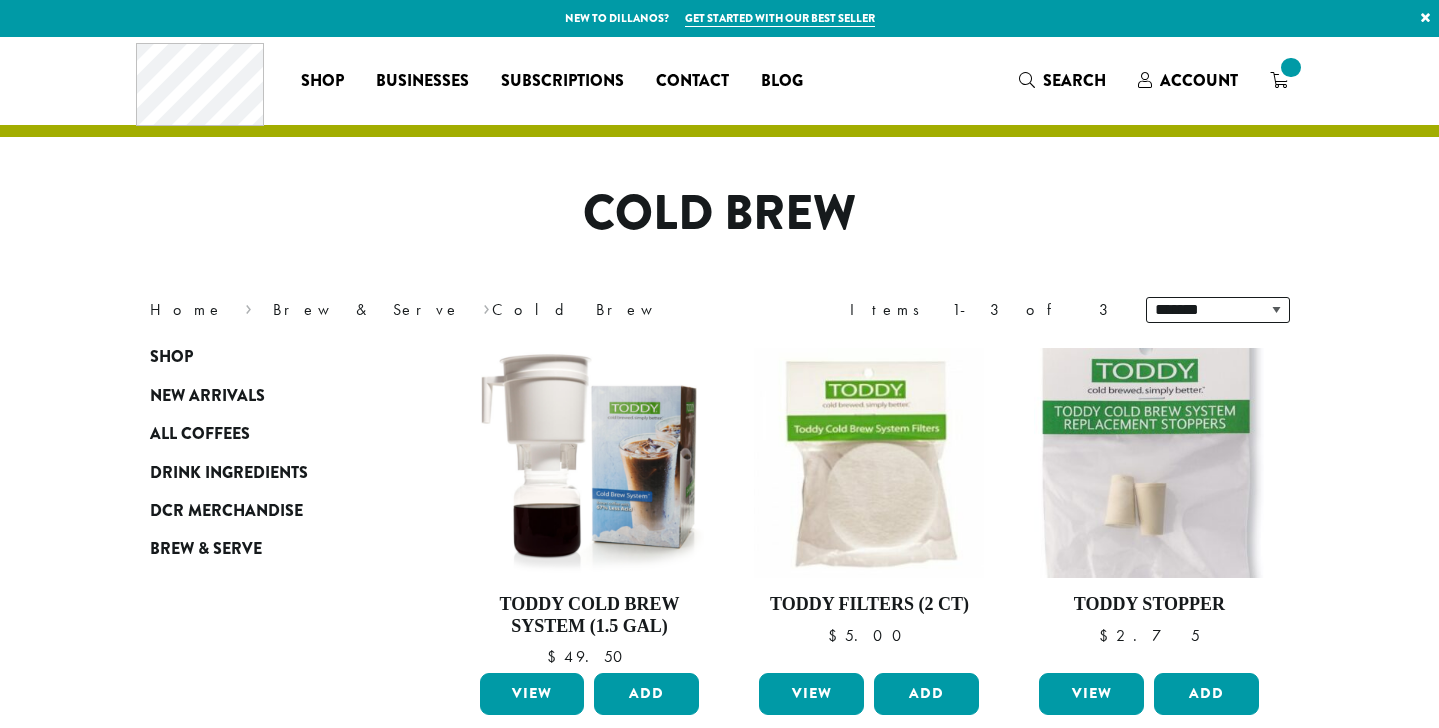 scroll, scrollTop: 0, scrollLeft: 0, axis: both 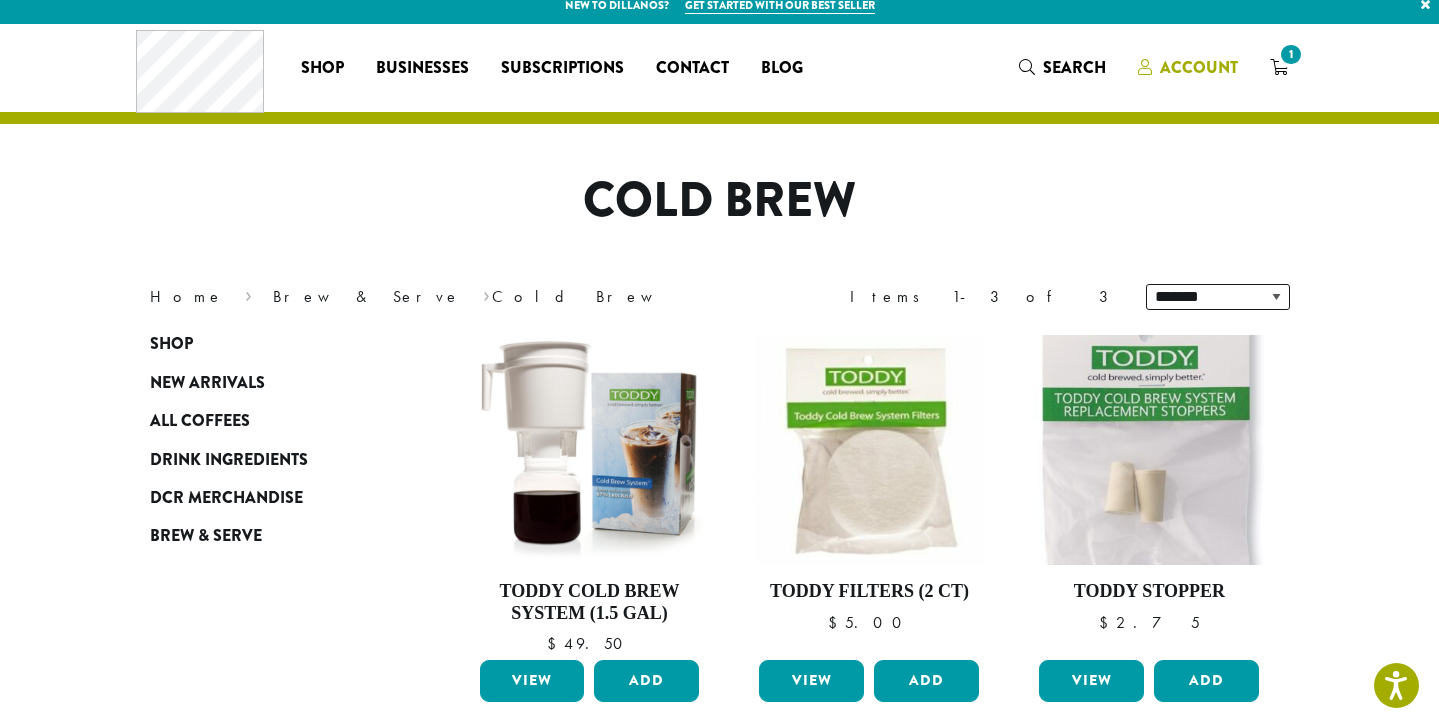 click on "Account" at bounding box center (1199, 67) 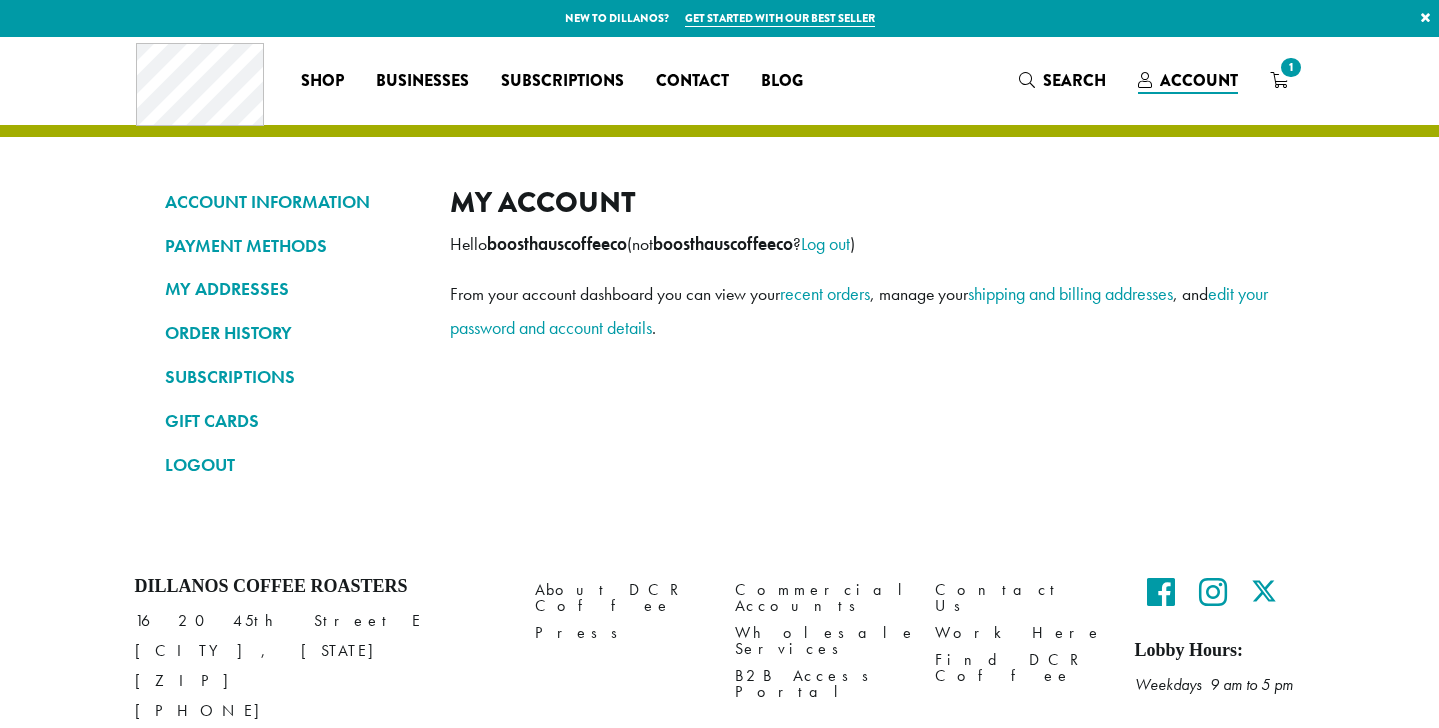 scroll, scrollTop: 0, scrollLeft: 0, axis: both 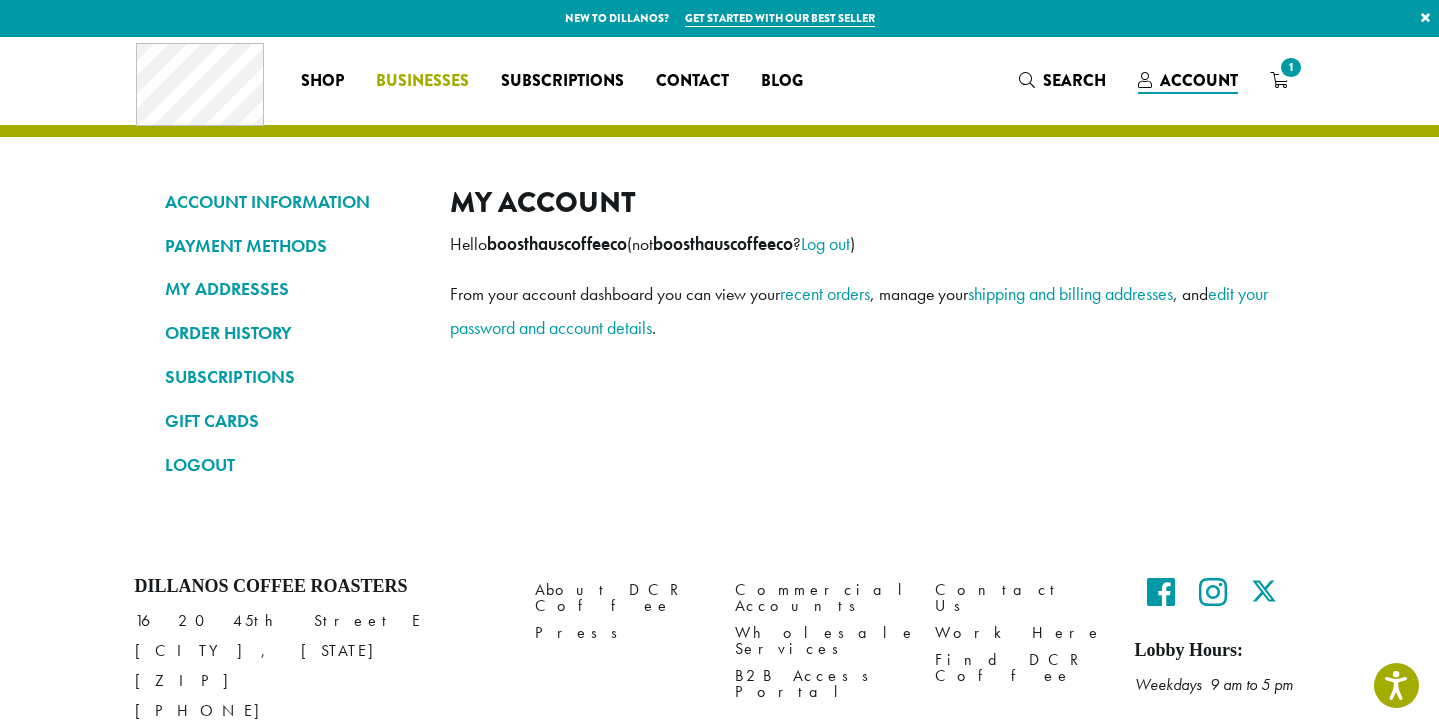 click on "Businesses" at bounding box center [422, 81] 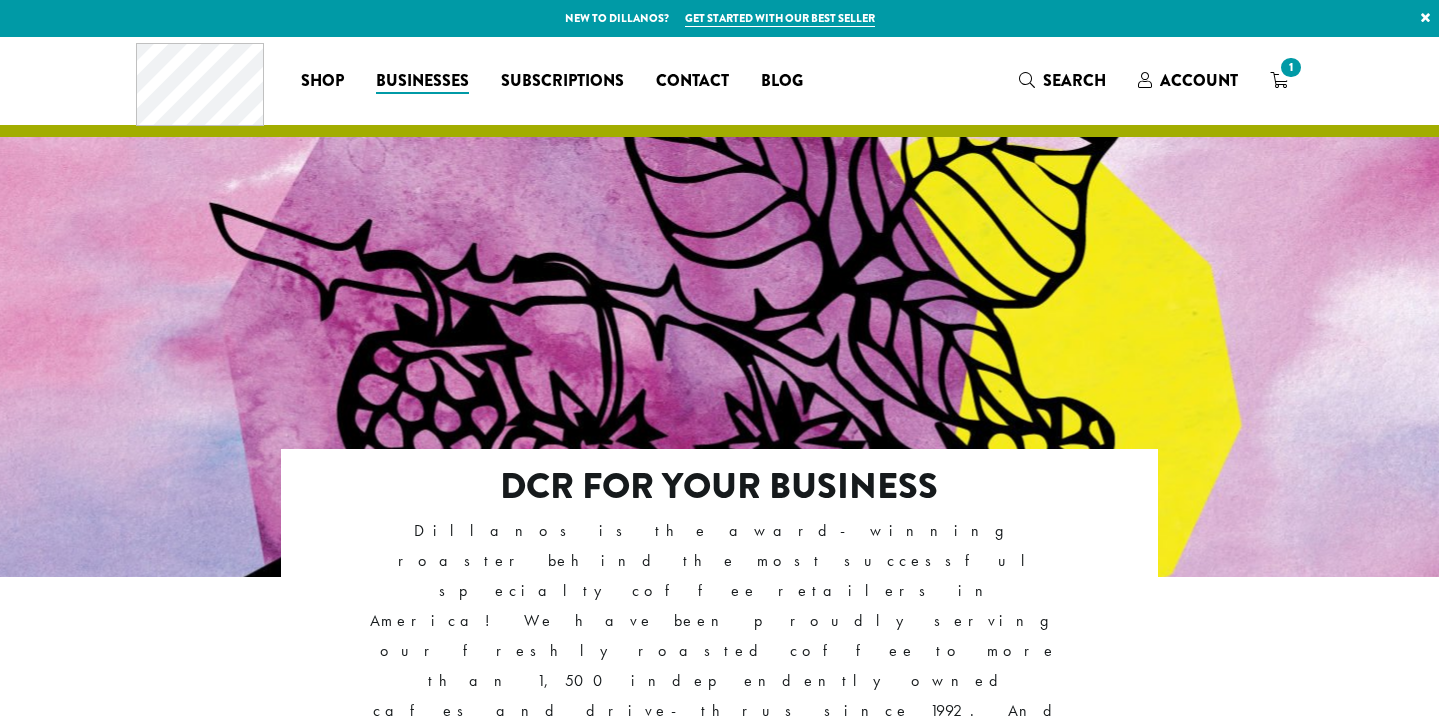 scroll, scrollTop: 0, scrollLeft: 0, axis: both 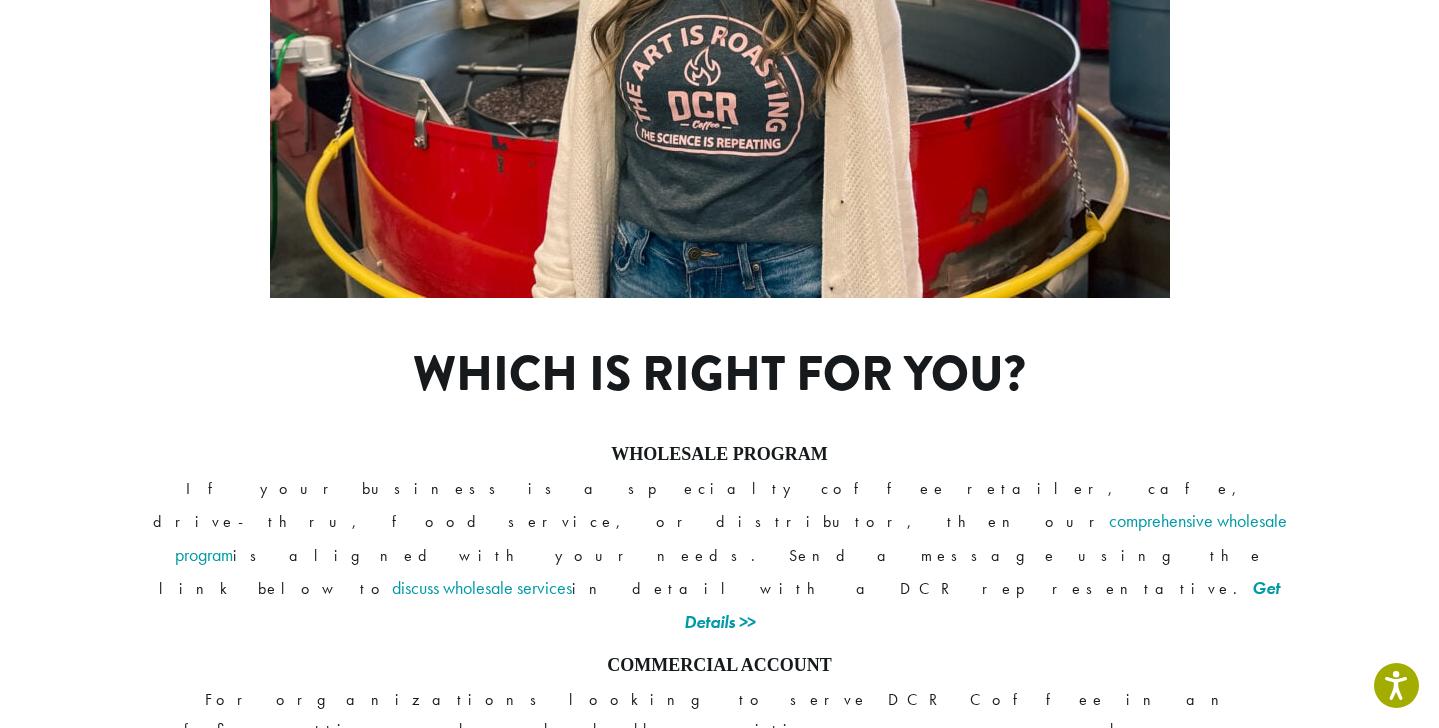 click on "Wholesale" at bounding box center [648, 980] 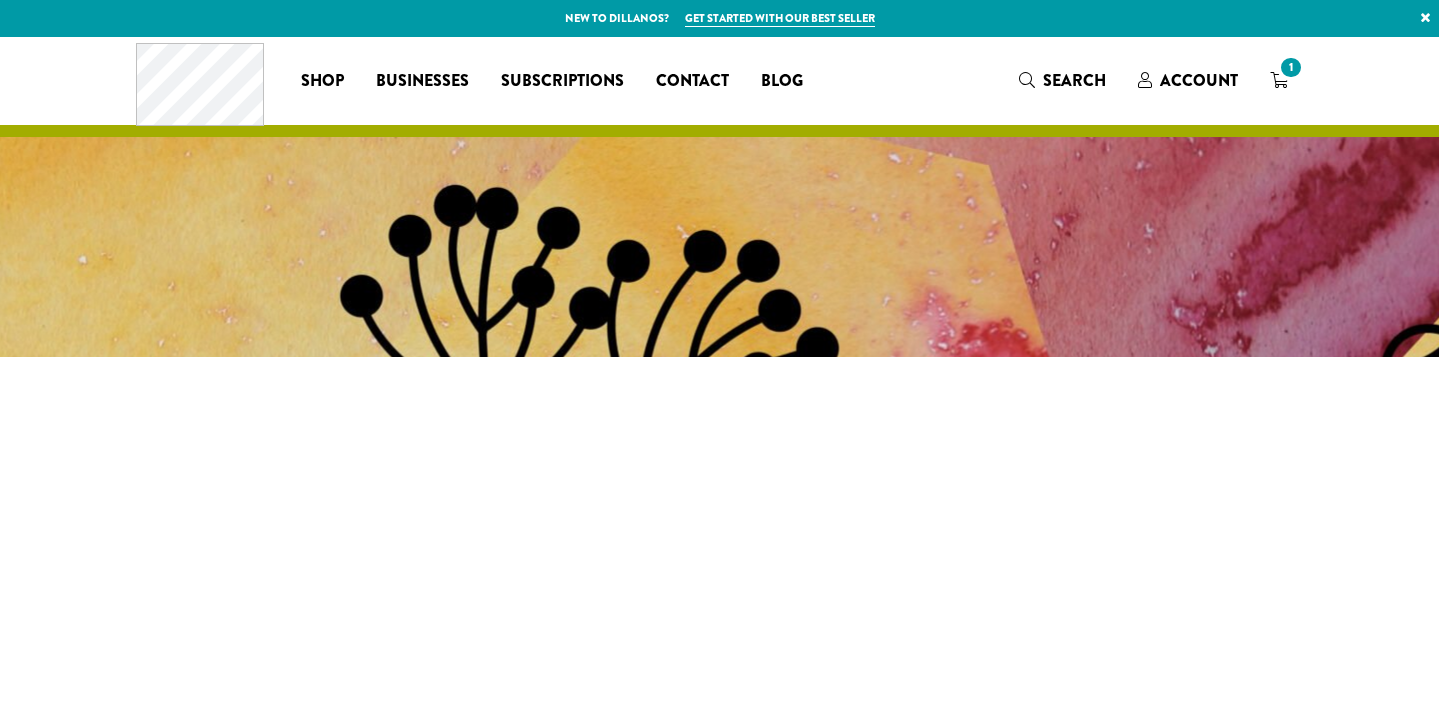 scroll, scrollTop: 0, scrollLeft: 0, axis: both 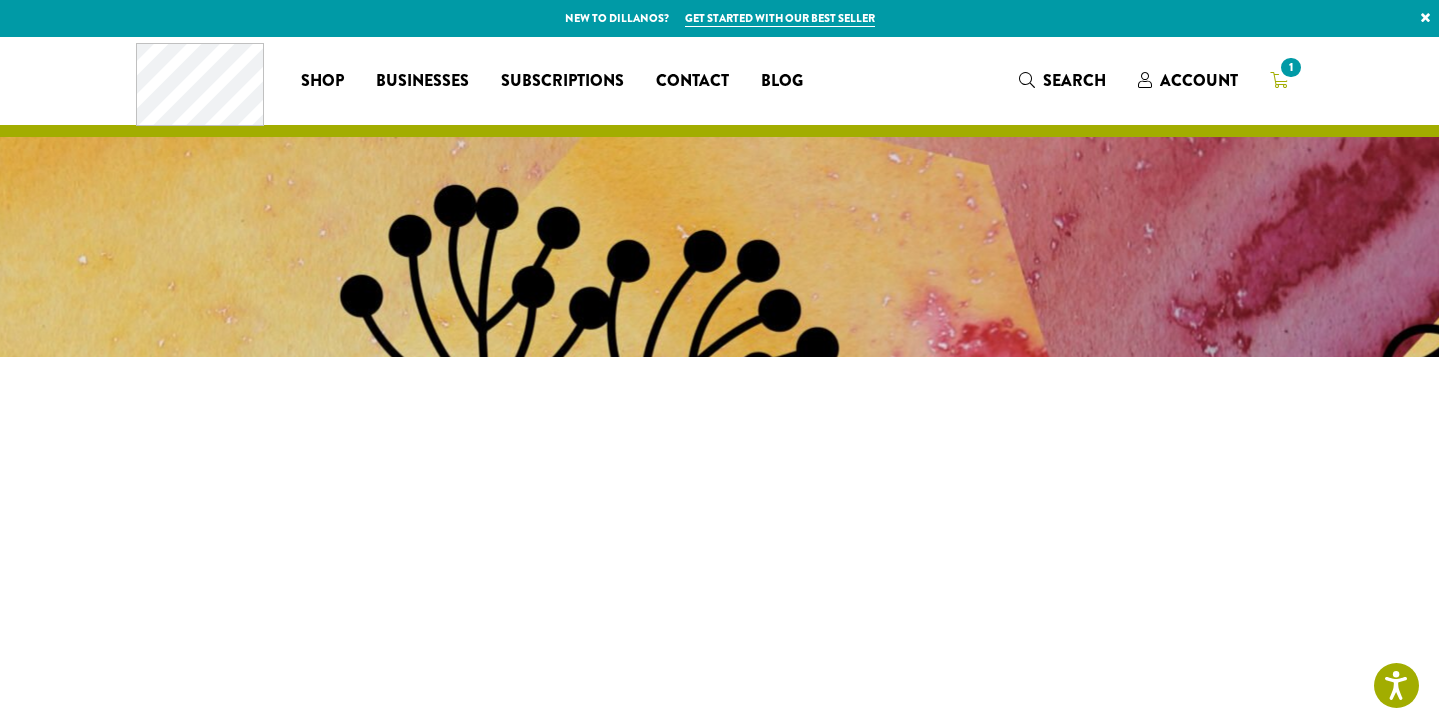 click on "1" at bounding box center [1290, 67] 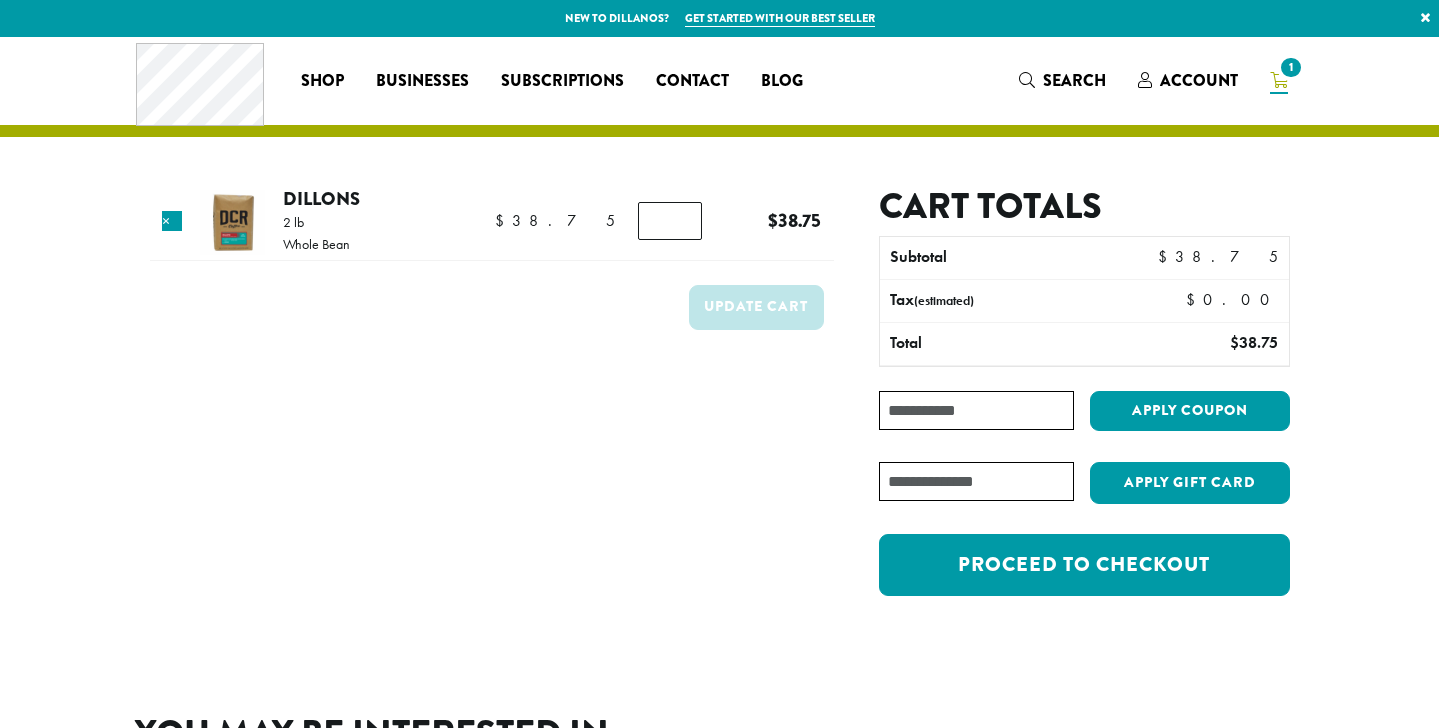 scroll, scrollTop: 0, scrollLeft: 0, axis: both 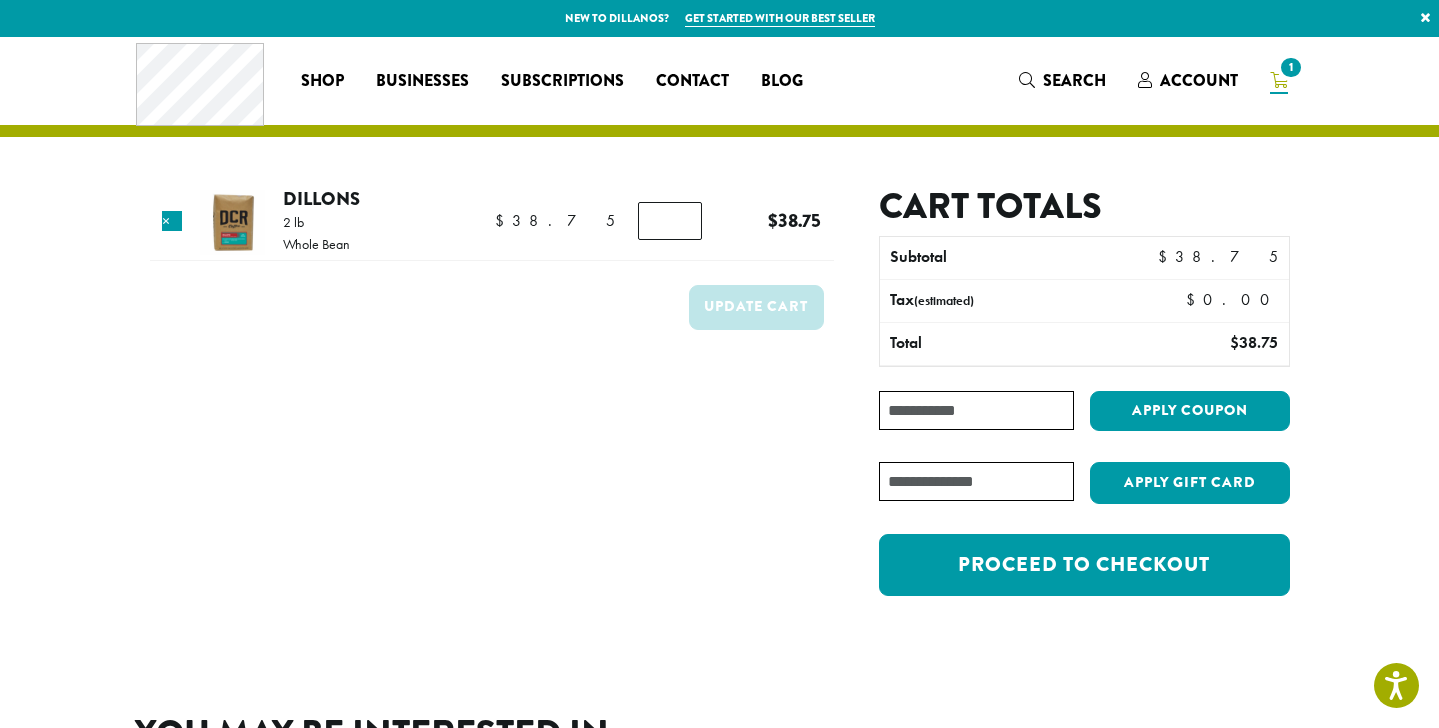 type on "*" 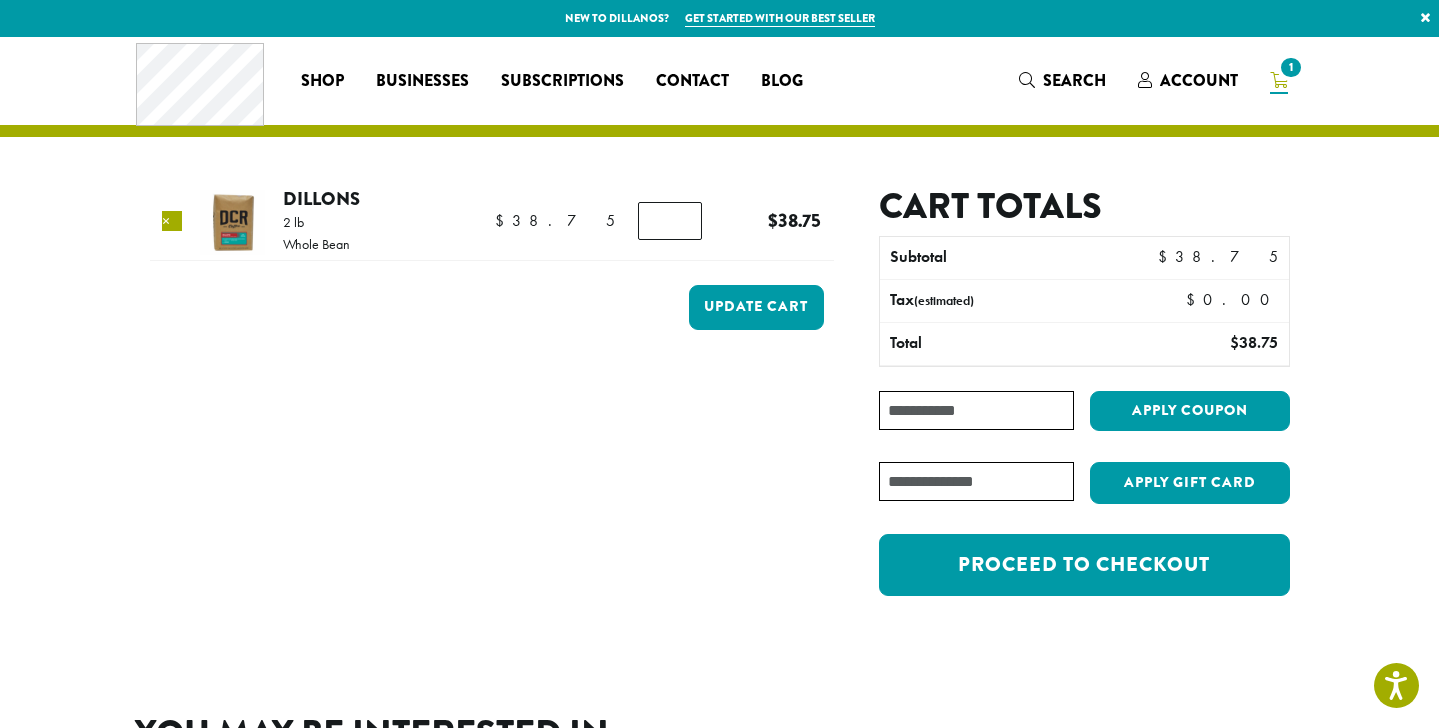 click on "×" at bounding box center (172, 221) 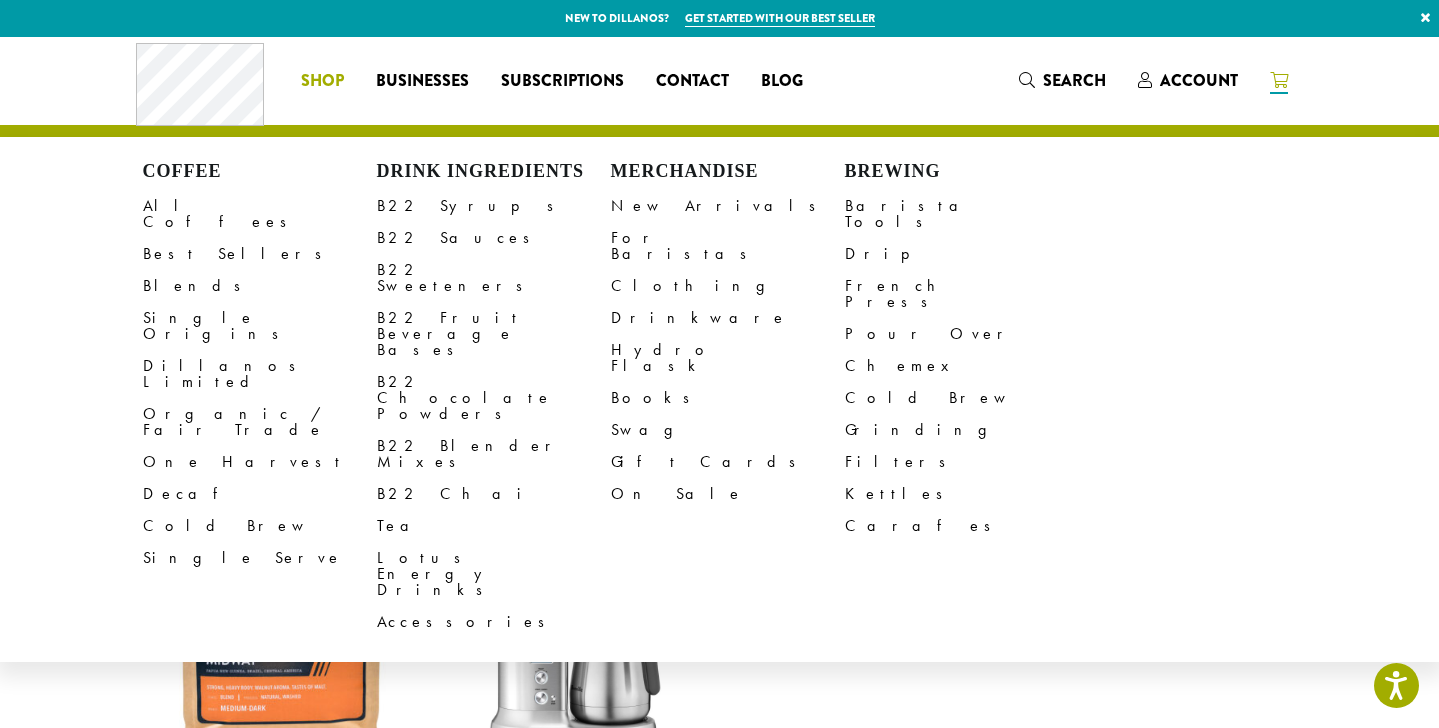click on "Shop" at bounding box center (322, 81) 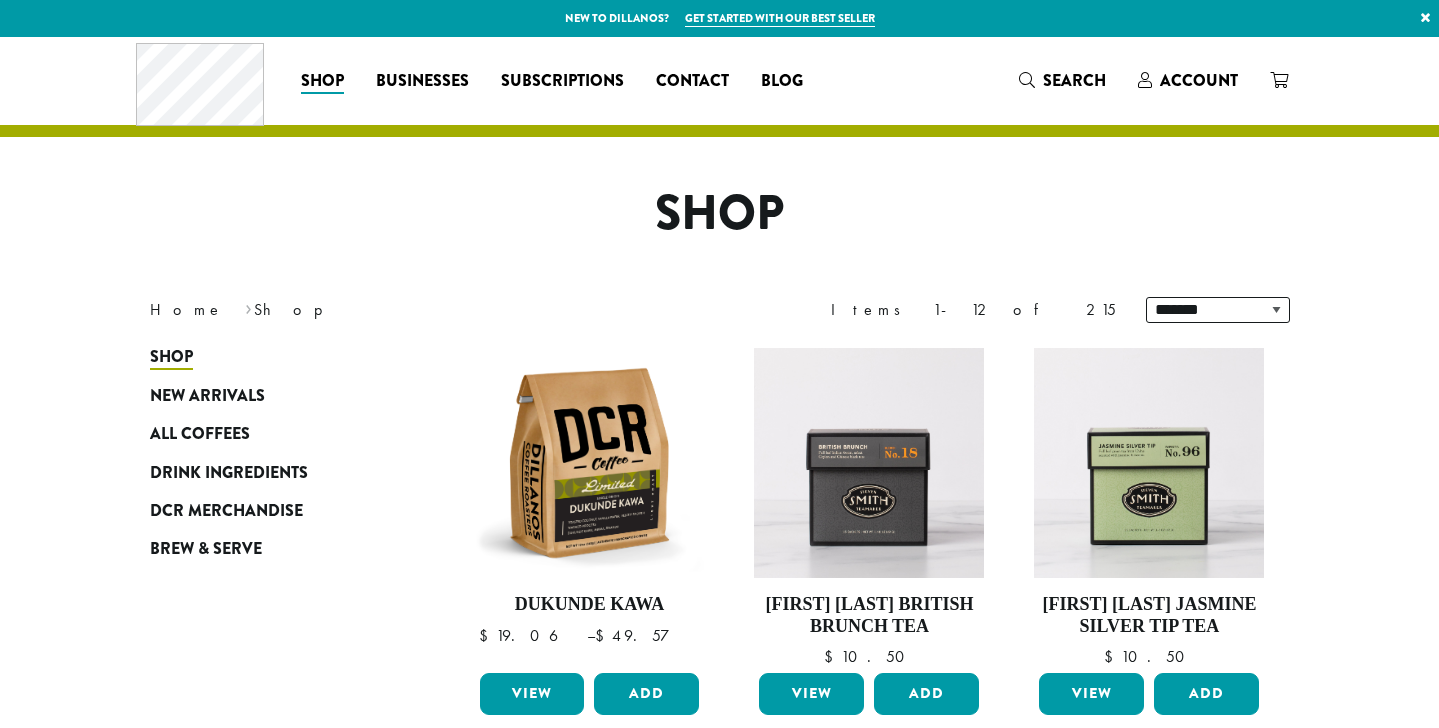 scroll, scrollTop: 0, scrollLeft: 0, axis: both 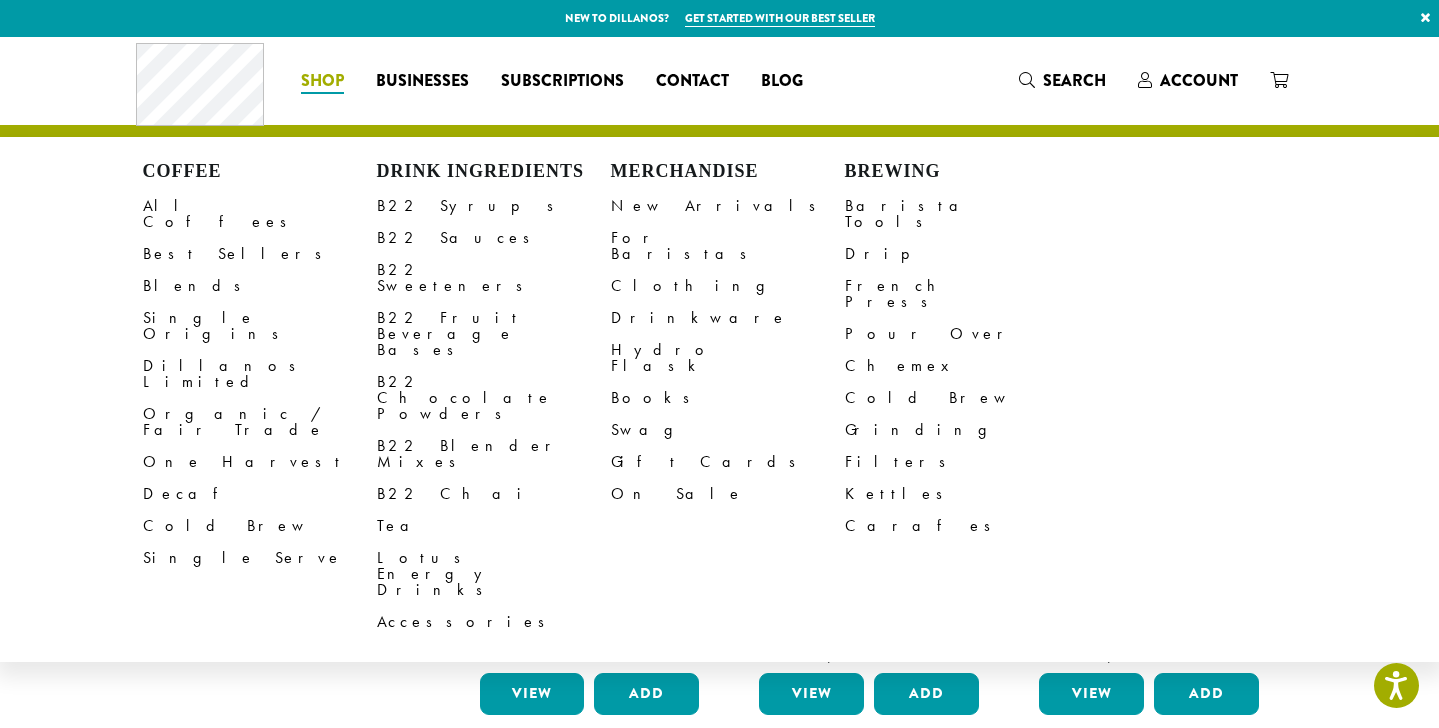 click on "Shop" at bounding box center (322, 81) 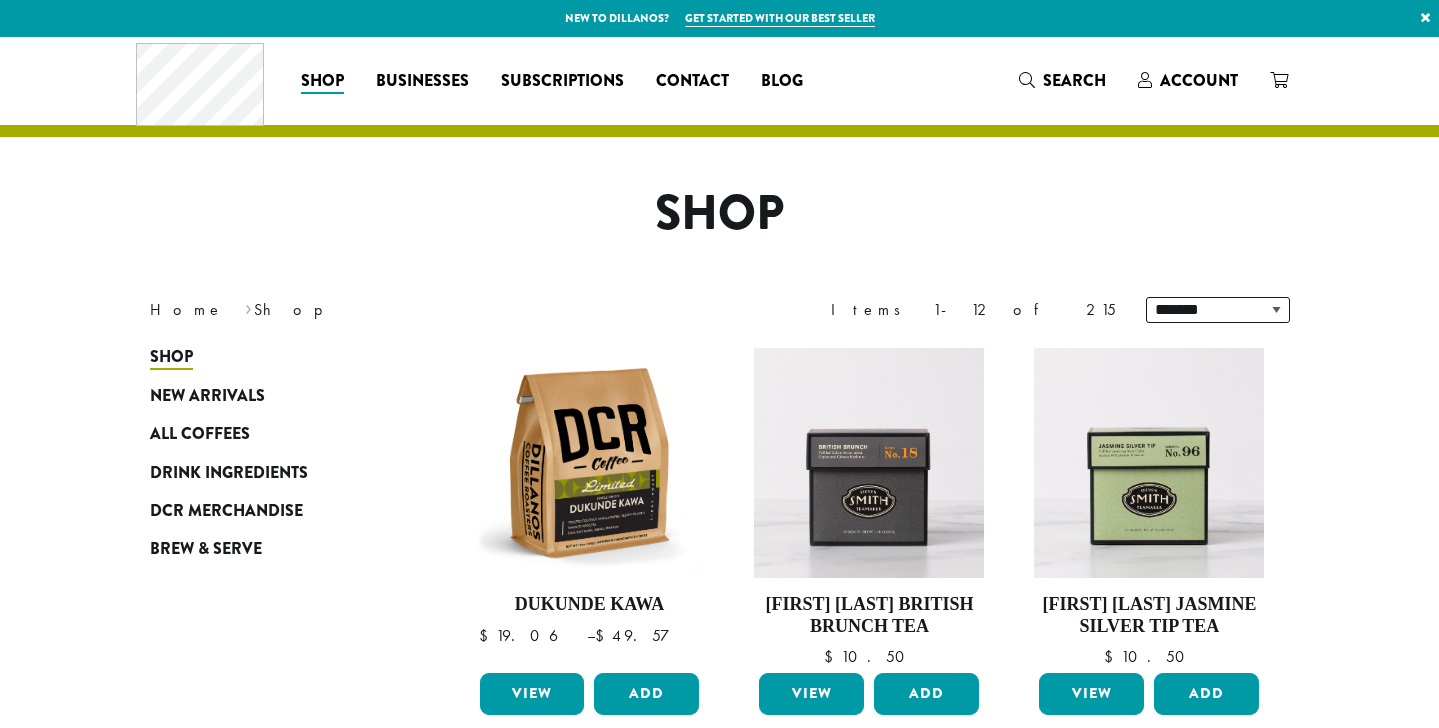 scroll, scrollTop: 0, scrollLeft: 0, axis: both 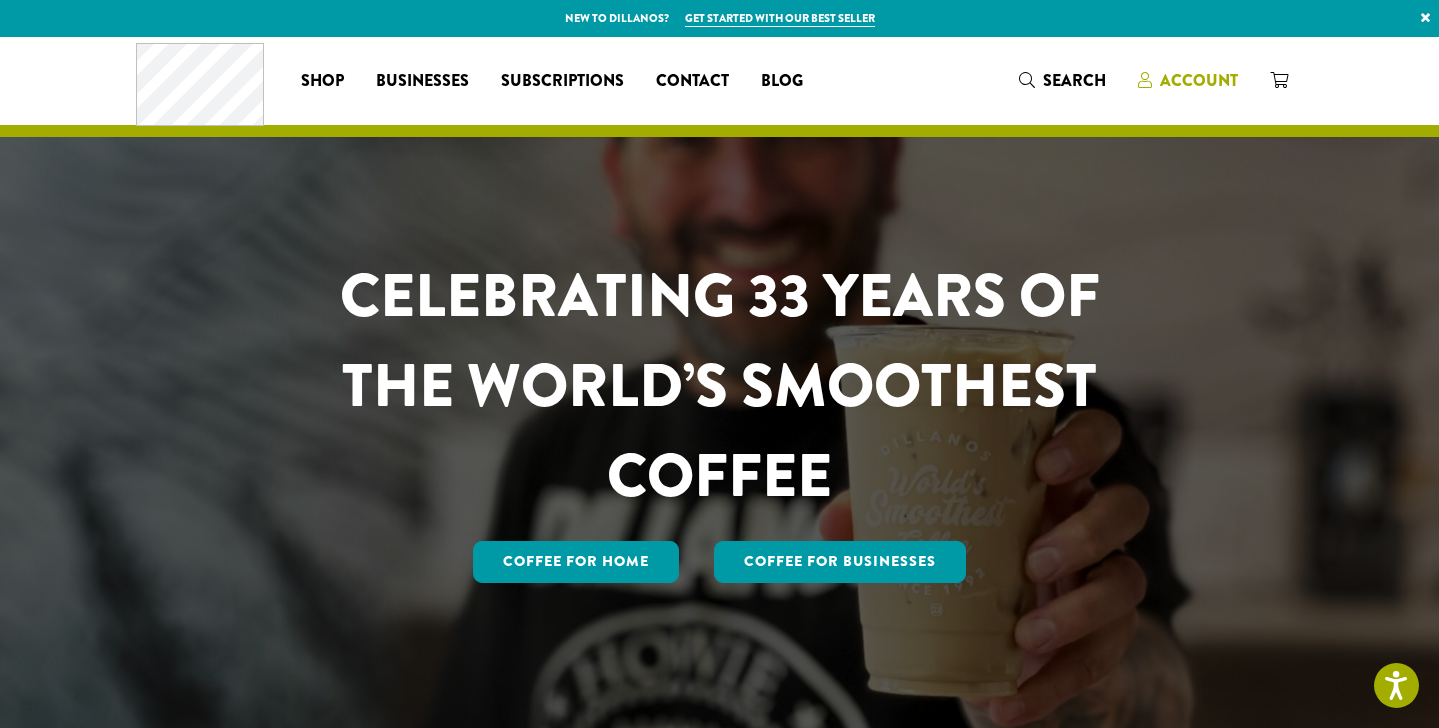 click on "Account" at bounding box center [1199, 80] 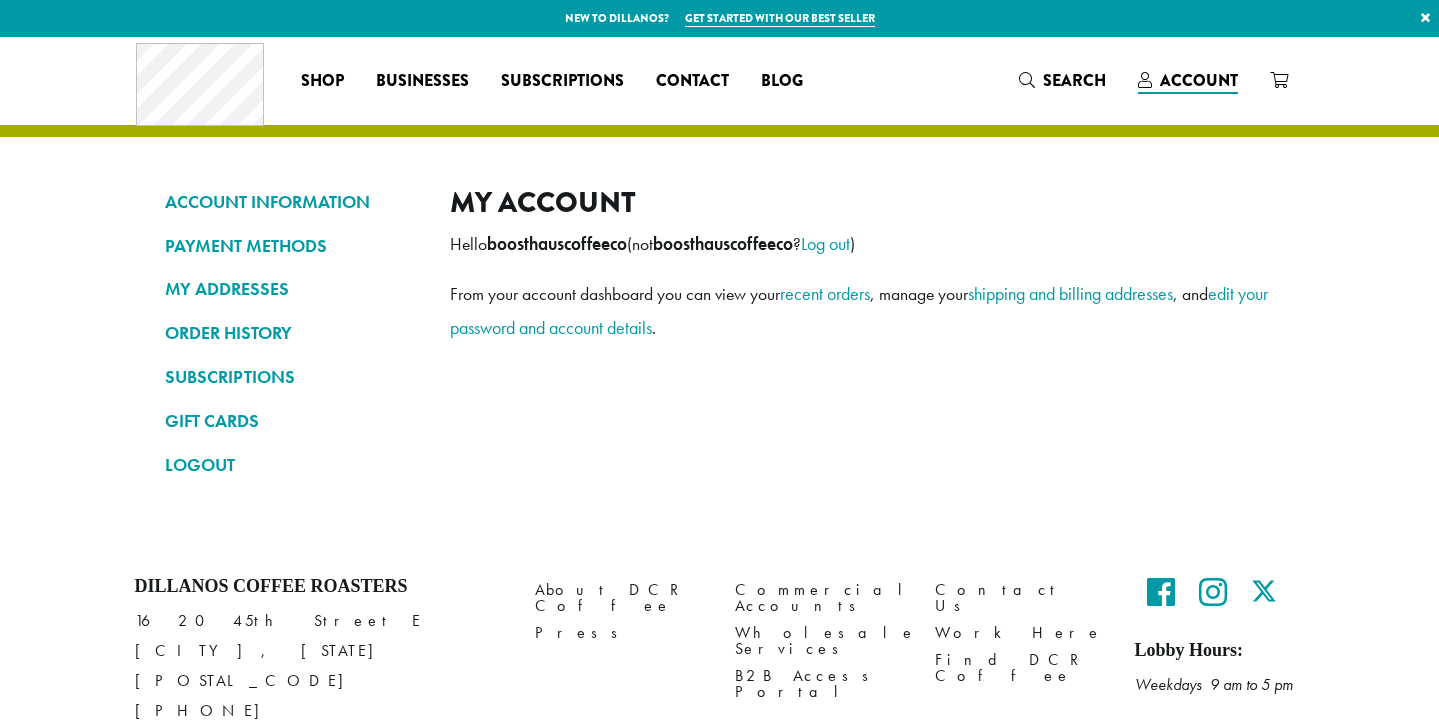 scroll, scrollTop: 0, scrollLeft: 0, axis: both 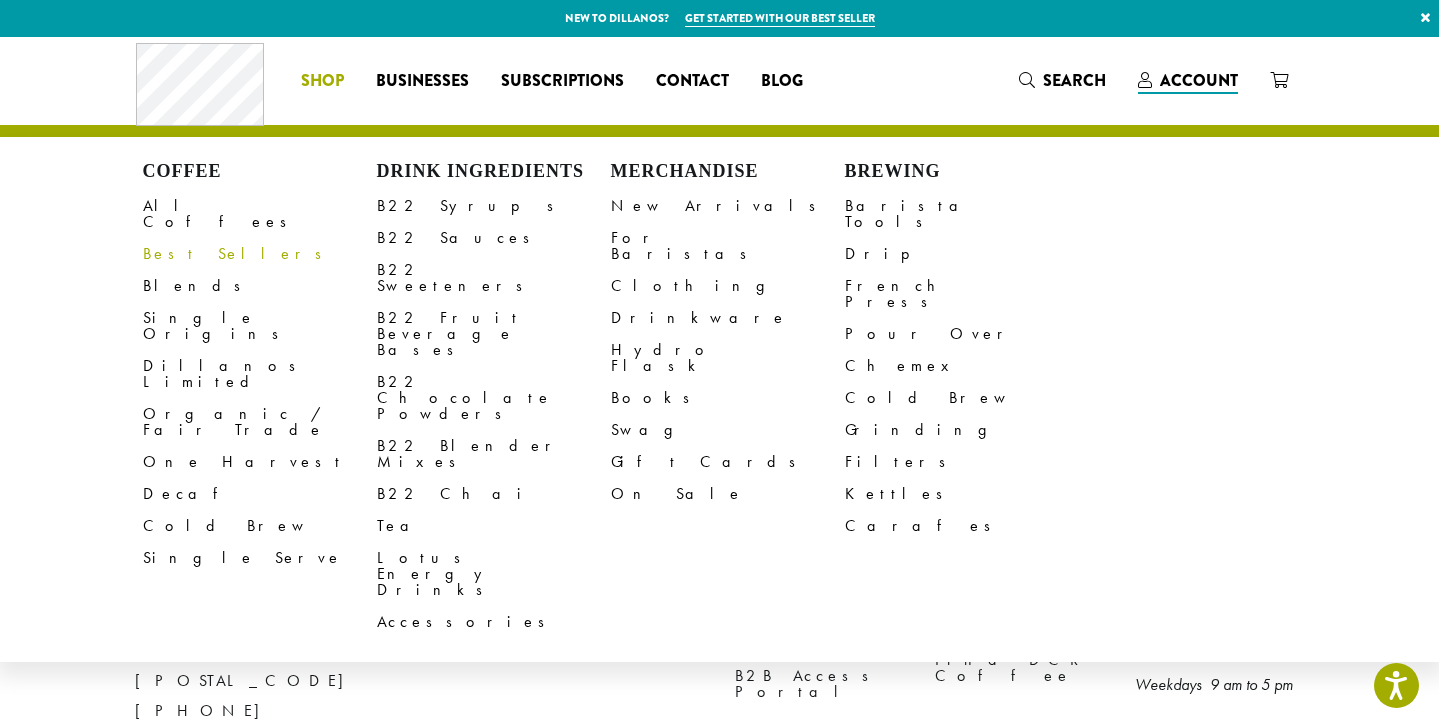click on "Best Sellers" at bounding box center (260, 254) 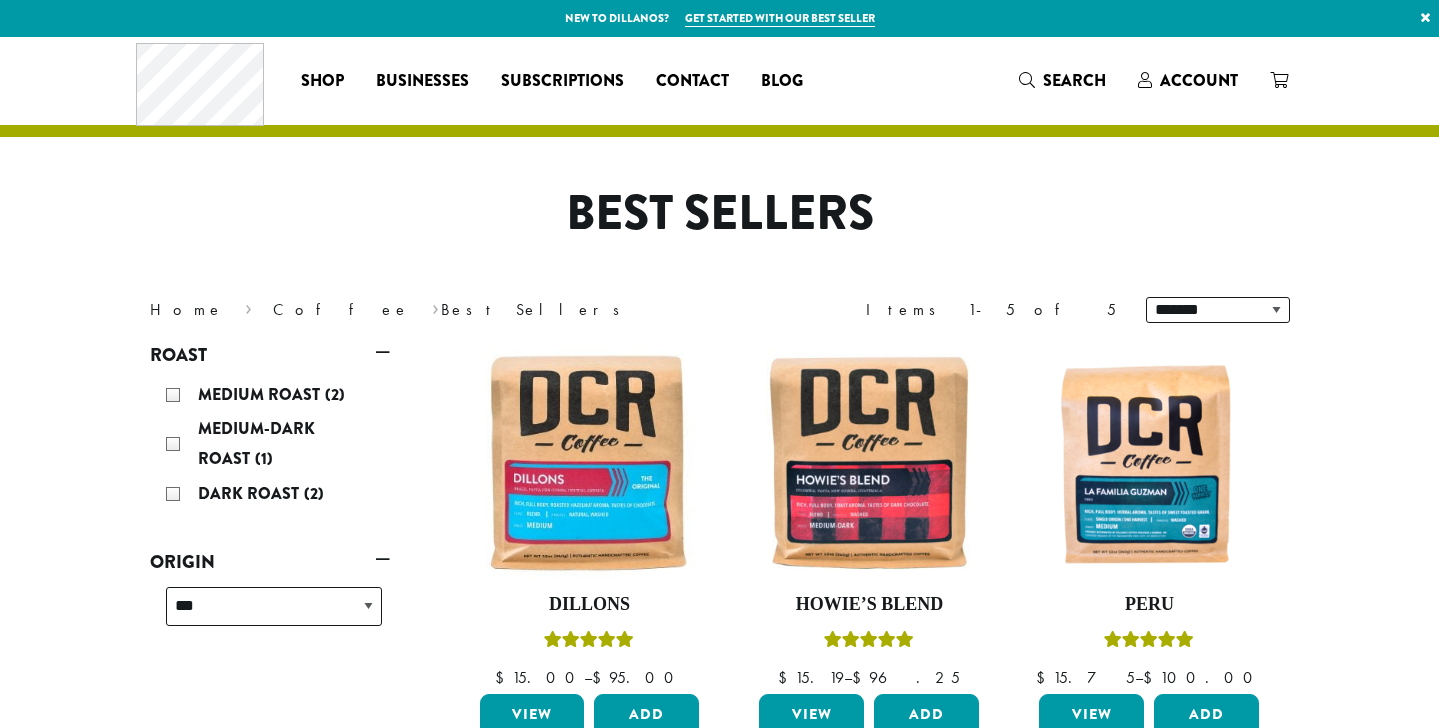 scroll, scrollTop: 0, scrollLeft: 0, axis: both 